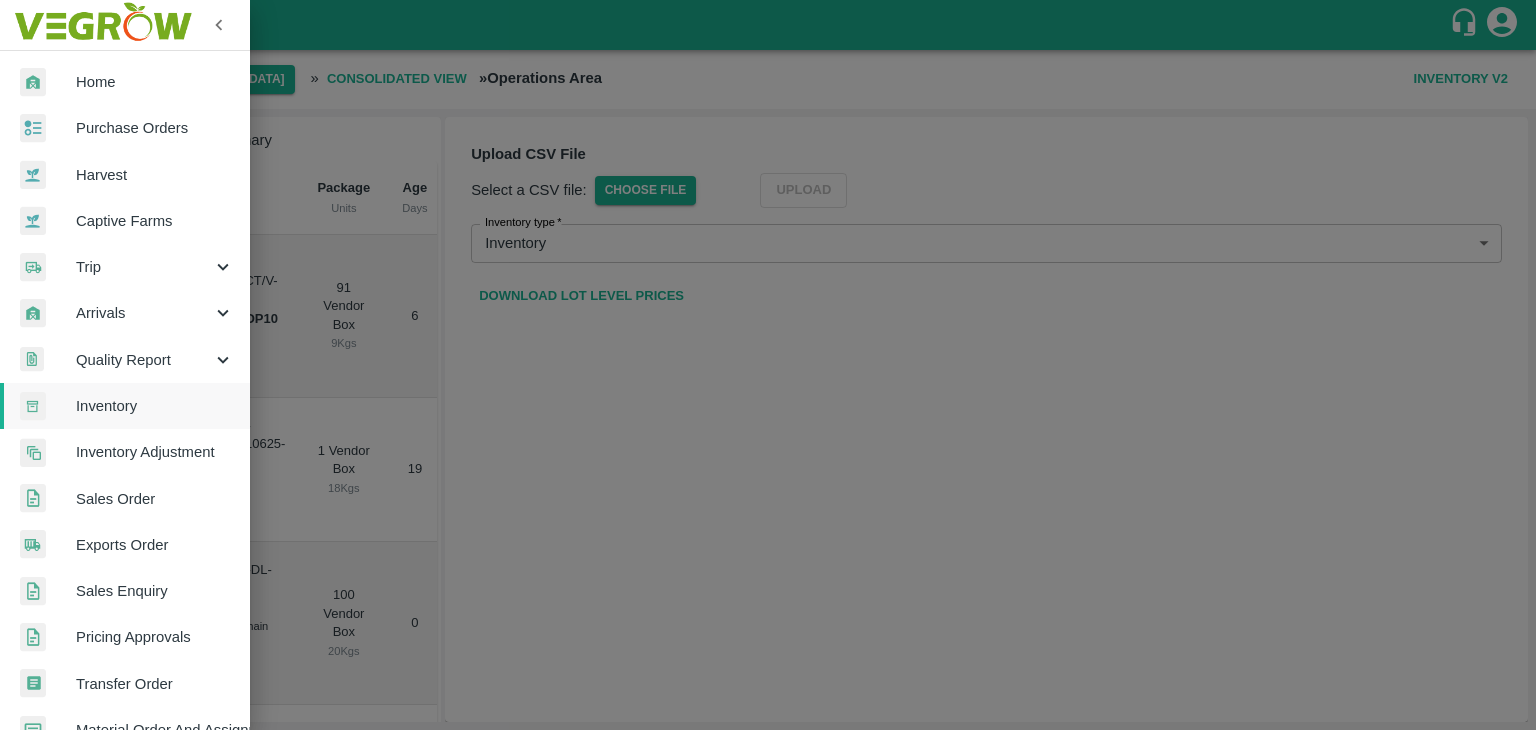 scroll, scrollTop: 0, scrollLeft: 0, axis: both 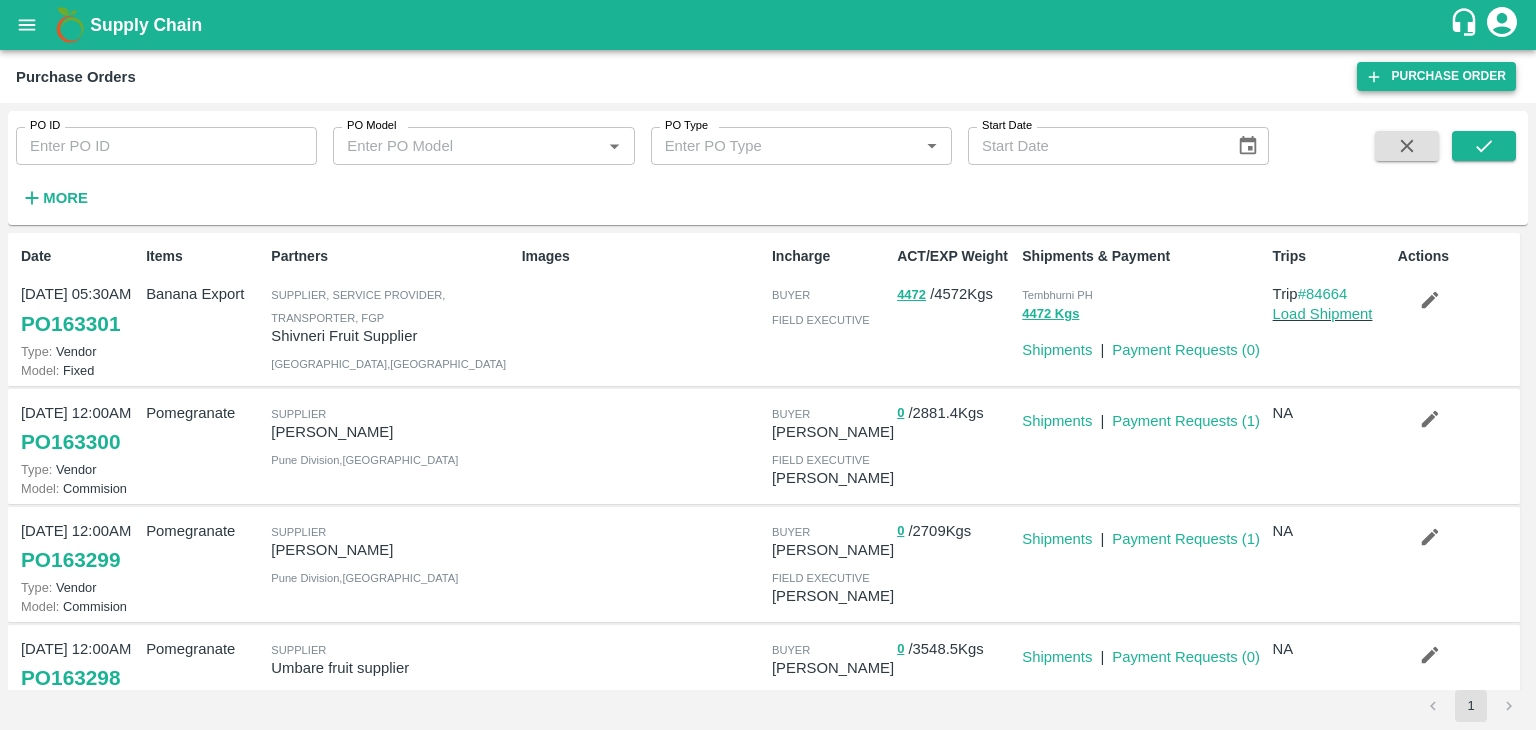 click on "Purchase Order" at bounding box center [1436, 76] 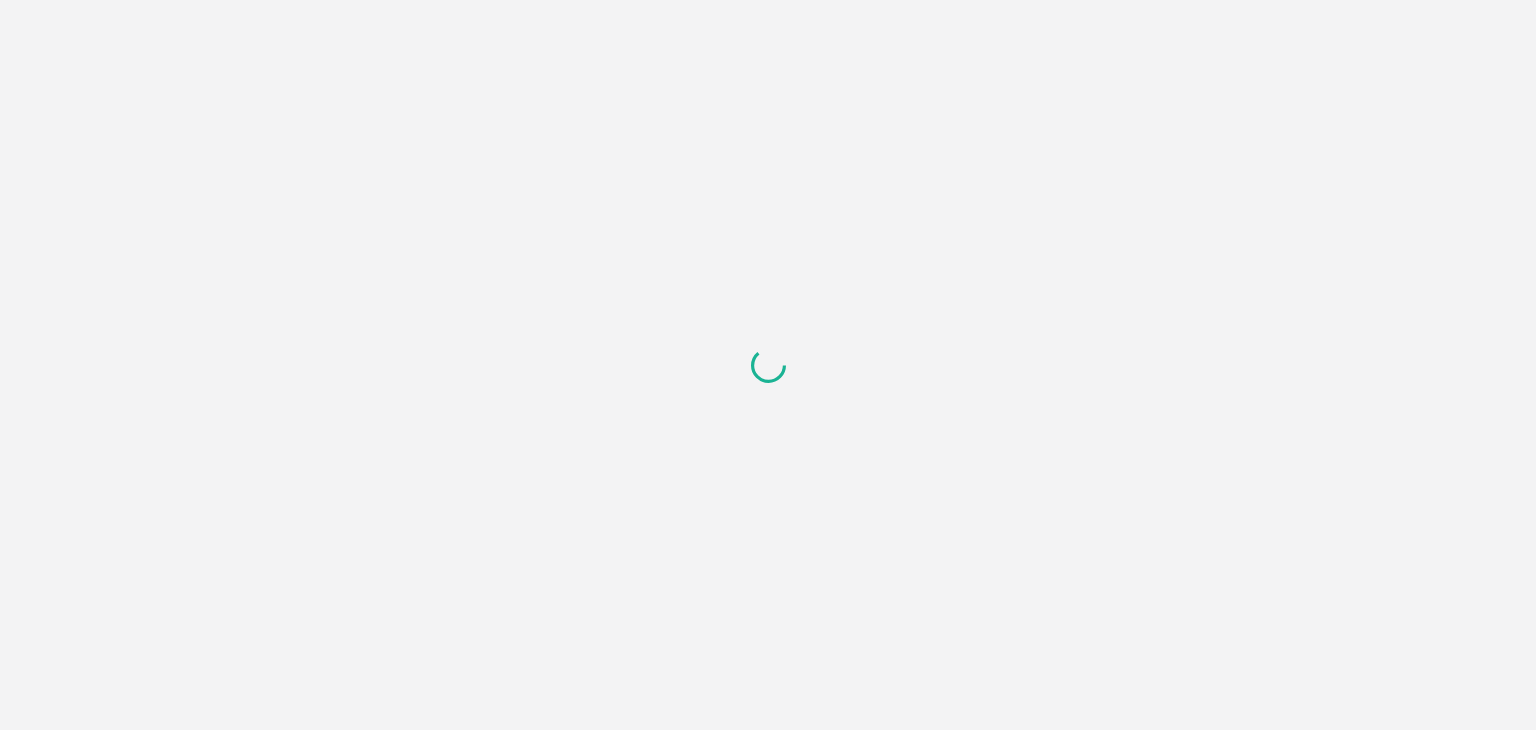scroll, scrollTop: 0, scrollLeft: 0, axis: both 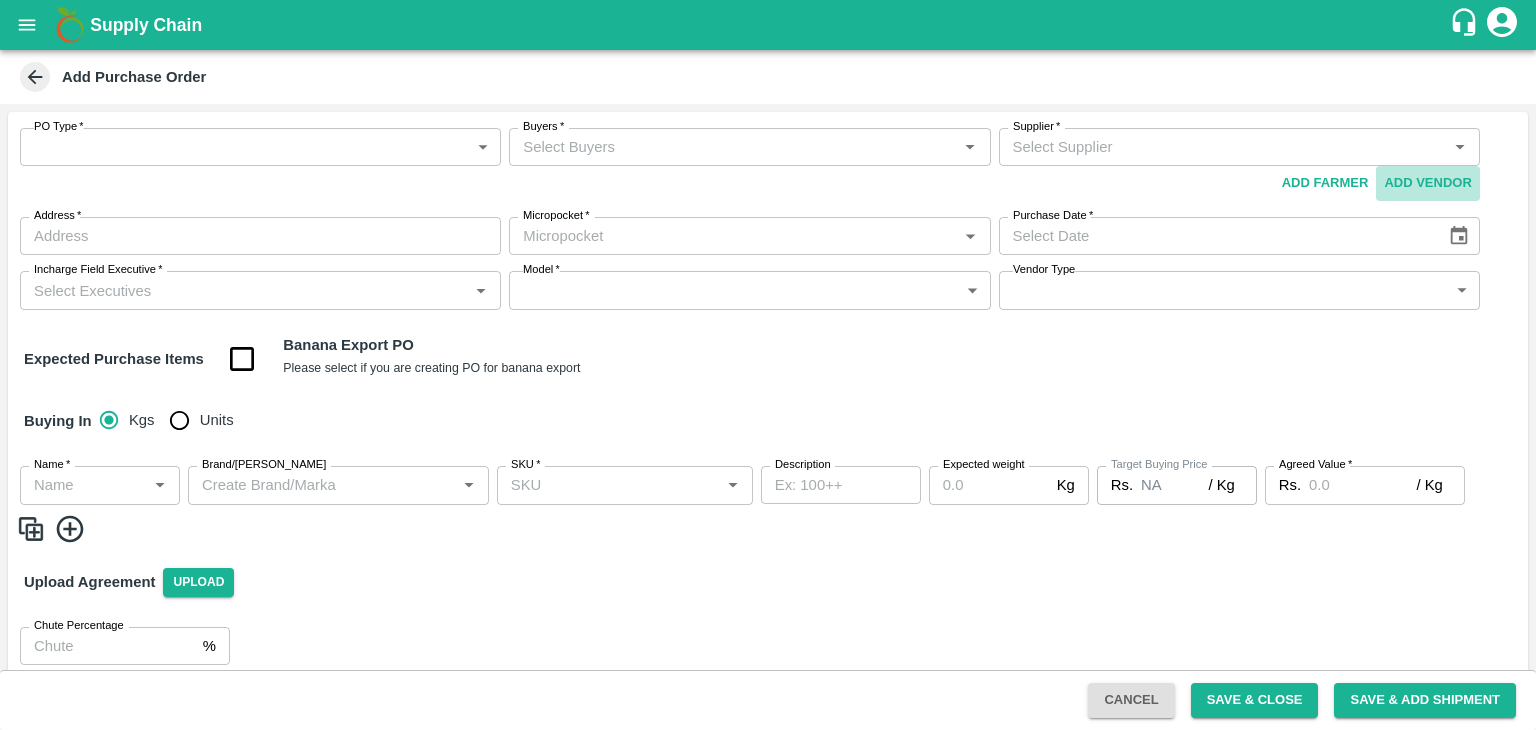 click on "Add Vendor" at bounding box center (1427, 183) 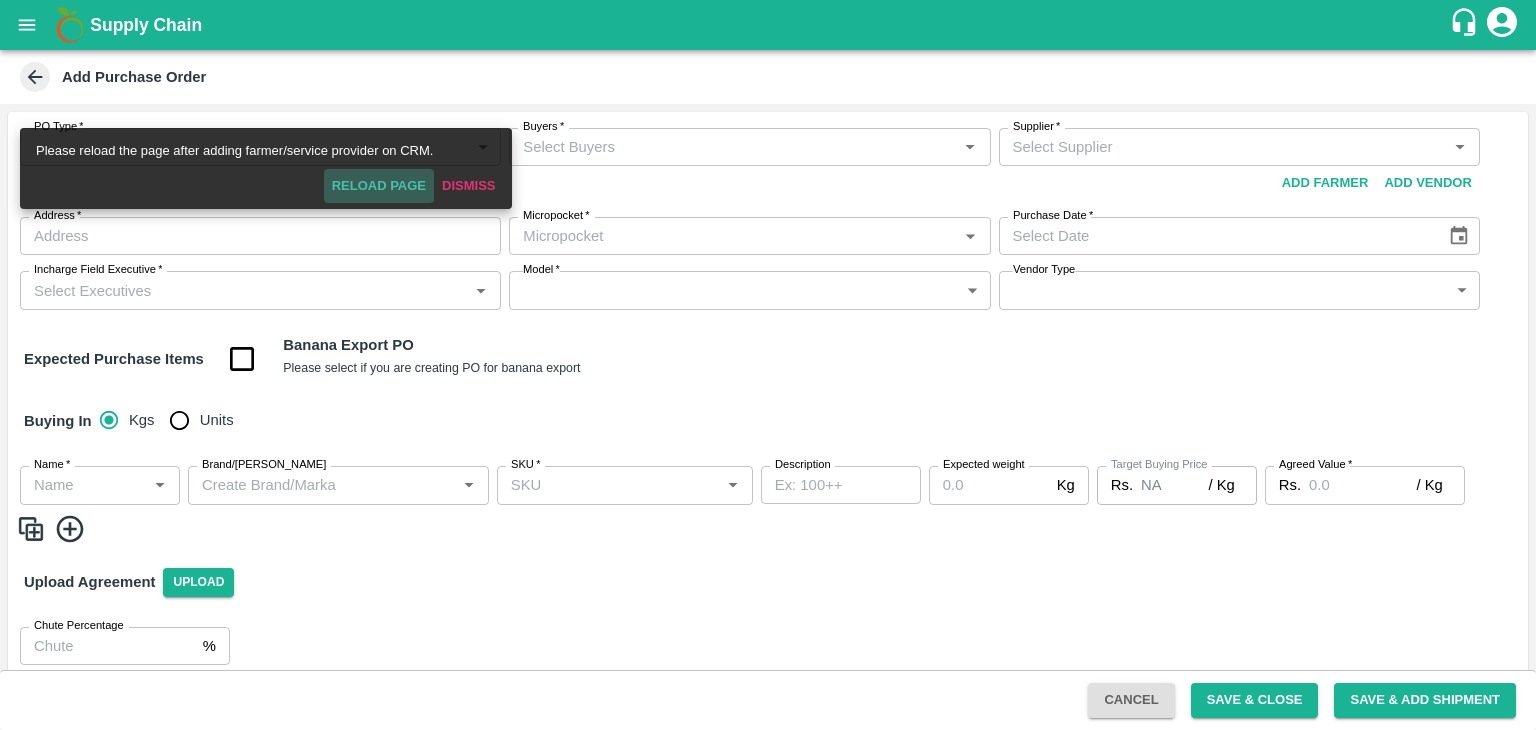 click on "Reload Page" at bounding box center [379, 186] 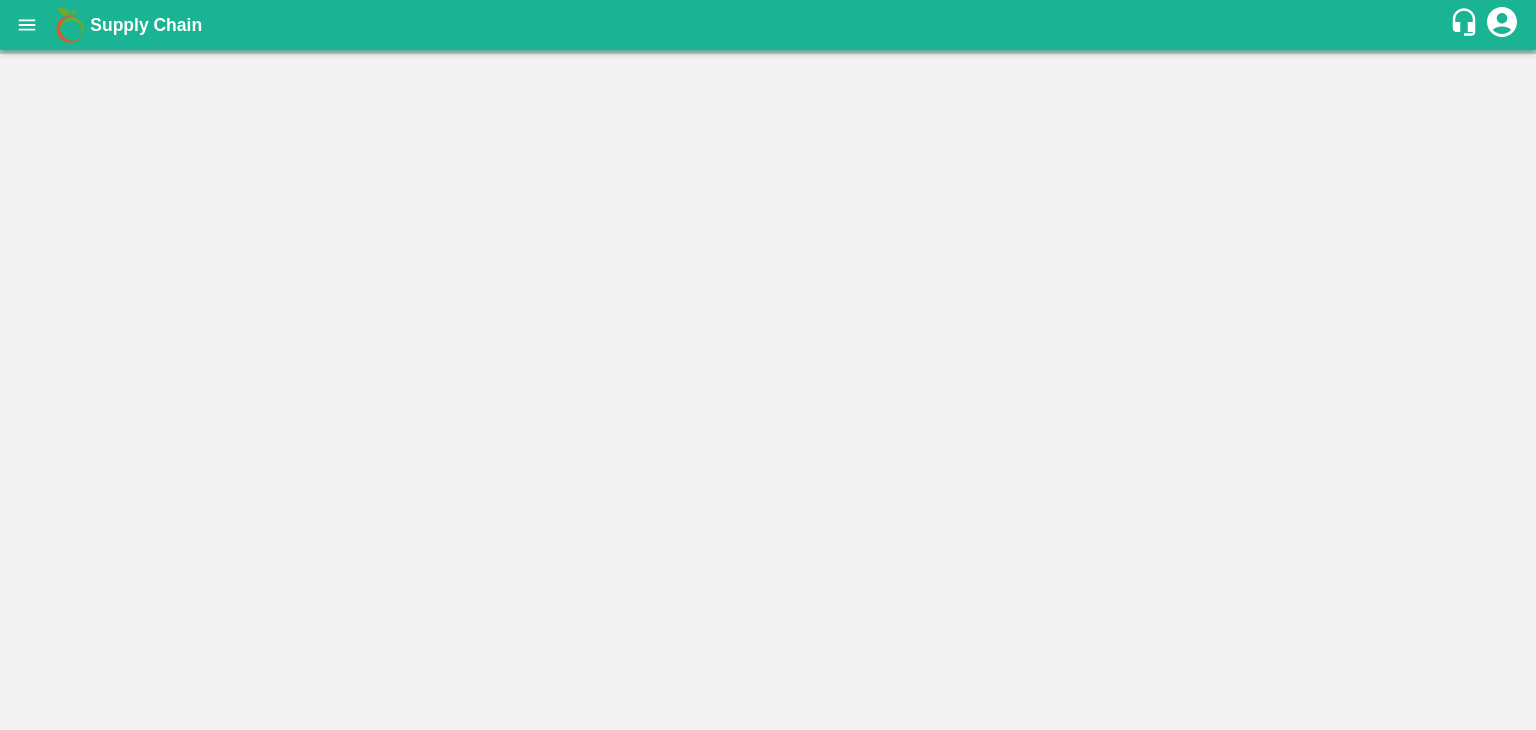 scroll, scrollTop: 0, scrollLeft: 0, axis: both 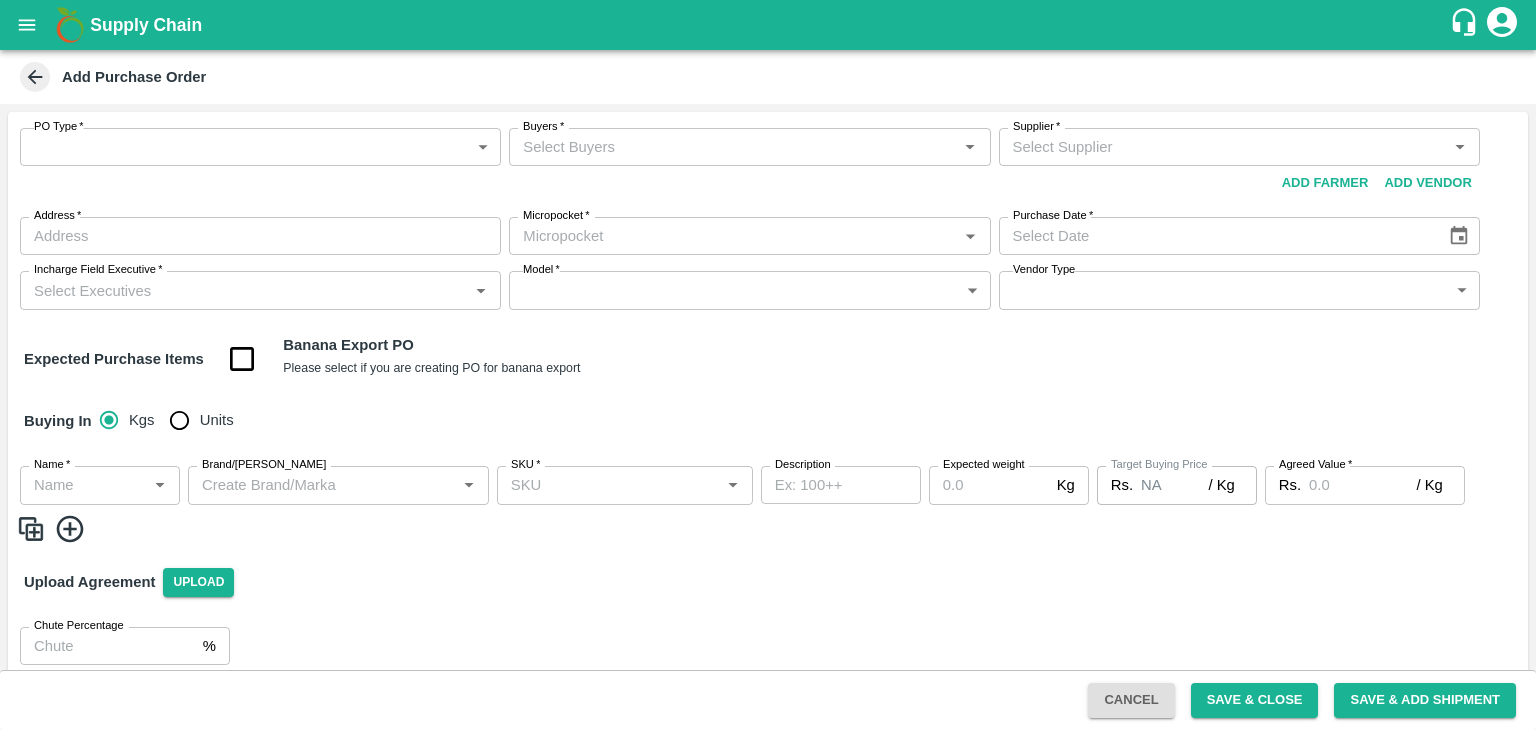 click on "Supplier   *" at bounding box center (1223, 147) 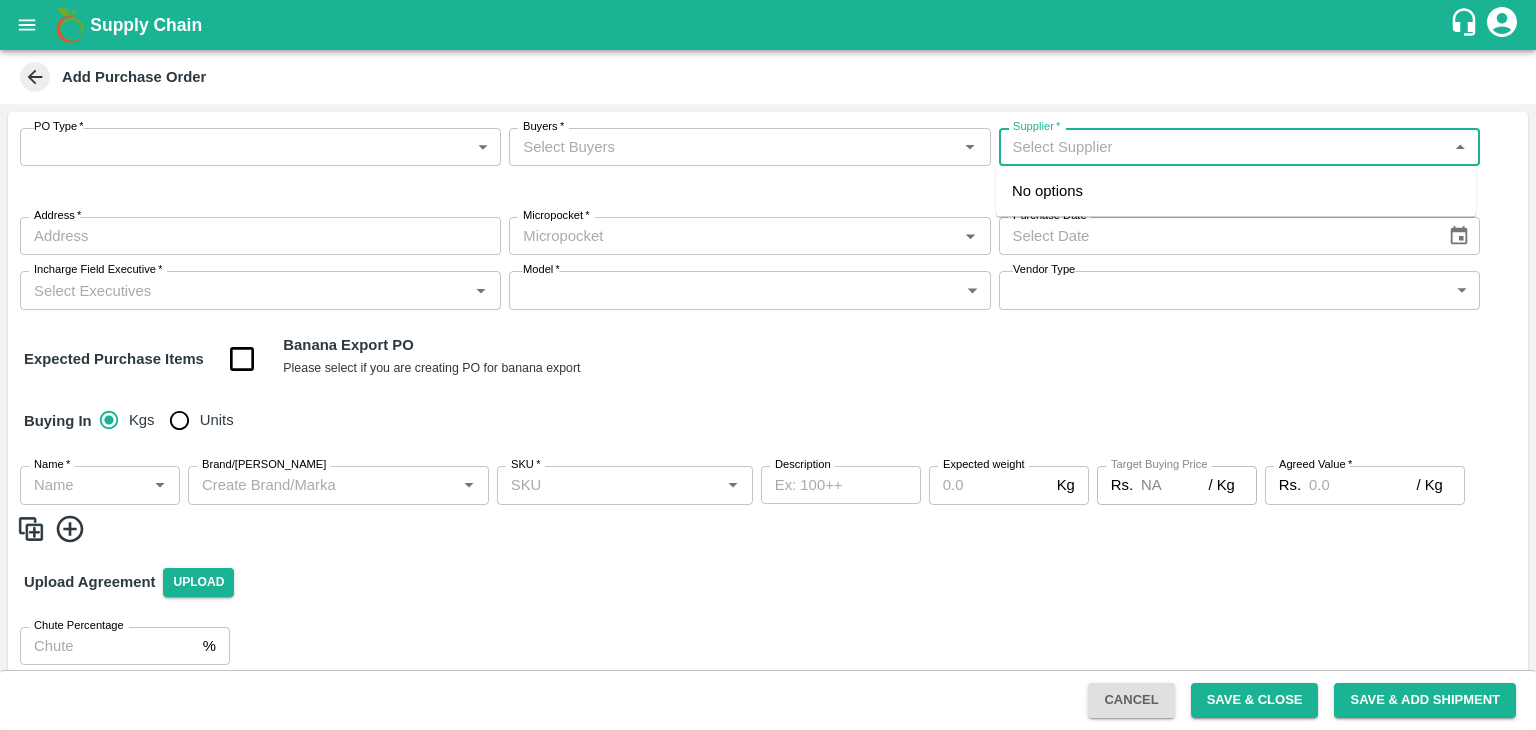paste on "JAYARAM YASHWANTH KUMAR" 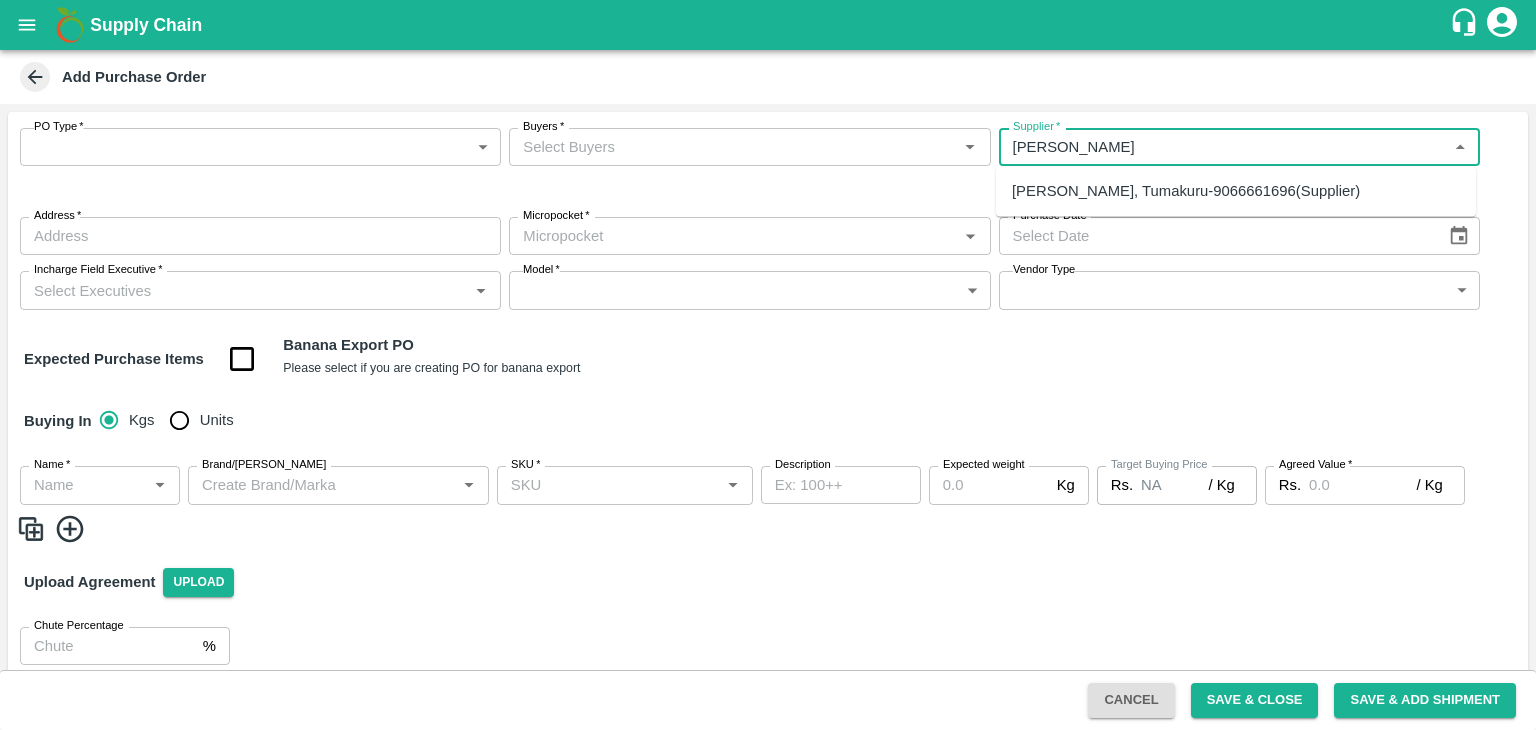 click on "JAYARAM YASHWANTH KUMAR-Tumkur, Tumakuru-9066661696(Supplier)" at bounding box center [1186, 191] 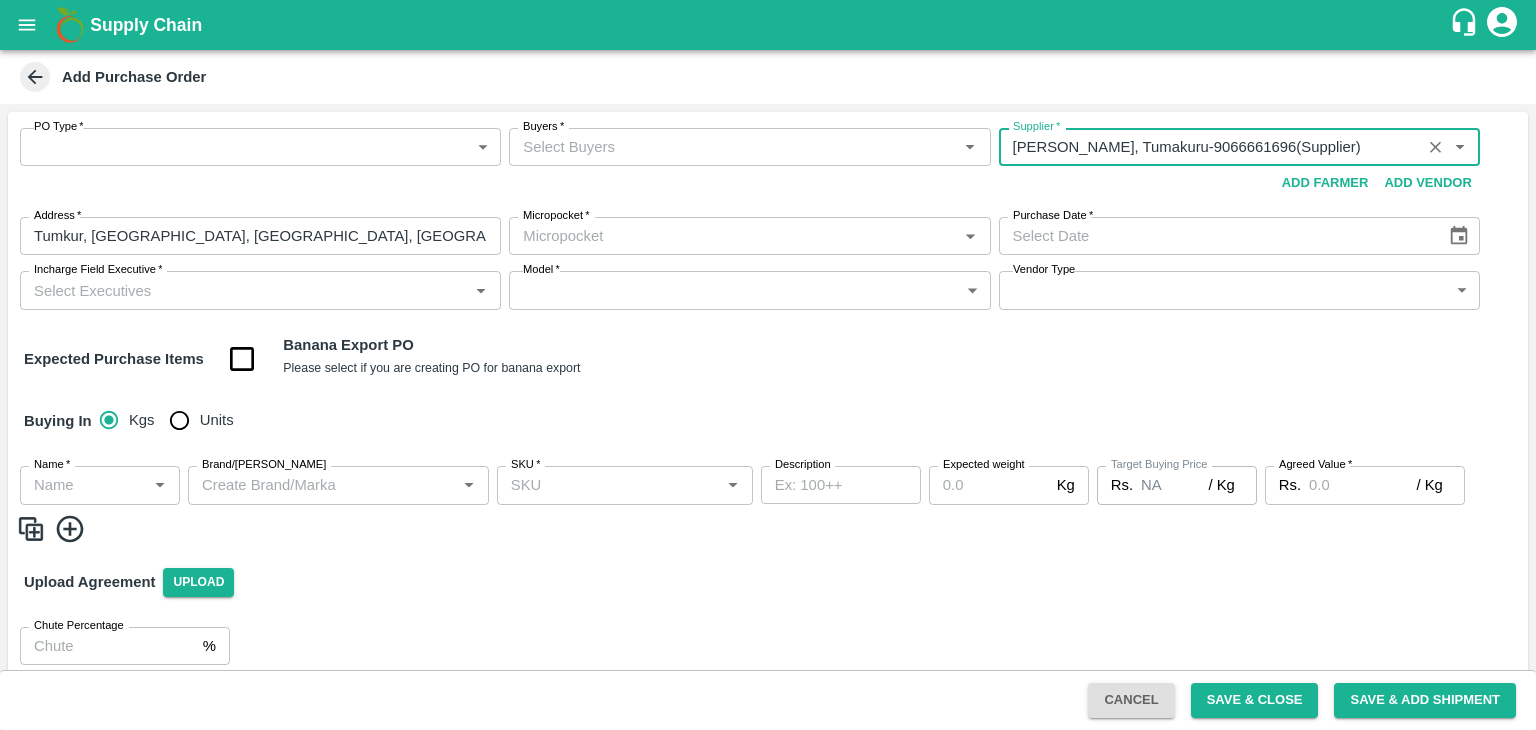 type on "JAYARAM YASHWANTH KUMAR-Tumkur, Tumakuru-9066661696(Supplier)" 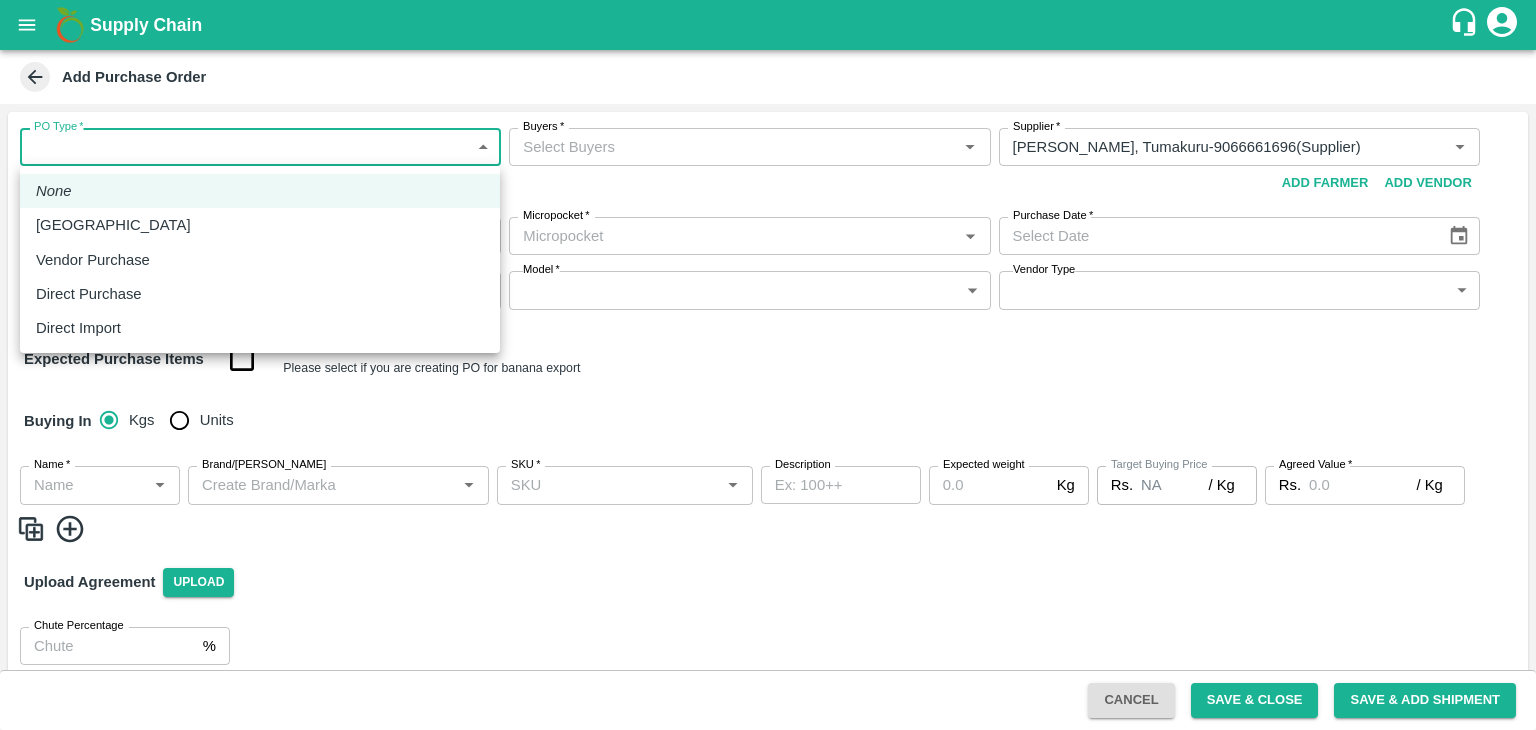 click on "Vendor Purchase" at bounding box center [93, 260] 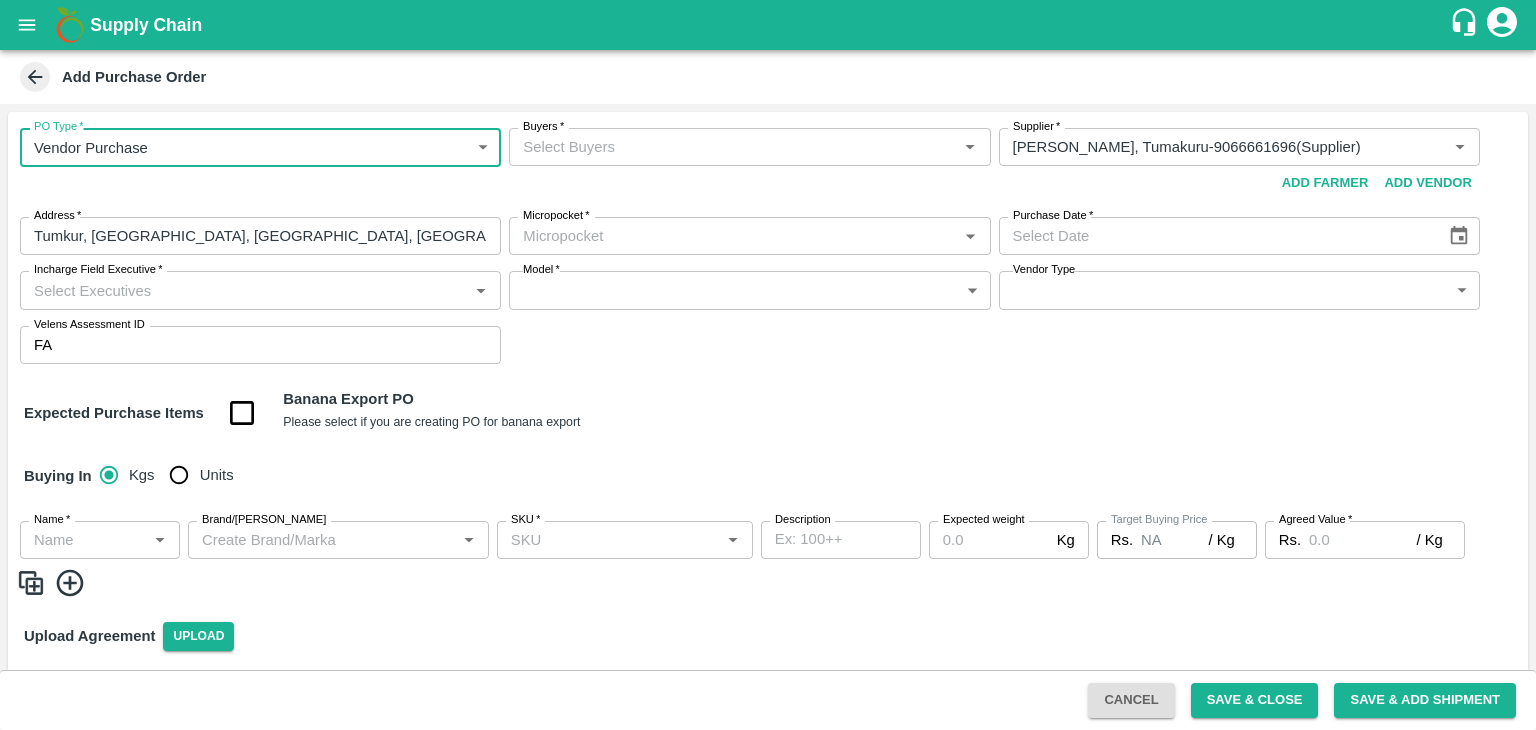 click on "Buyers   *" at bounding box center [733, 147] 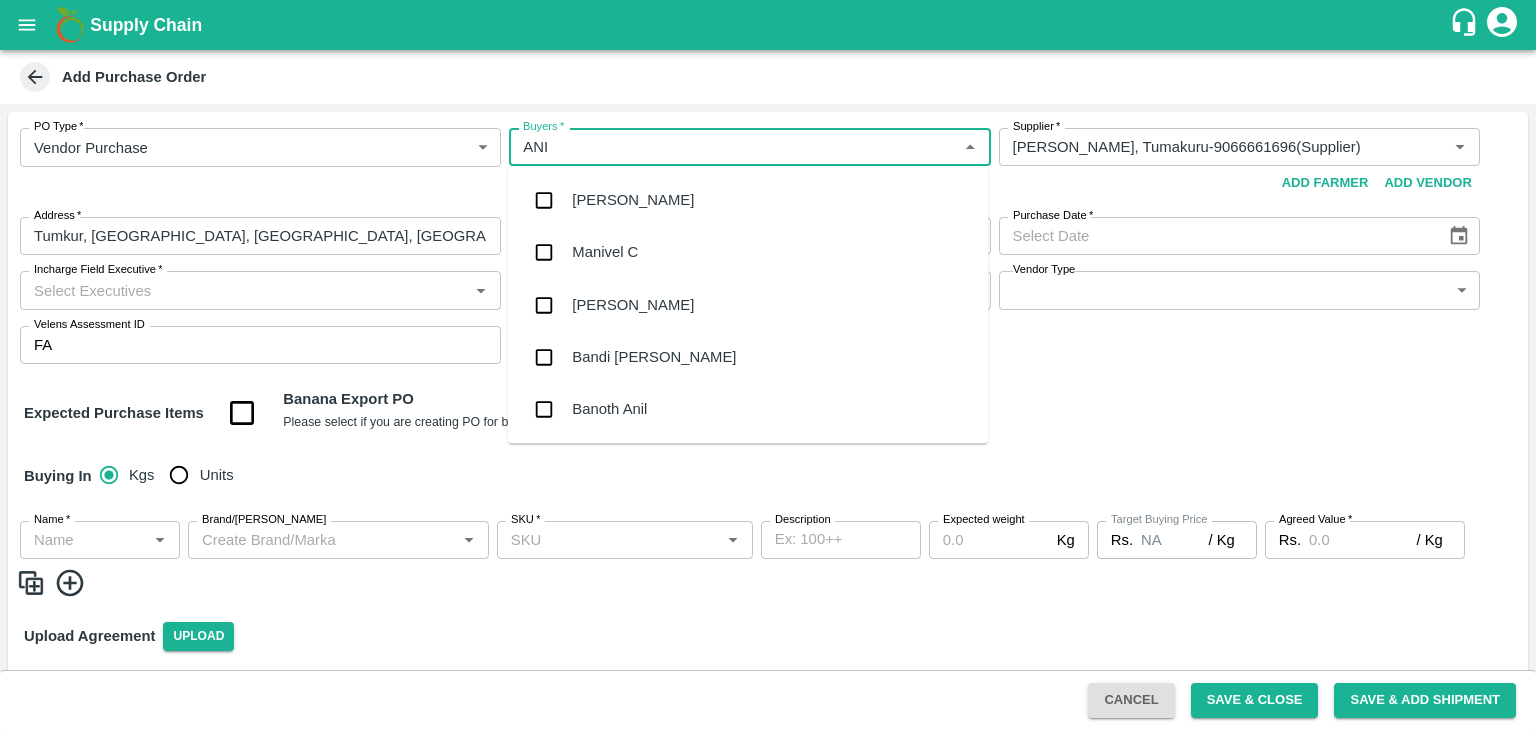 type on "ANIL" 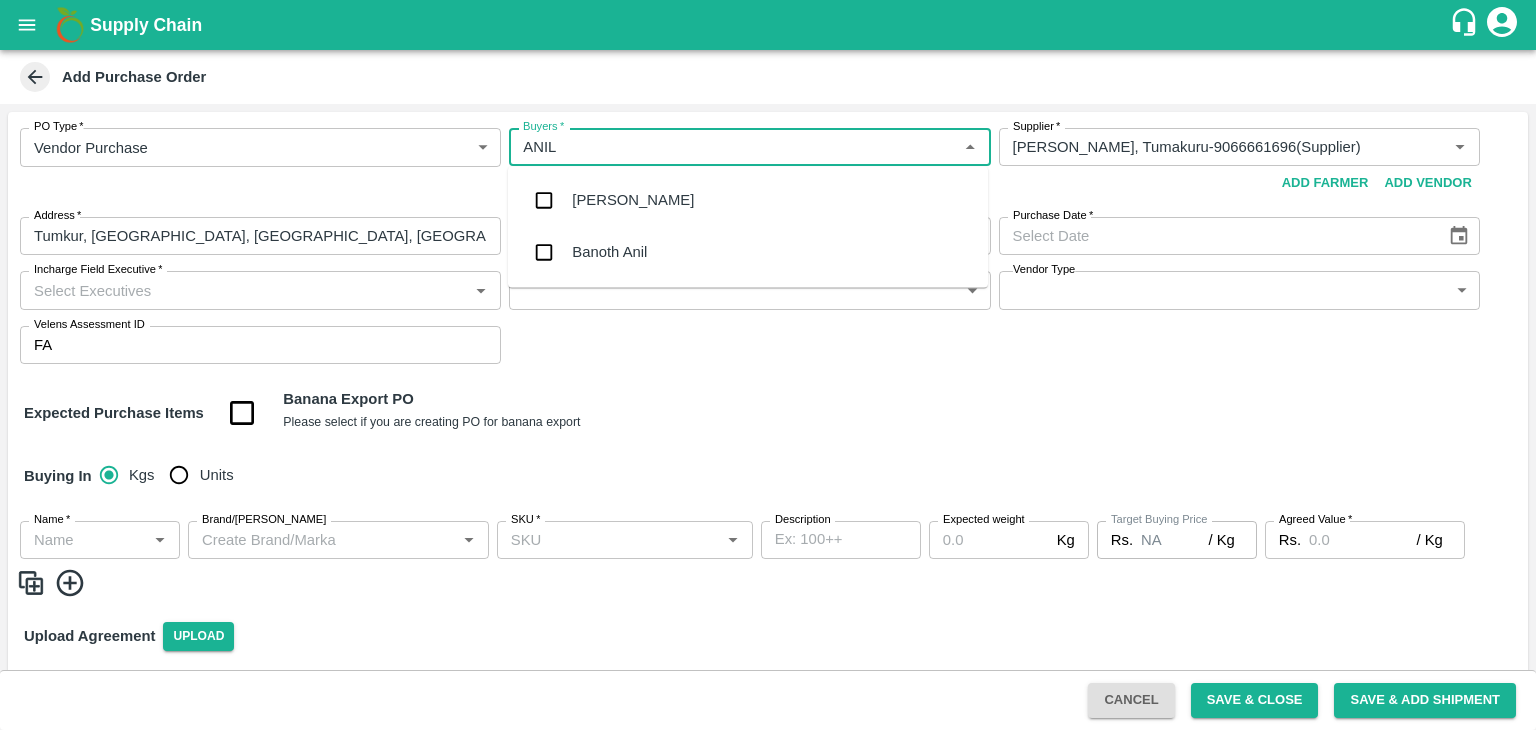 click on "[PERSON_NAME]" at bounding box center (633, 200) 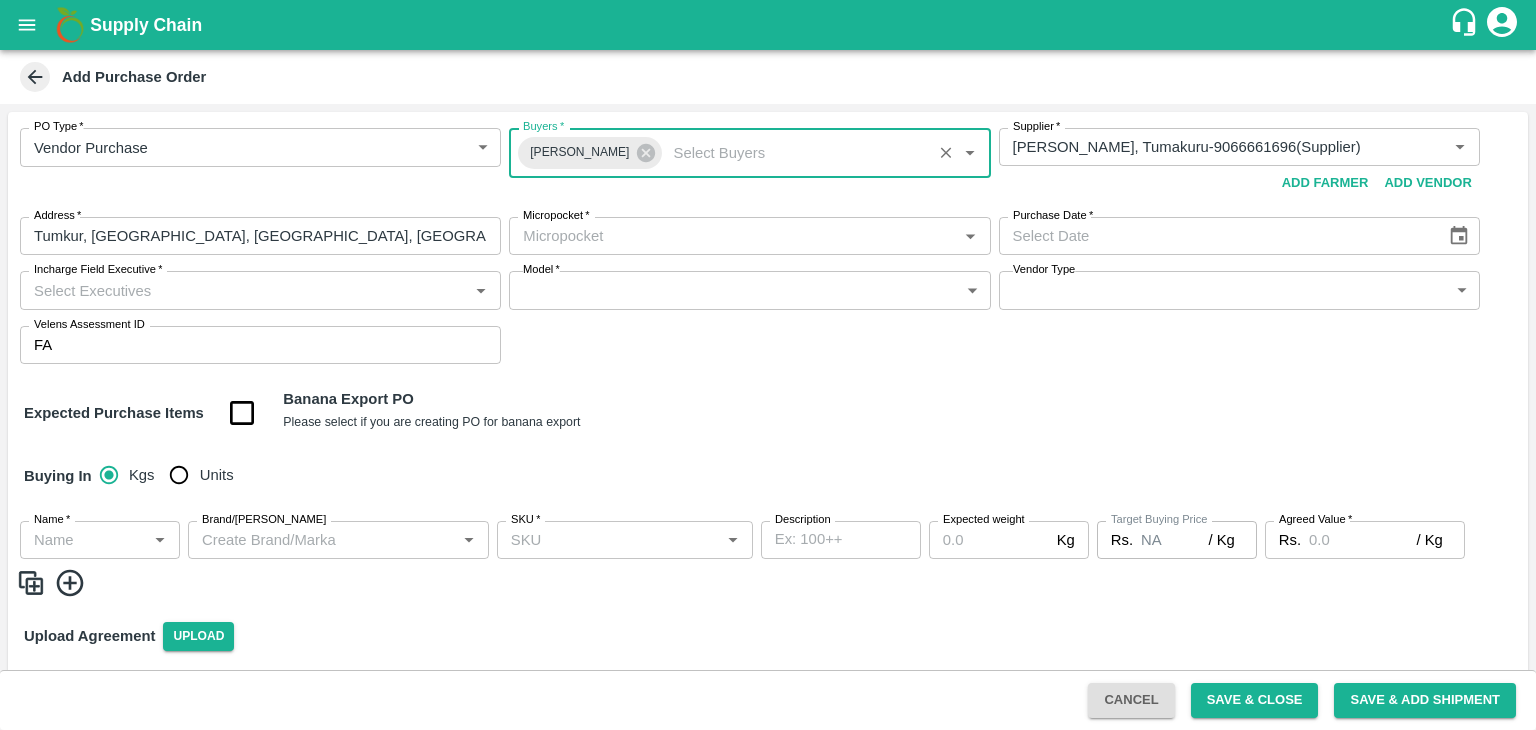 click on "Micropocket   *" at bounding box center (733, 236) 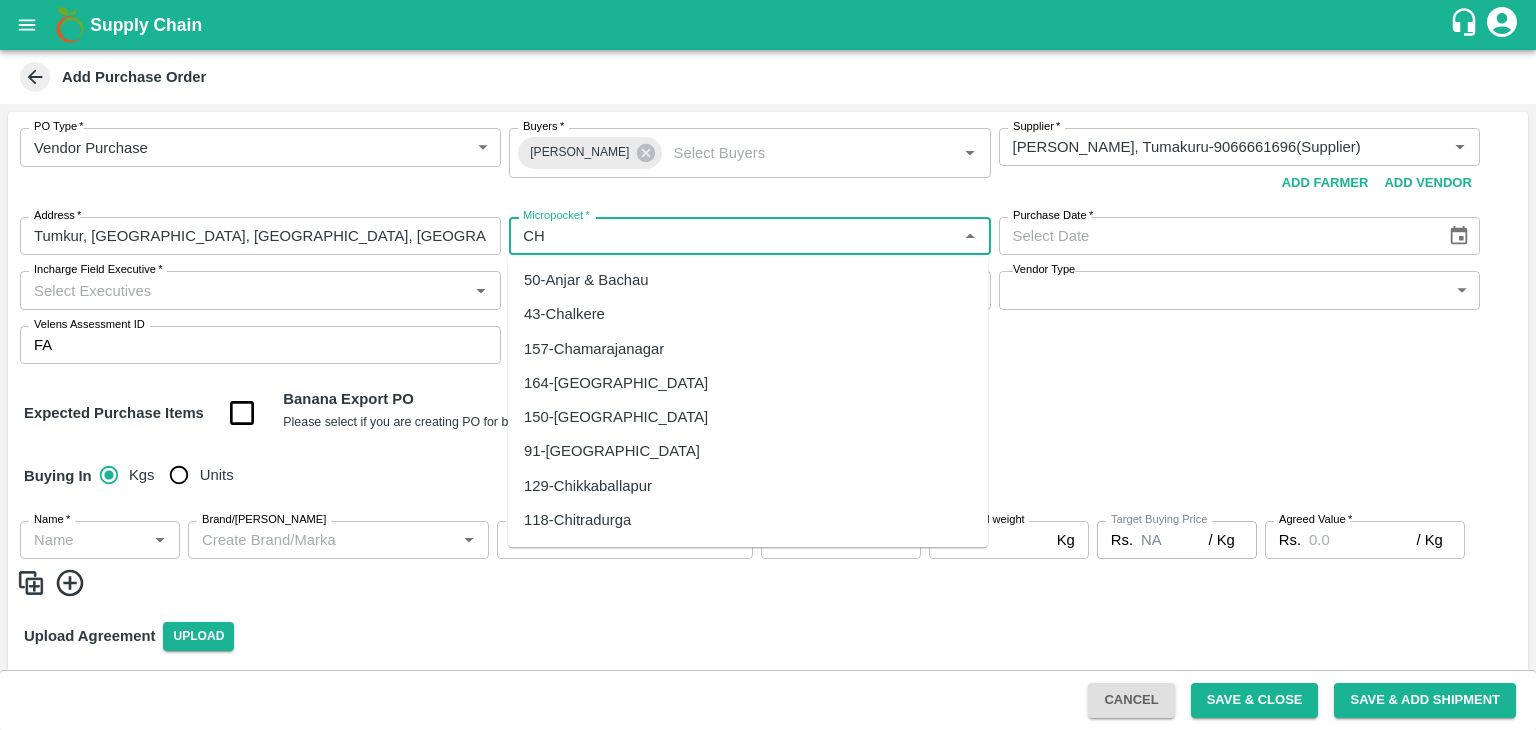 click on "118-Chitradurga" at bounding box center [748, 520] 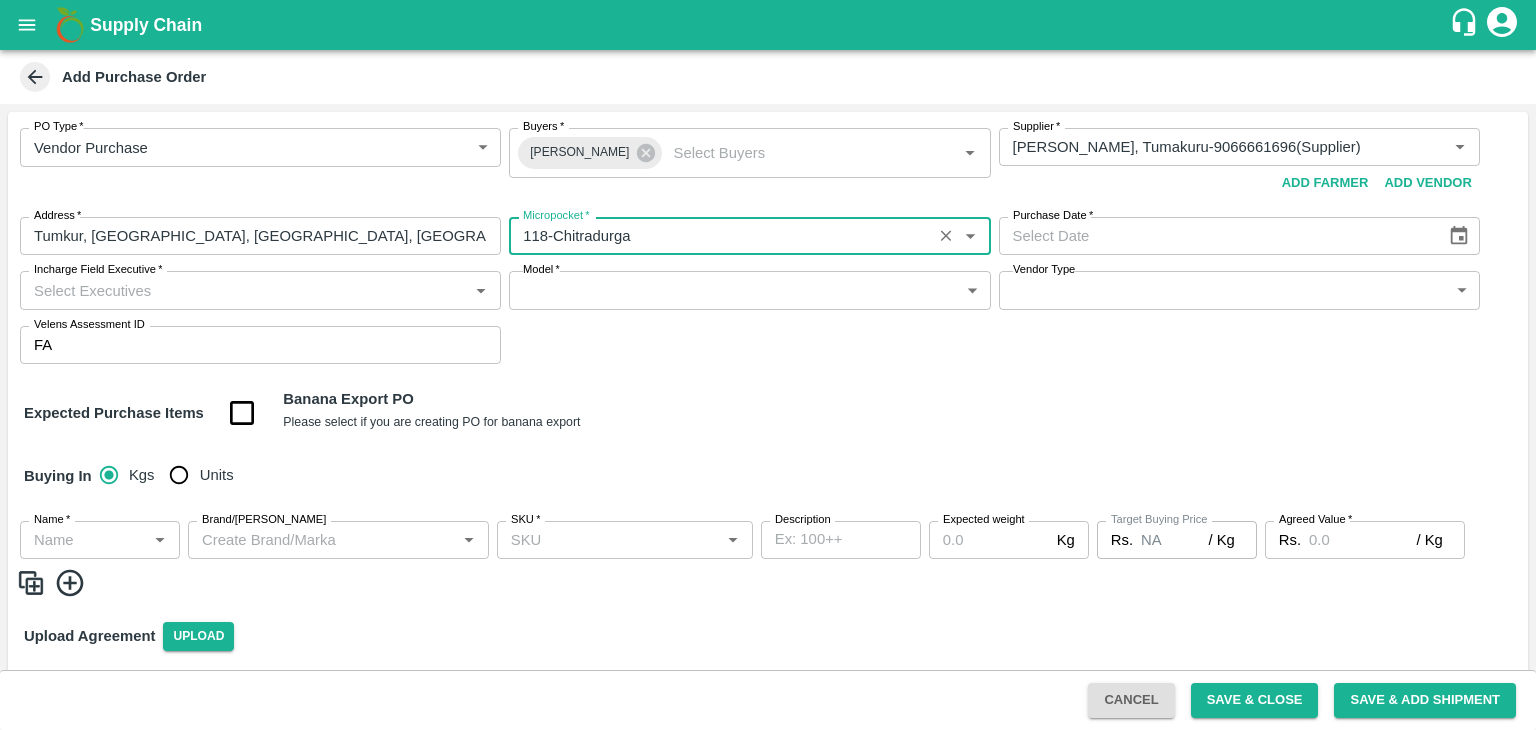 type on "118-Chitradurga" 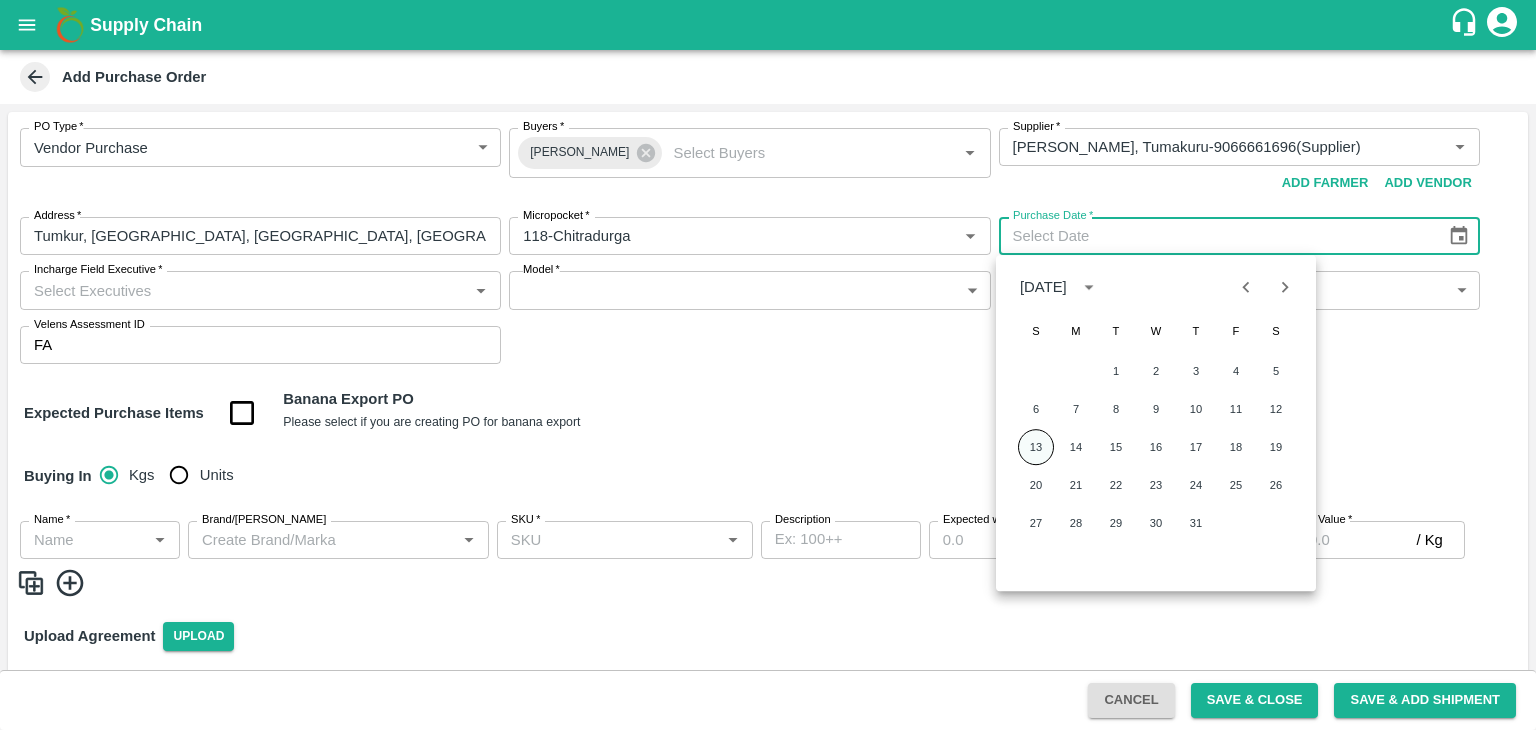 click on "13" at bounding box center (1036, 447) 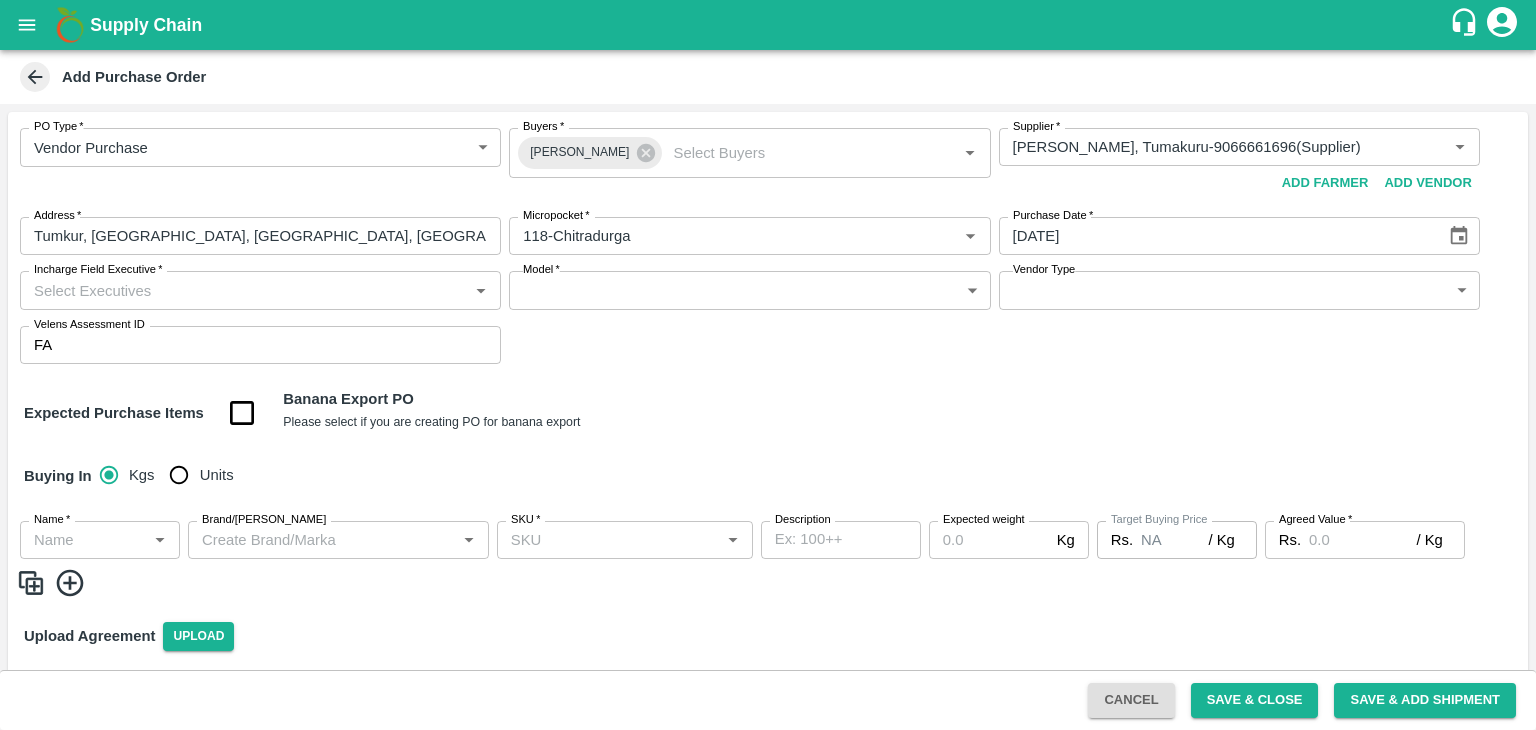 click on "Incharge Field Executive   *" at bounding box center (244, 290) 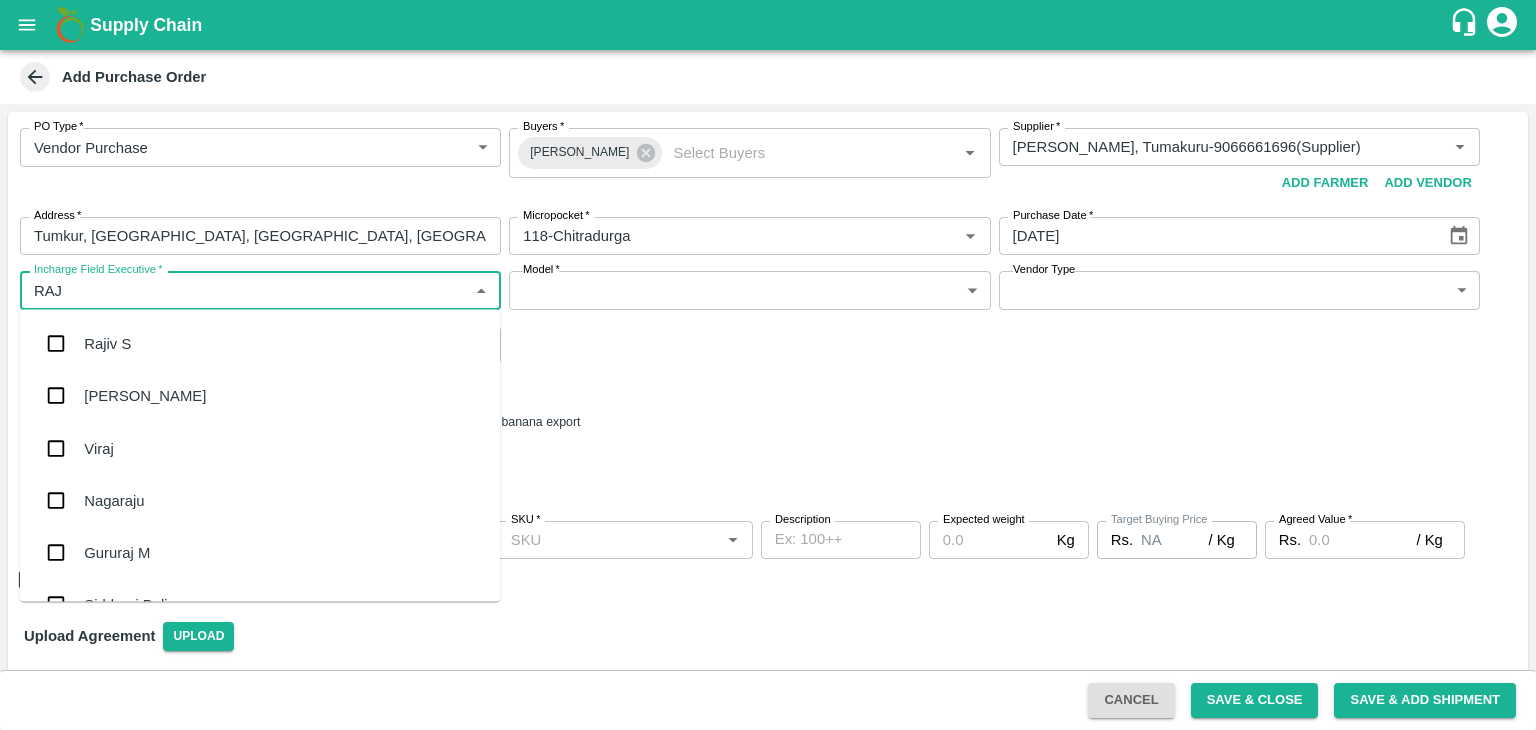 type on "RAJU" 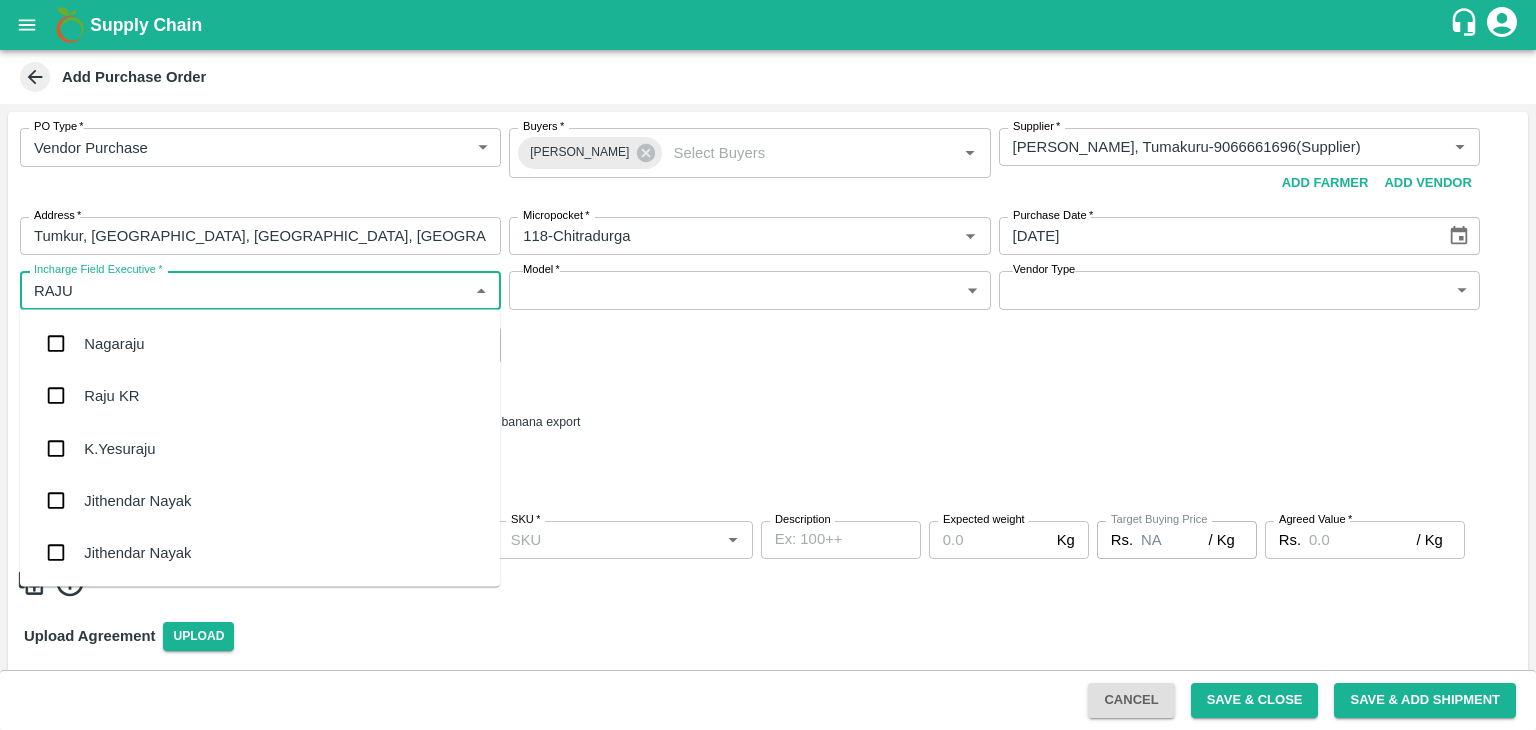 click on "Raju KR" at bounding box center [260, 396] 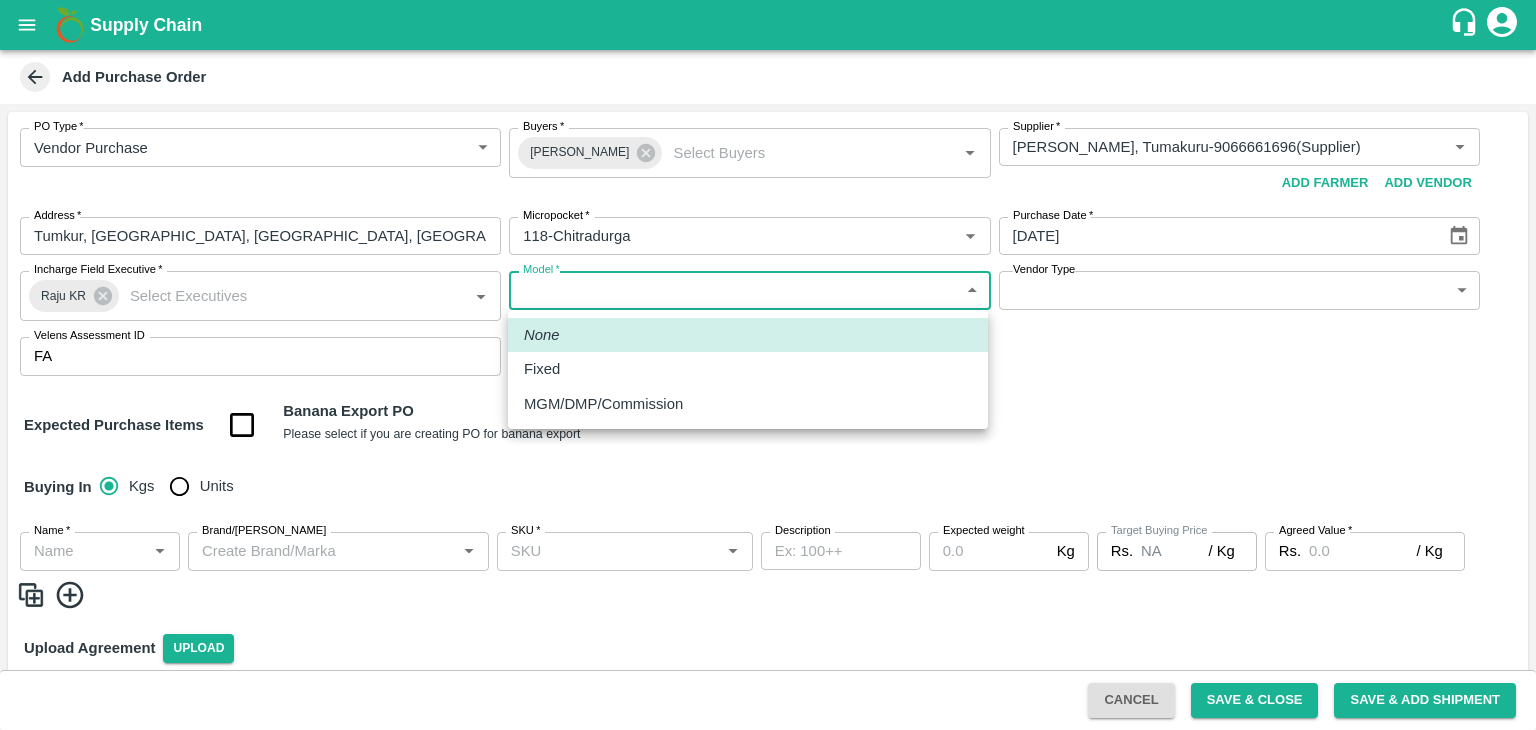 click on "Supply Chain Add Purchase Order PO Type   * Vendor Purchase 2 PO Type Buyers   * Anil Kumar Buyers   * Supplier   * Supplier   * Add Vendor Add Farmer Address   * Tumkur, Tumakuru, Tumakuru, Karnataka Address Micropocket   * Micropocket   * Purchase Date   * 13/07/2025 Purchase Date Incharge Field Executive   * Raju KR Incharge Field Executive   * Model   * ​ Model Vendor Type ​ Vendor Type Velens Assessment ID FA Velens Assessment ID Expected Purchase Items Banana Export PO Please select if you are creating PO for banana export Buying In Kgs Units Name   * Name   * Brand/Marka Brand/Marka SKU   * SKU   * Description x Description Expected weight Kg Expected weight Target Buying Price Rs. NA / Kg Target Buying Price Agreed Value   * Rs. / Kg Agreed Value Upload Agreement Upload Chute Percentage % Chute Percentage Cancel Save & Close Save & Add Shipment FXD LMD DC Direct Customer FruitX Bangalore FruitX Delhi Anil Kumar Logout None Fixed MGM/DMP/Commission" at bounding box center [768, 365] 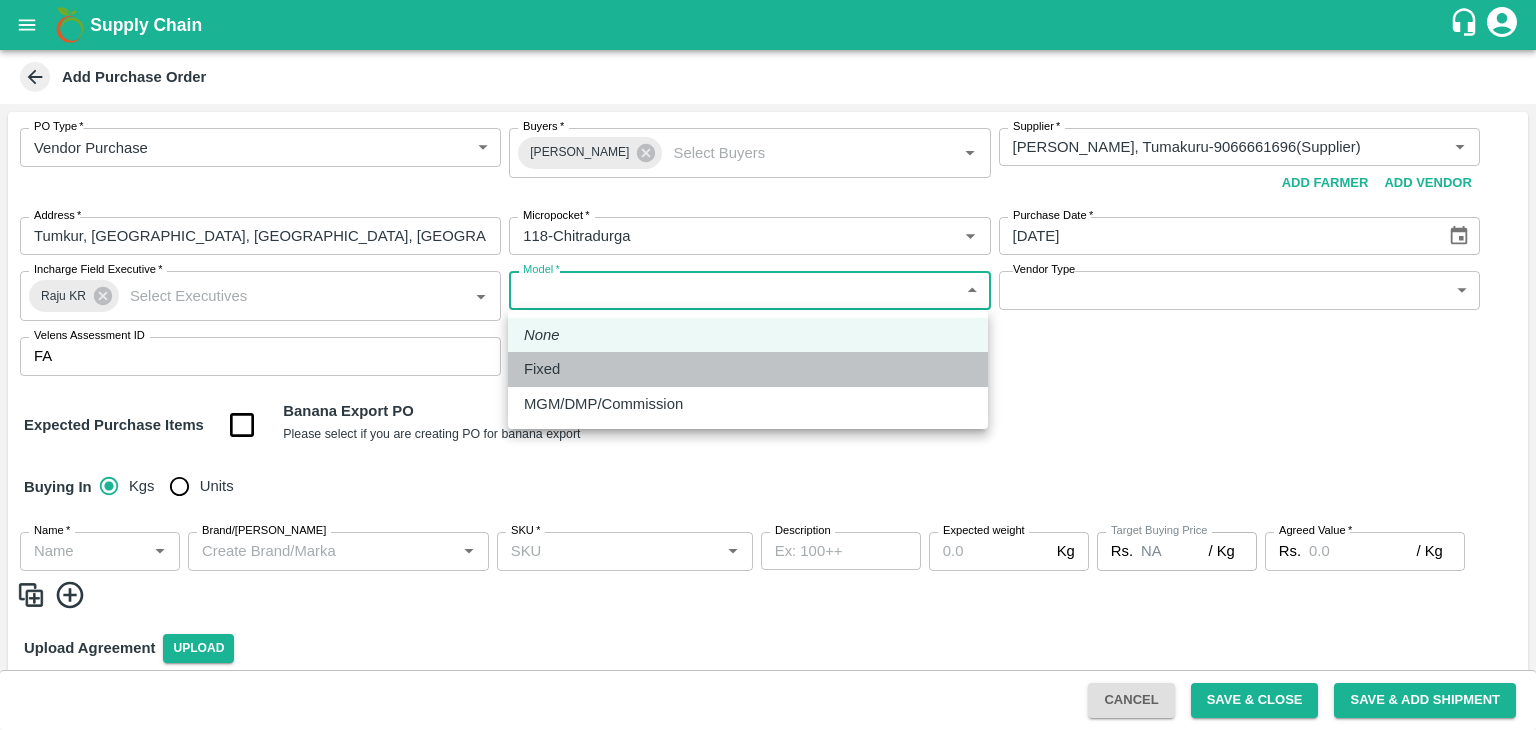 click on "Fixed" at bounding box center (748, 369) 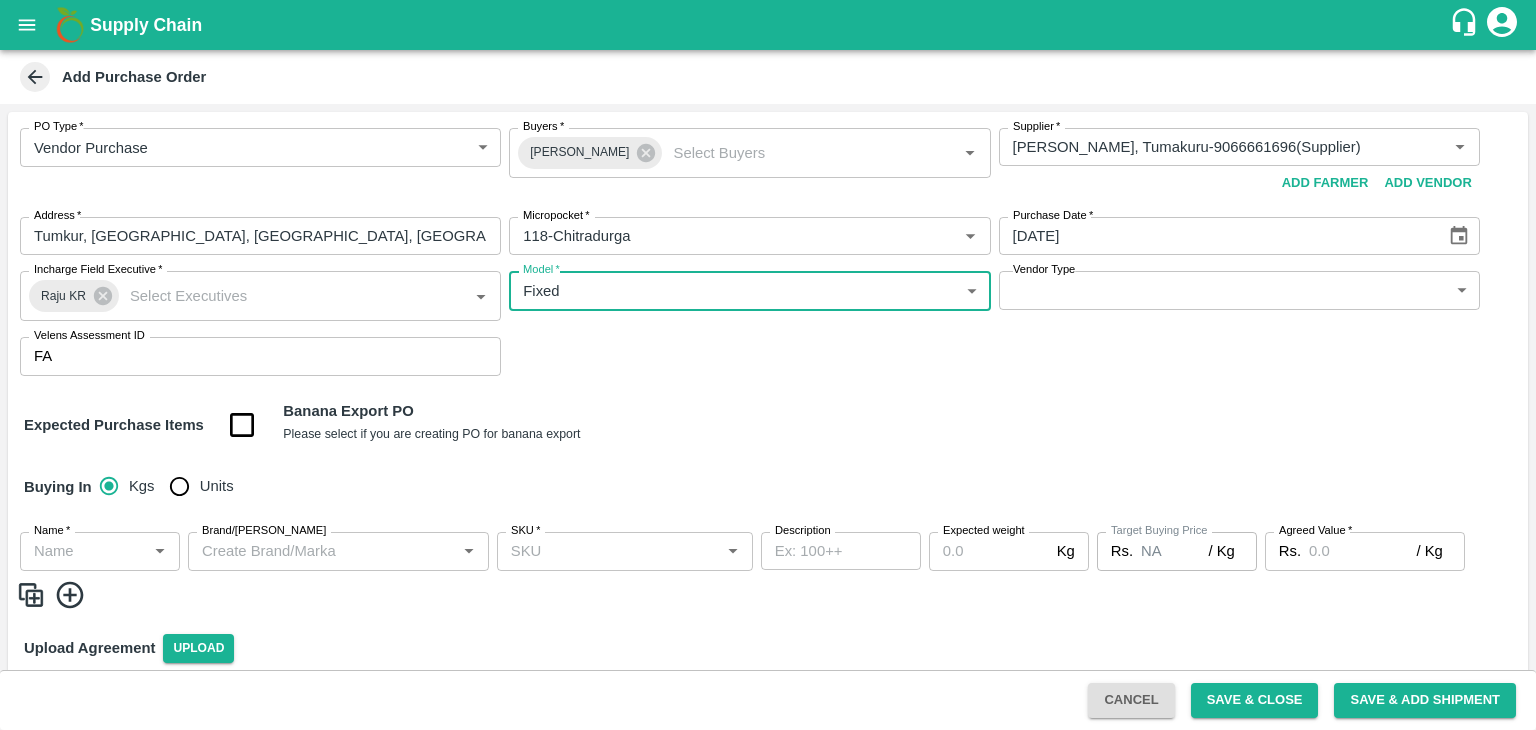 click on "Supply Chain Add Purchase Order PO Type   * Vendor Purchase 2 PO Type Buyers   * Anil Kumar Buyers   * Supplier   * Supplier   * Add Vendor Add Farmer Address   * Tumkur, Tumakuru, Tumakuru, Karnataka Address Micropocket   * Micropocket   * Purchase Date   * 13/07/2025 Purchase Date Incharge Field Executive   * Raju KR Incharge Field Executive   * Model   * Fixed Fixed Model Vendor Type ​ Vendor Type Velens Assessment ID FA Velens Assessment ID Expected Purchase Items Banana Export PO Please select if you are creating PO for banana export Buying In Kgs Units Name   * Name   * Brand/Marka Brand/Marka SKU   * SKU   * Description x Description Expected weight Kg Expected weight Target Buying Price Rs. NA / Kg Target Buying Price Agreed Value   * Rs. / Kg Agreed Value Upload Agreement Upload Chute Percentage % Chute Percentage Cancel Save & Close Save & Add Shipment FXD LMD DC Direct Customer FruitX Bangalore FruitX Delhi Anil Kumar Logout" at bounding box center (768, 365) 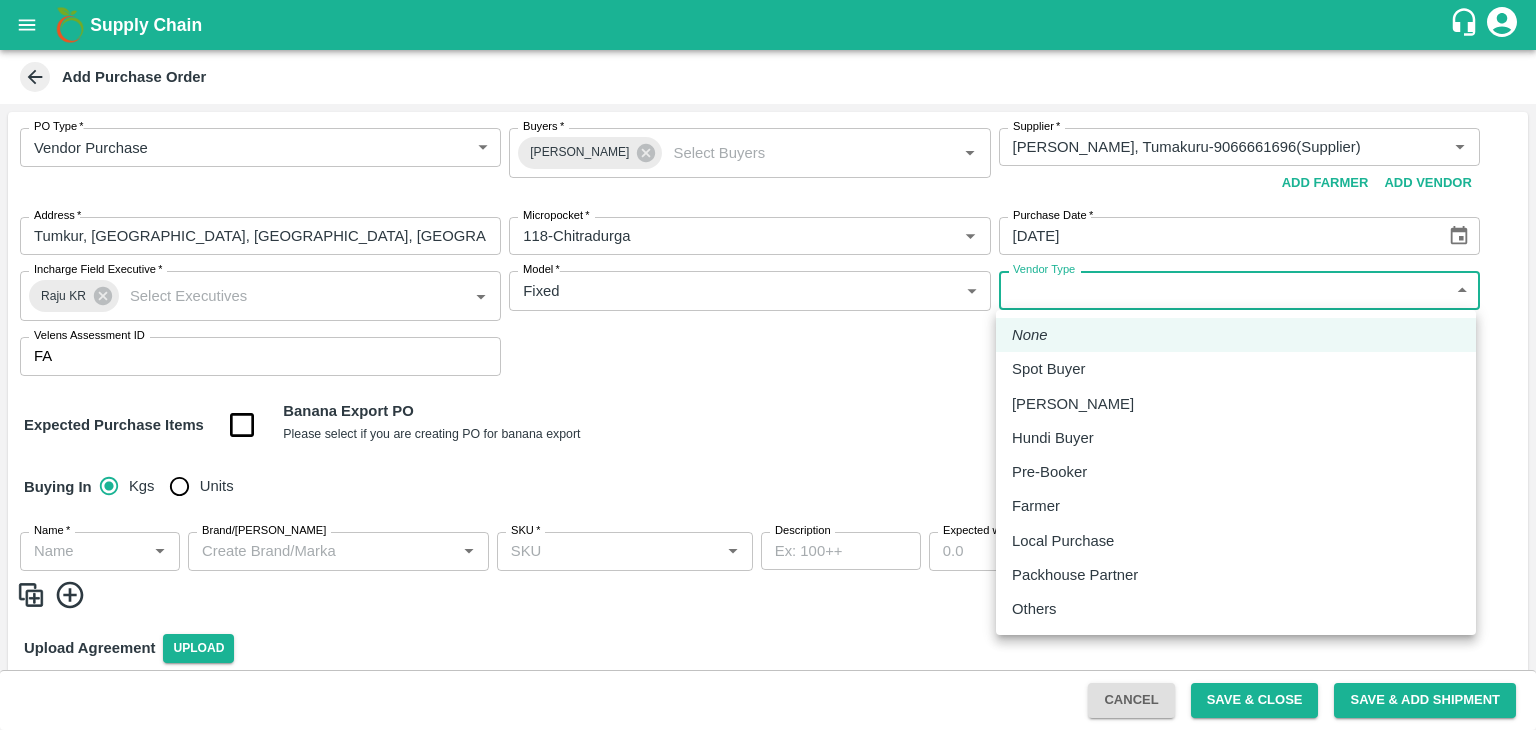 click on "Local Purchase" at bounding box center [1063, 541] 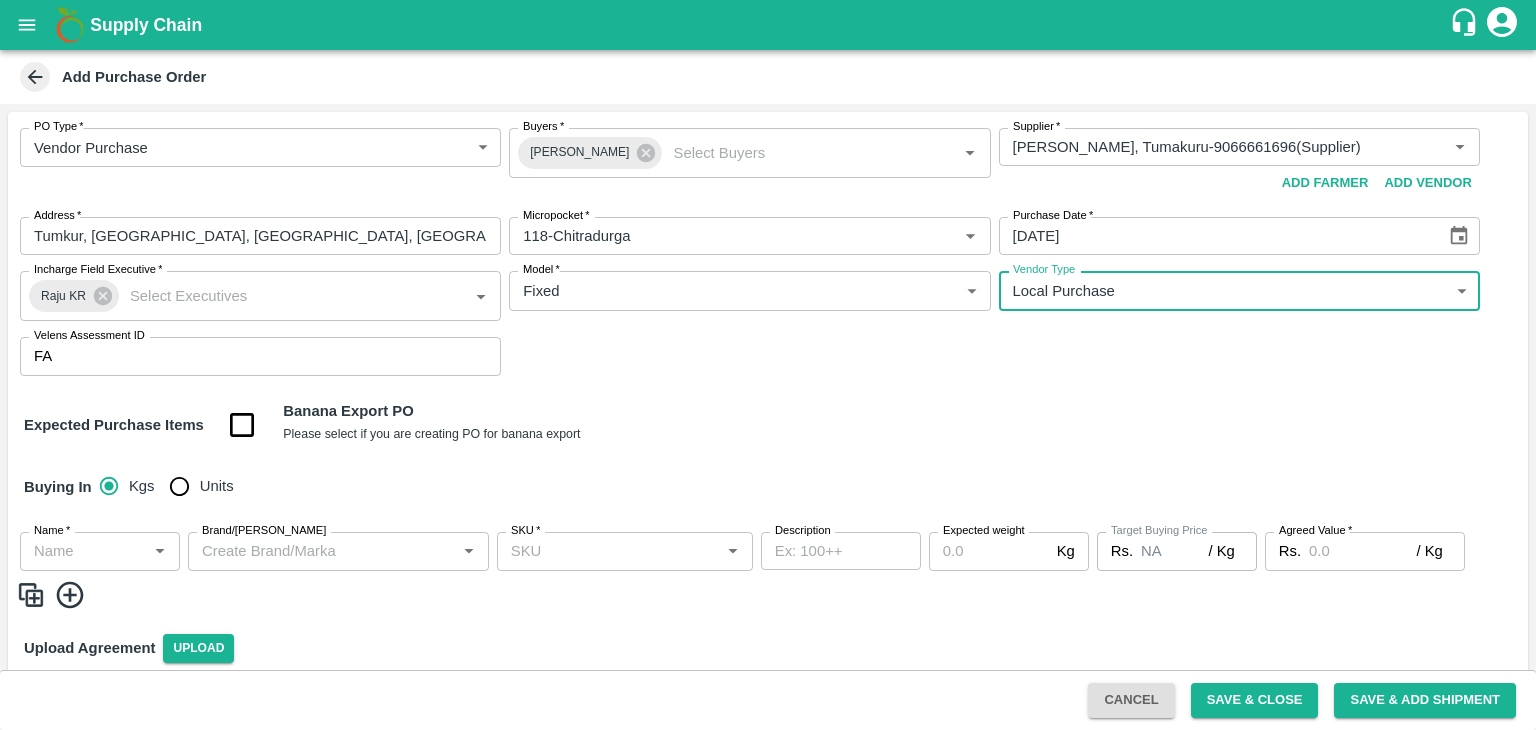 click on "Units" at bounding box center [179, 486] 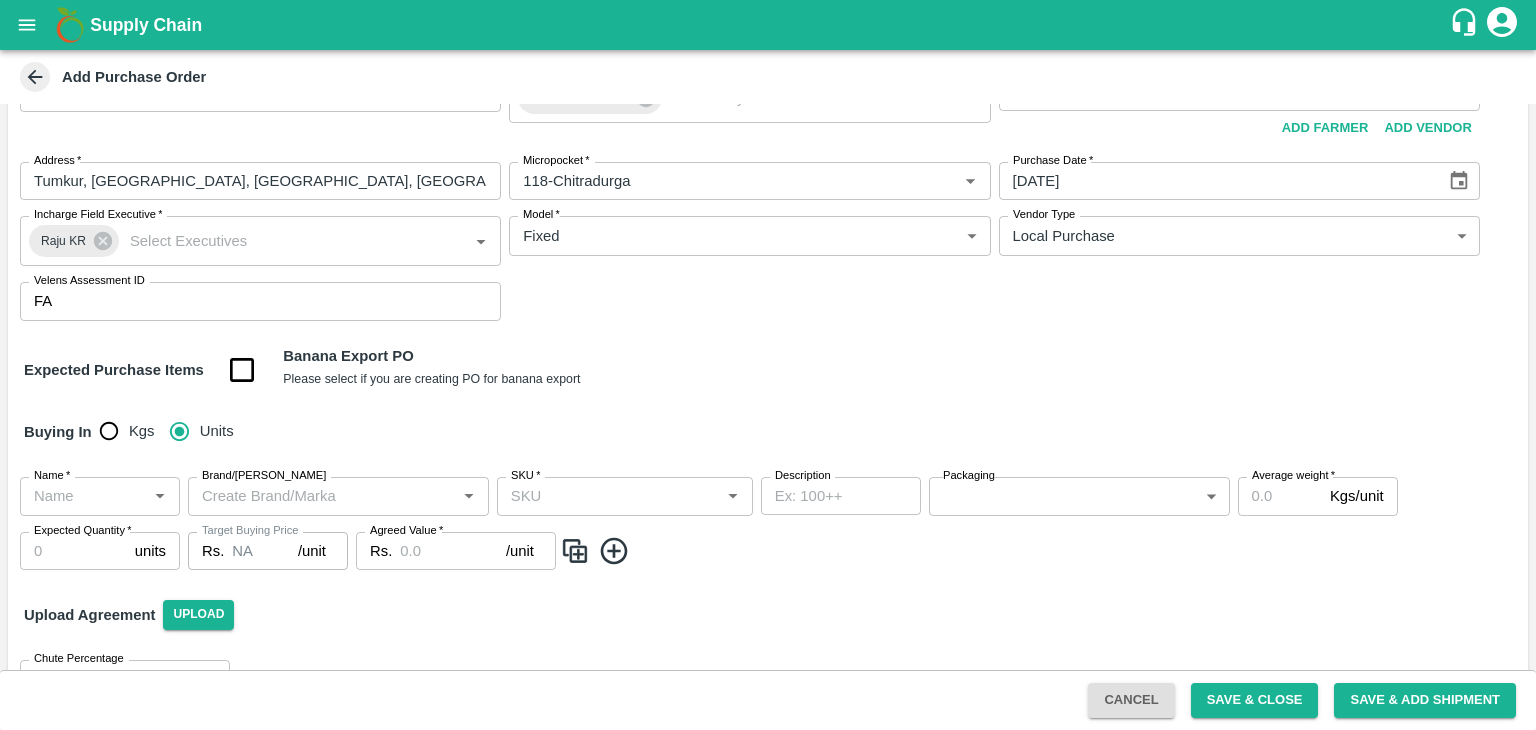 scroll, scrollTop: 107, scrollLeft: 0, axis: vertical 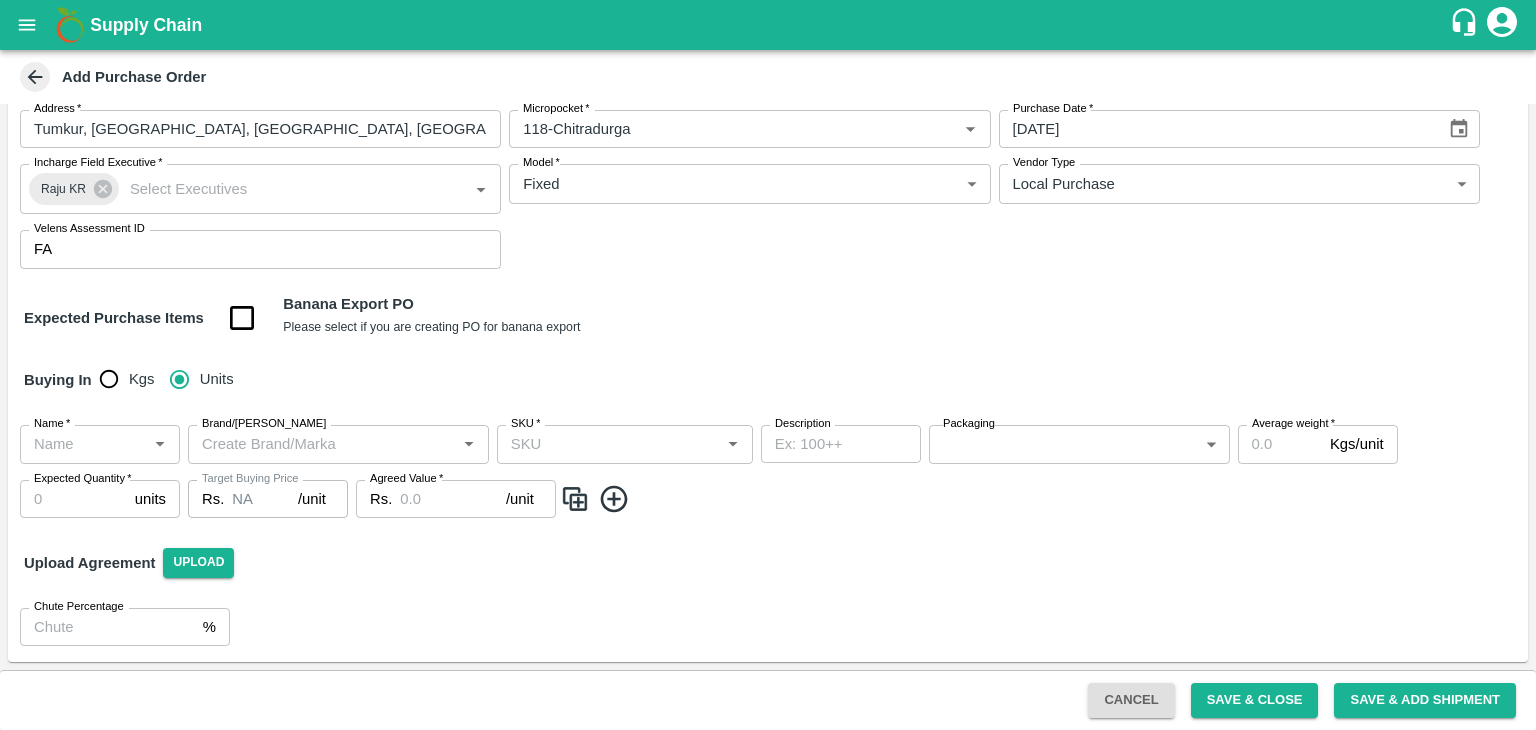 click on "Name   *" at bounding box center (83, 444) 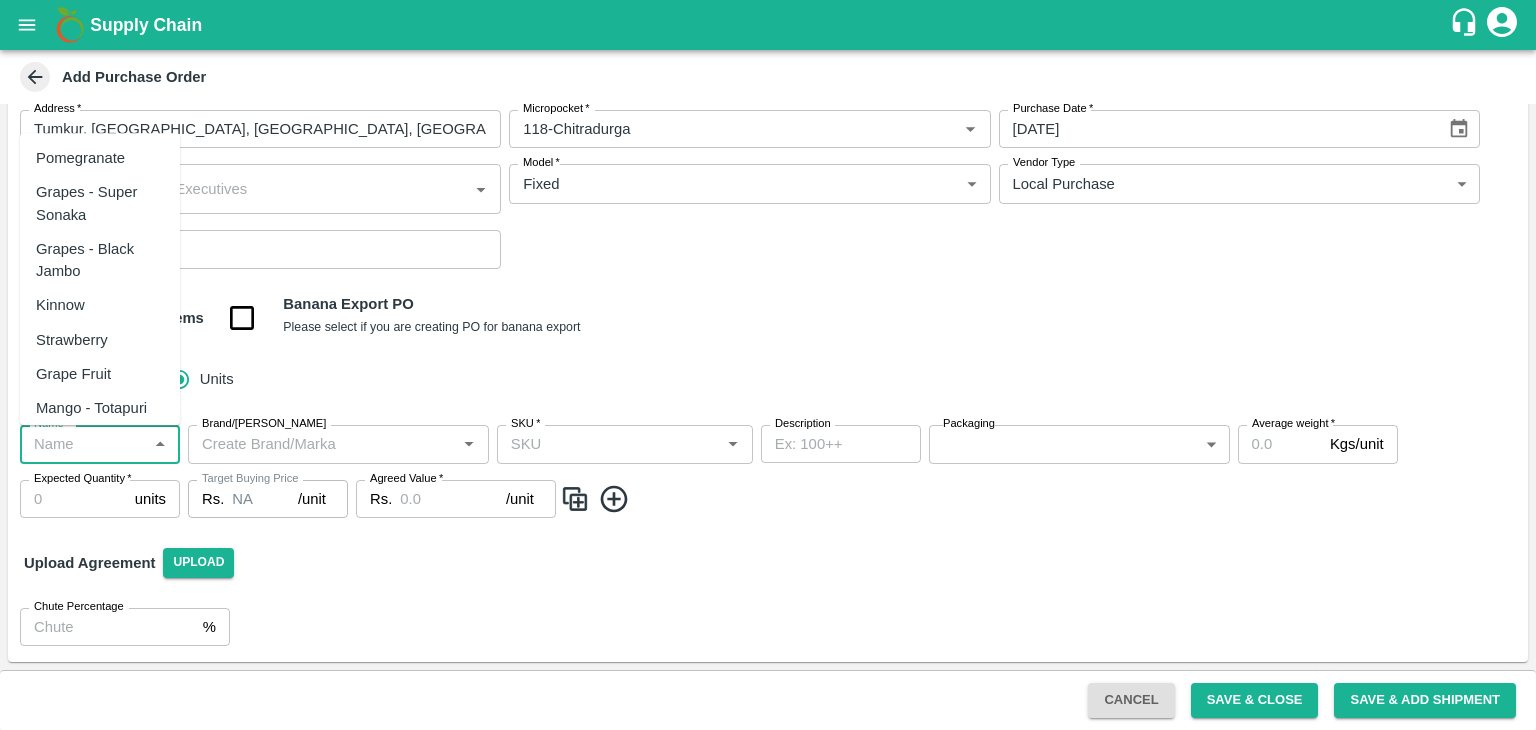 click on "Pomegranate" at bounding box center [80, 158] 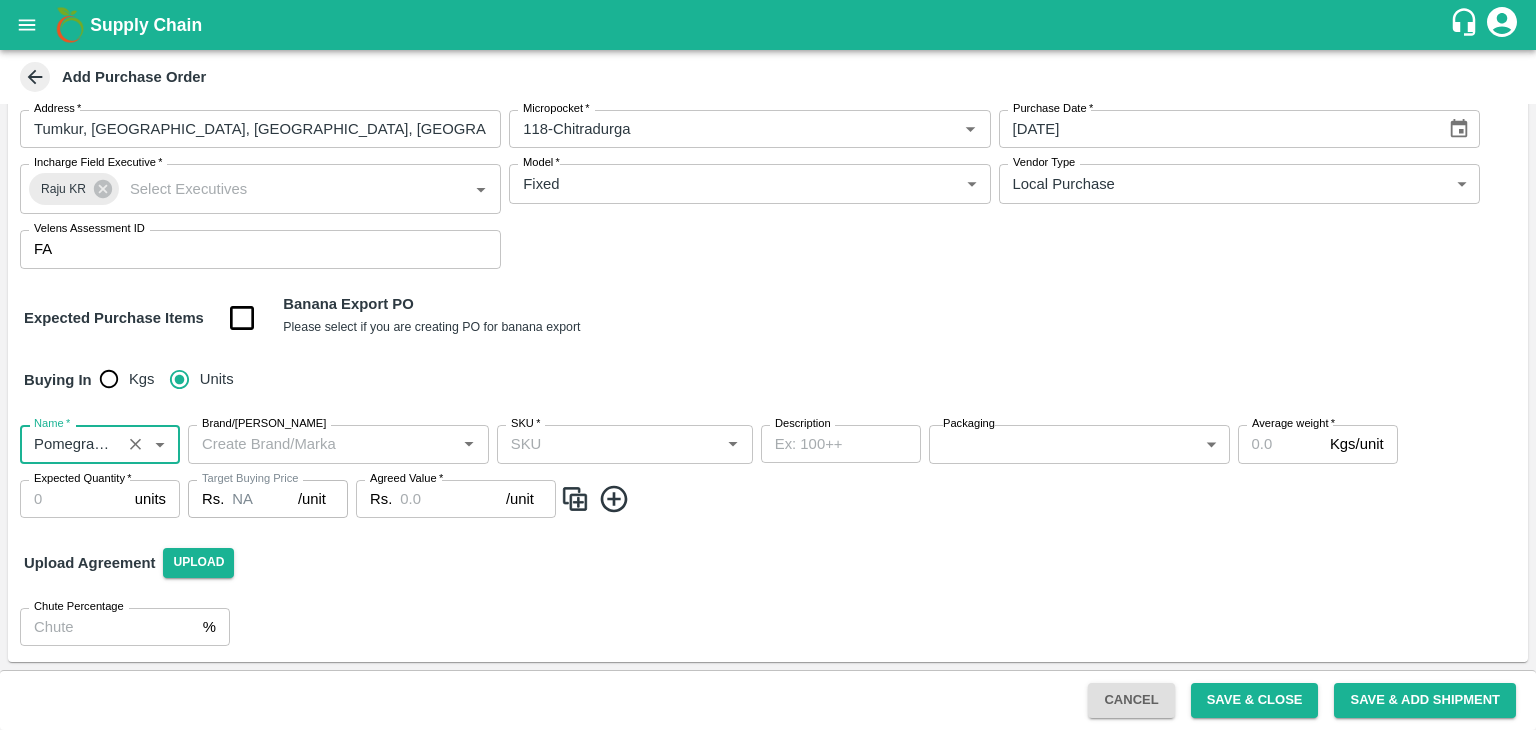click on "Brand/Marka" at bounding box center (322, 444) 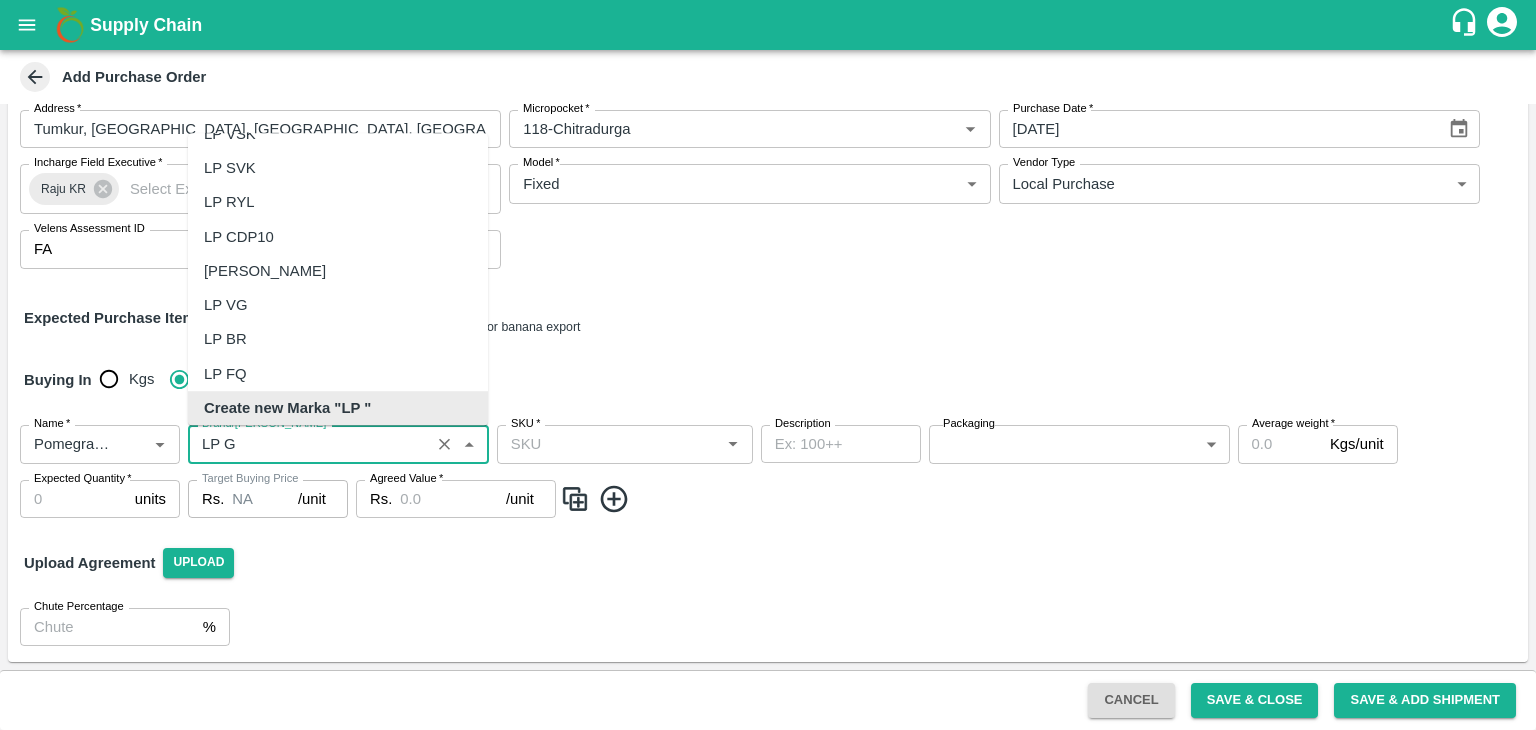 scroll, scrollTop: 0, scrollLeft: 0, axis: both 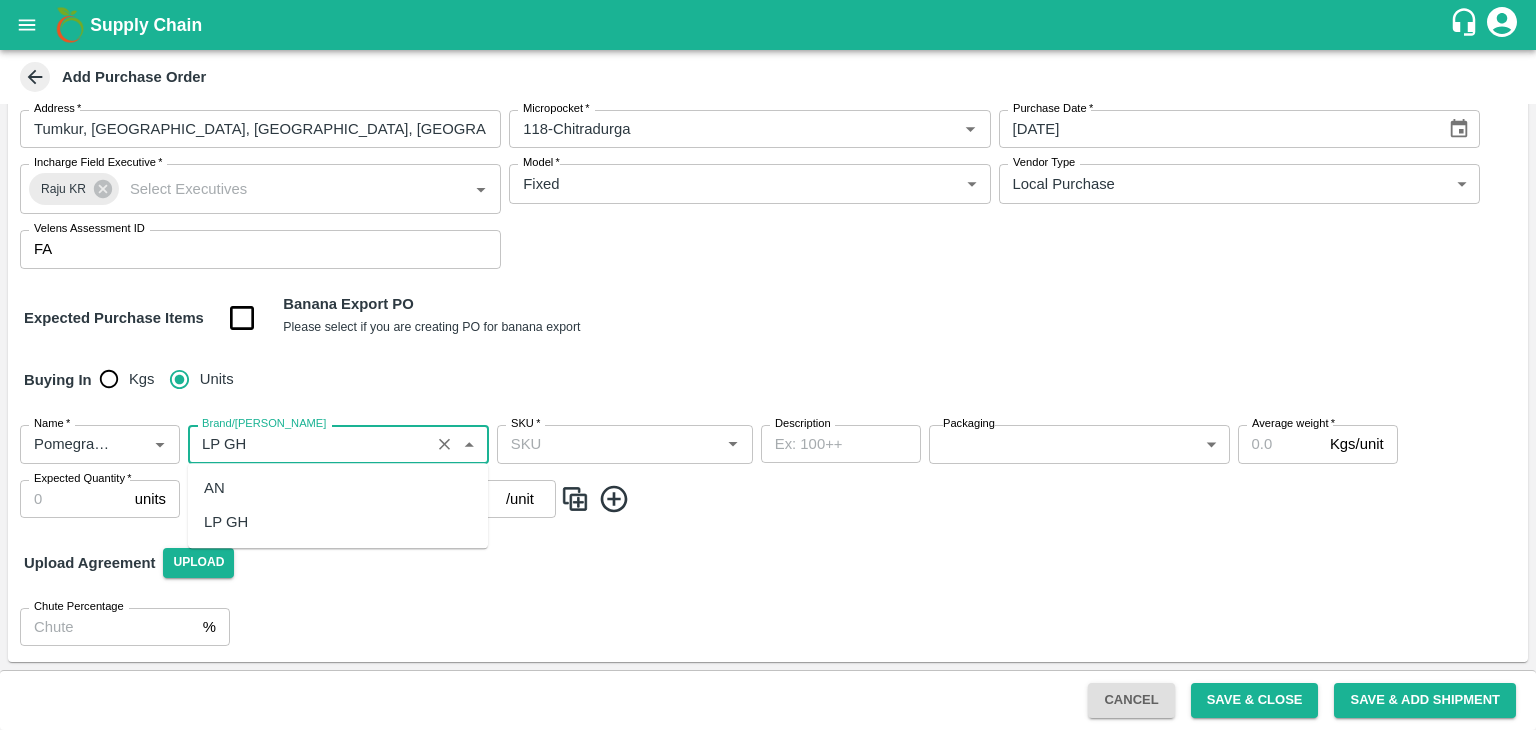 click on "LP GH" at bounding box center (338, 522) 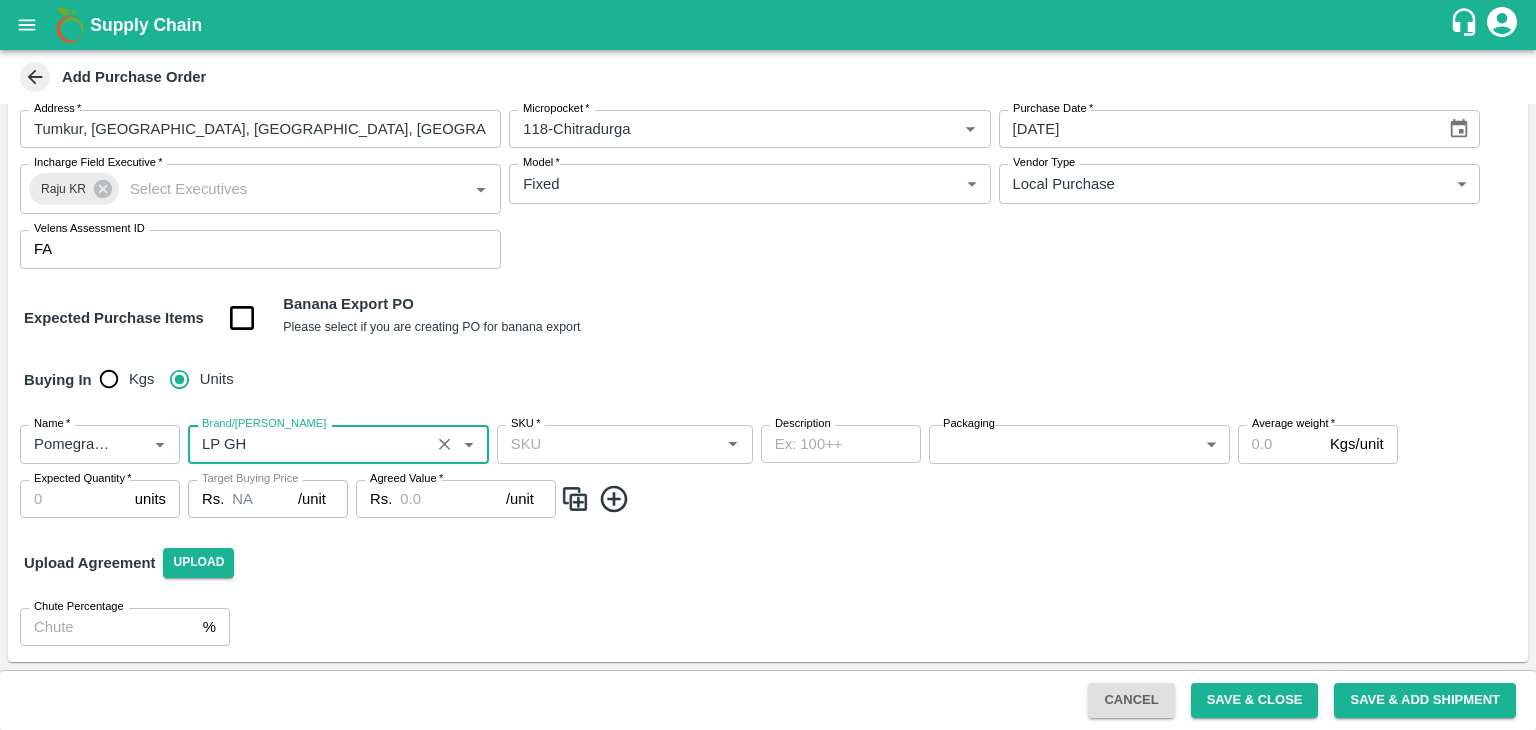 type on "LP GH" 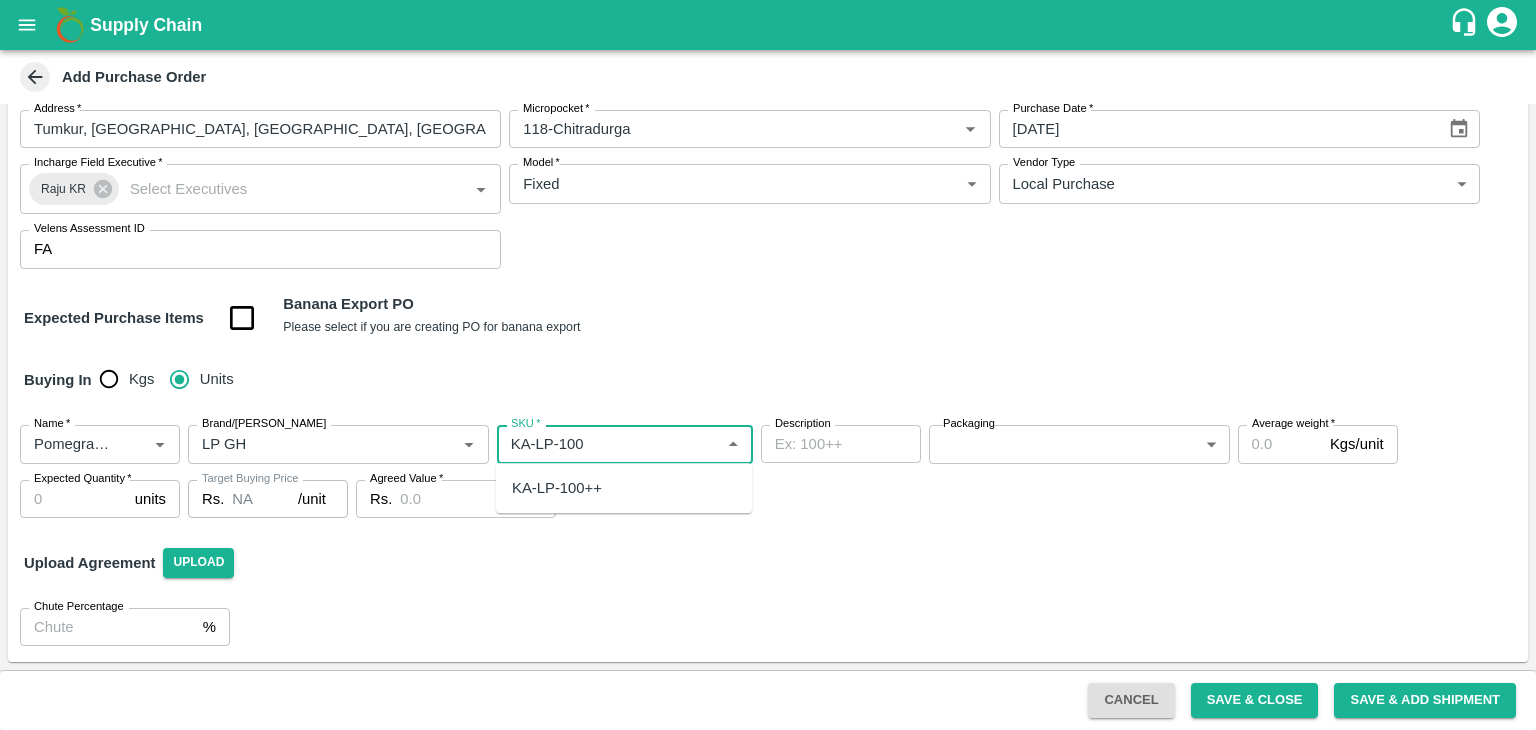click on "KA-LP-100++" at bounding box center (557, 488) 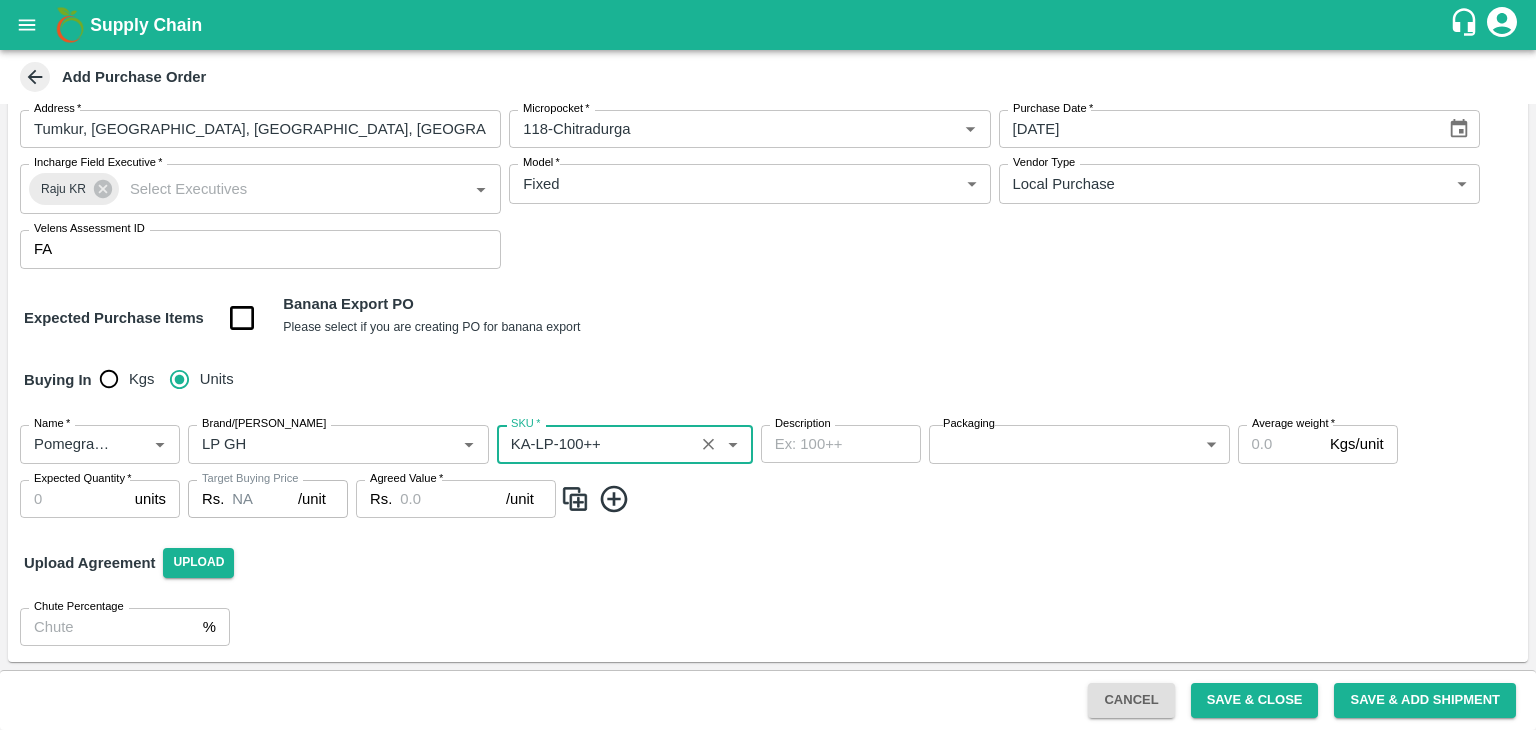 type on "KA-LP-100++" 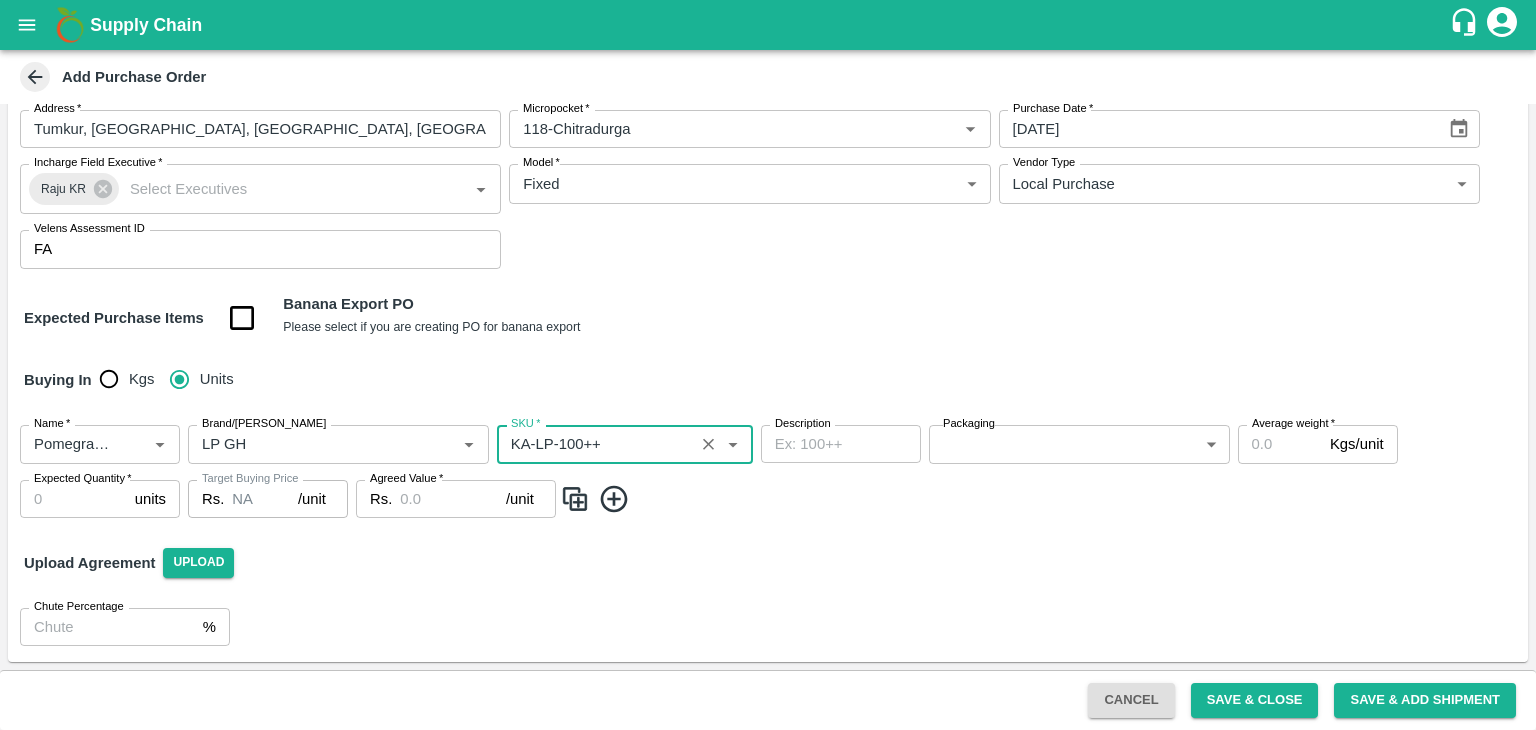 click on "Description" at bounding box center (841, 444) 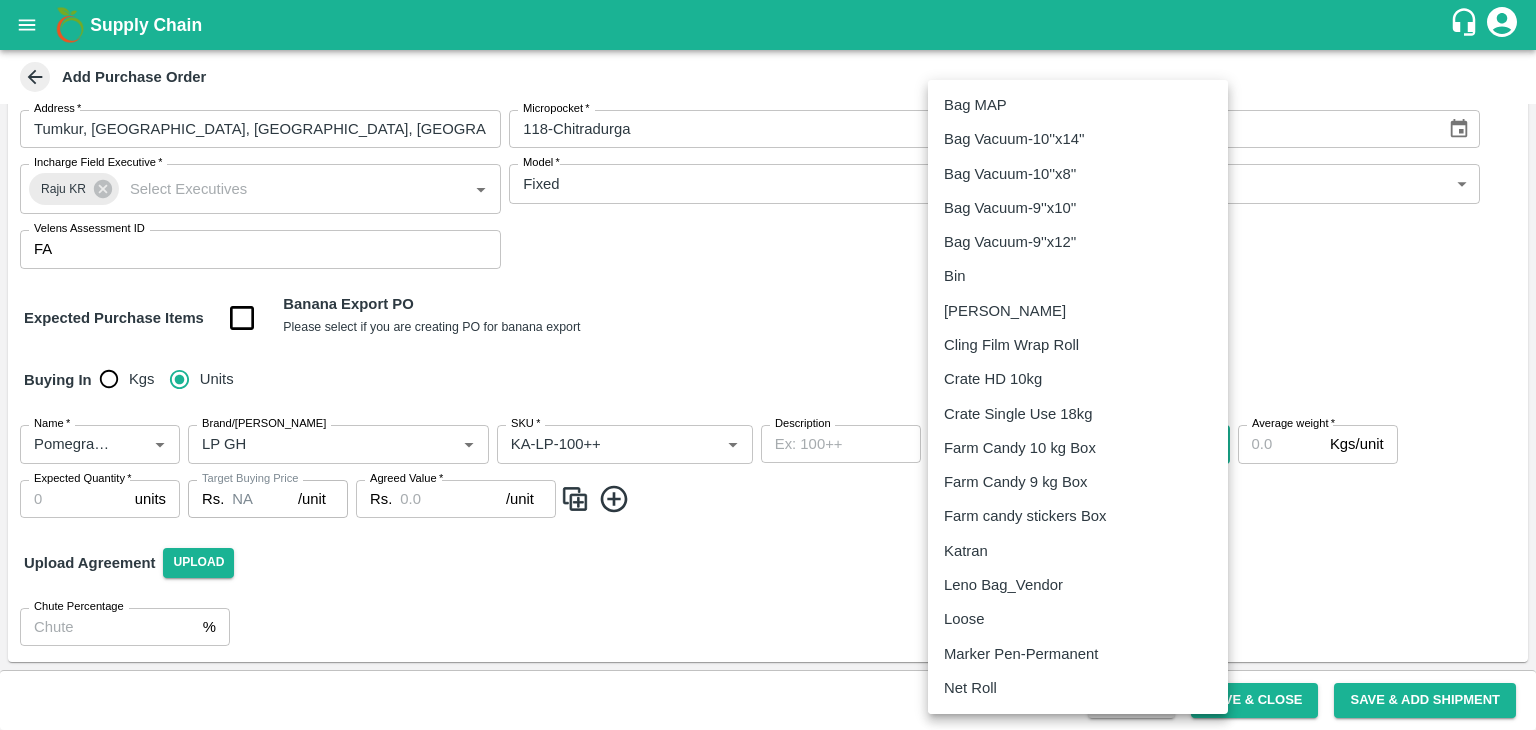 click on "Supply Chain Add Purchase Order PO Type   * Vendor Purchase 2 PO Type Buyers   * Anil Kumar Buyers   * Supplier   * Supplier   * Add Vendor Add Farmer Address   * Tumkur, Tumakuru, Tumakuru, Karnataka Address Micropocket   * Micropocket   * Purchase Date   * 13/07/2025 Purchase Date Incharge Field Executive   * Raju KR Incharge Field Executive   * Model   * Fixed Fixed Model Vendor Type Local Purchase LOCAL_PURCHASE Vendor Type Velens Assessment ID FA Velens Assessment ID Expected Purchase Items Banana Export PO Please select if you are creating PO for banana export Buying In Kgs Units Name   * Name   * Brand/Marka Brand/Marka SKU   * SKU   * Description x Description Packaging ​ Packaging Average weight   * Kgs/unit Average weight Expected Quantity   * units Expected Quantity Target Buying Price Rs. NA /unit Target Buying Price Agreed Value   * Rs. /unit Agreed Value Upload Agreement Upload Chute Percentage % Chute Percentage Cancel Save & Close Save & Add Shipment Bin" at bounding box center [768, 365] 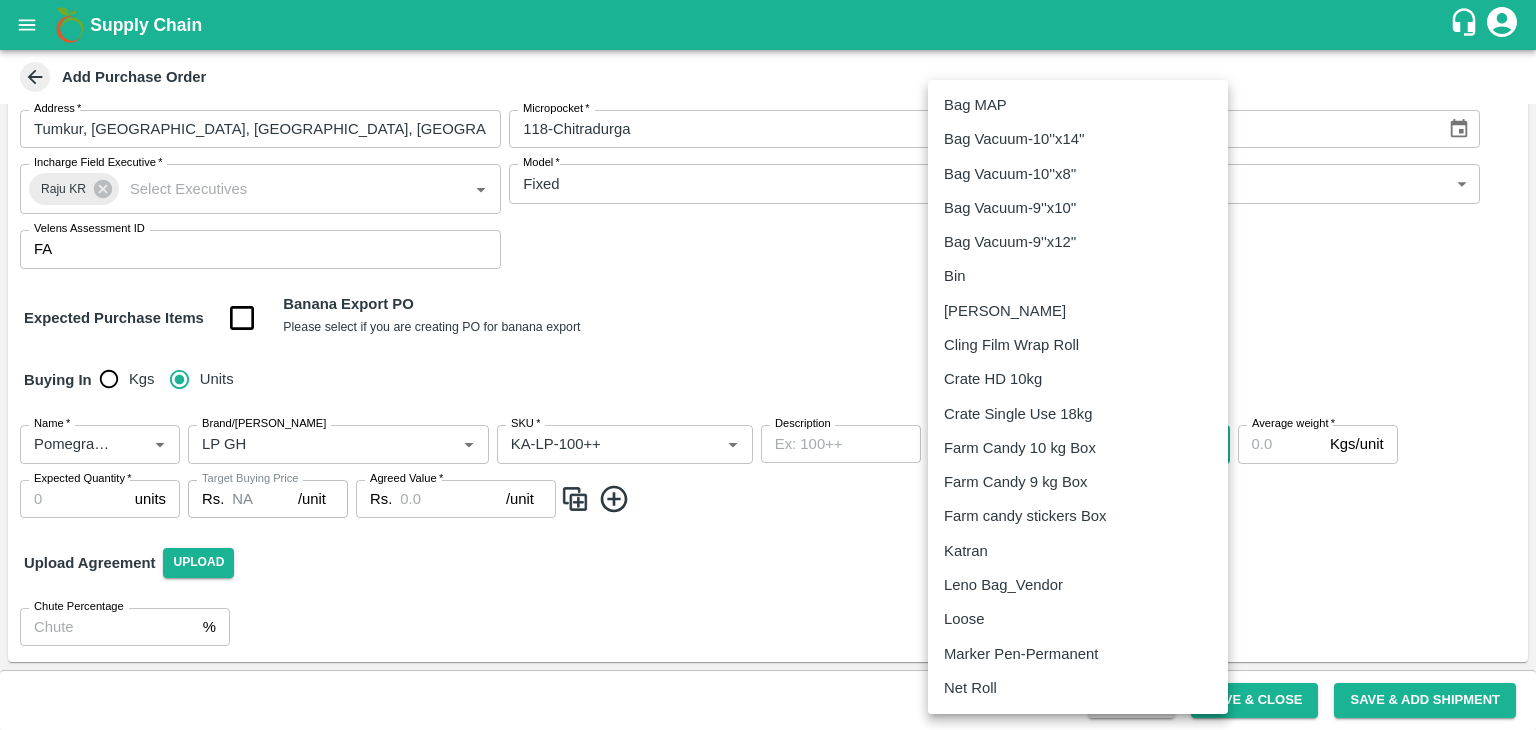 type 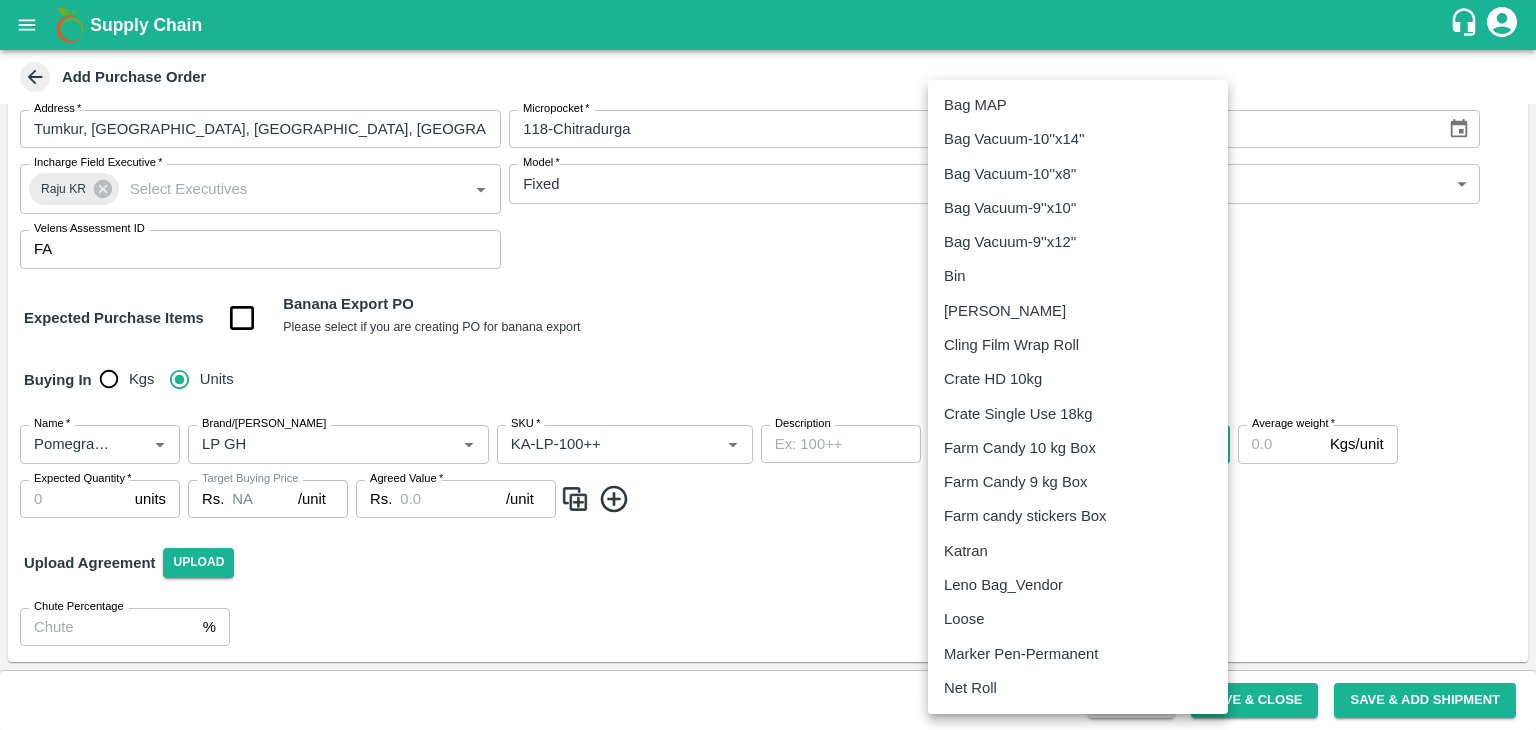 type 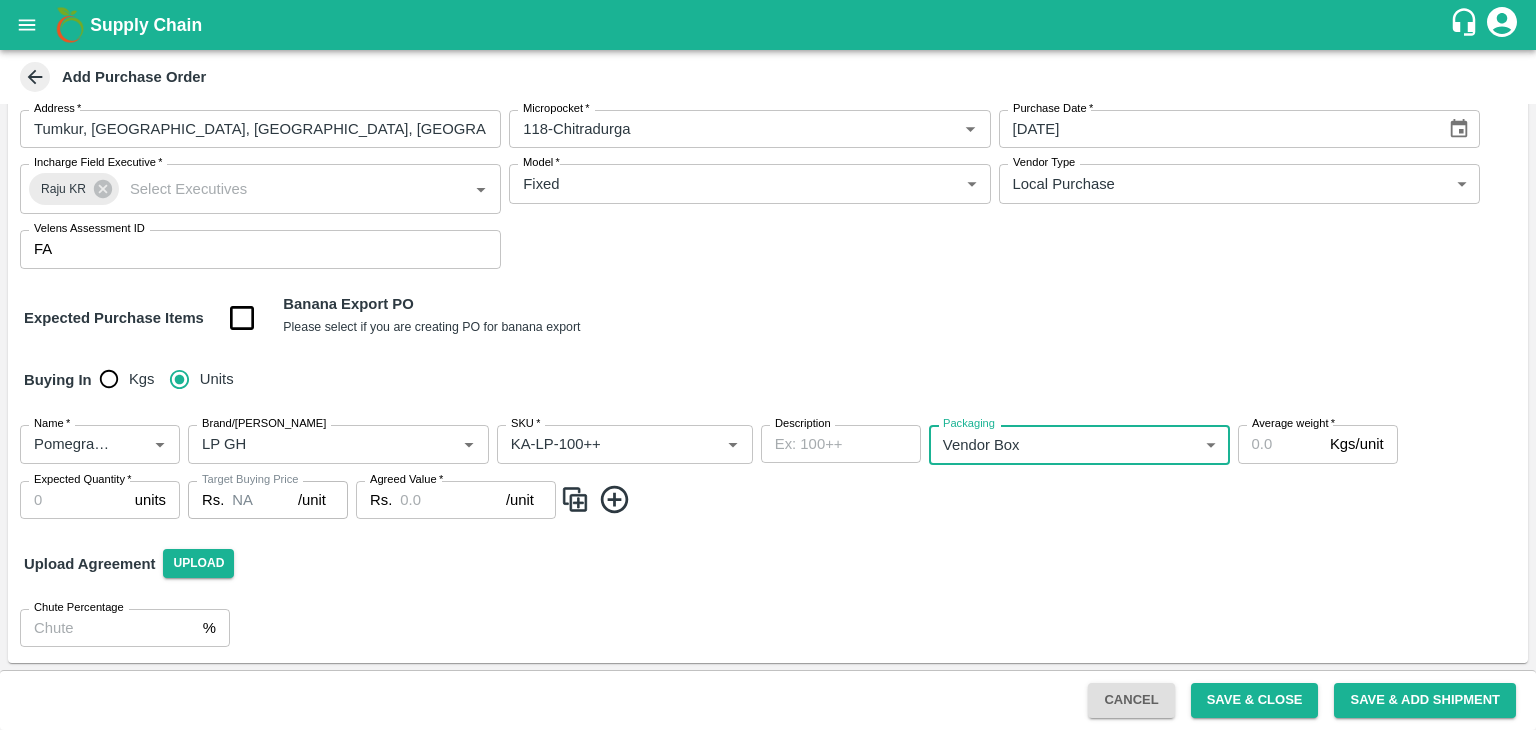 type on "276" 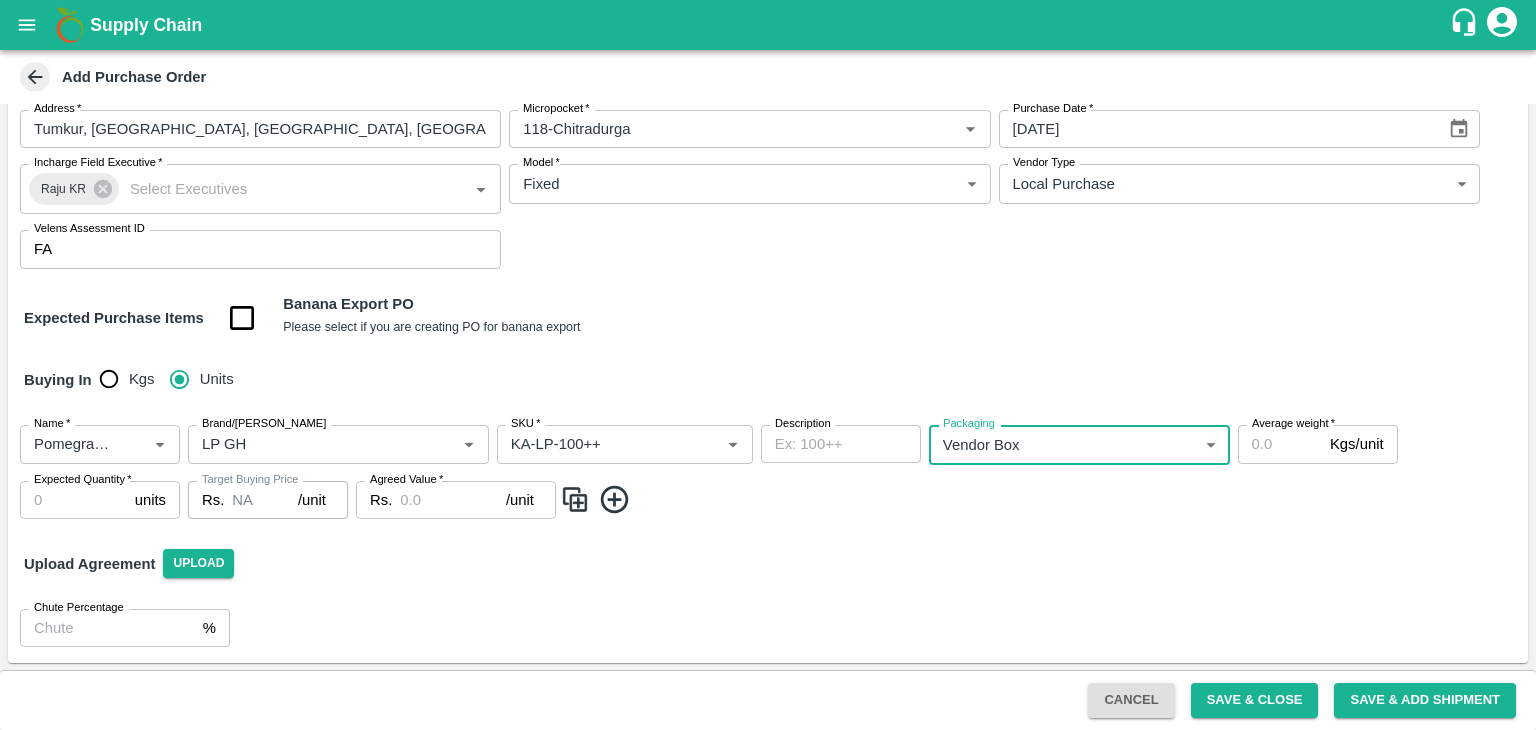 click on "Average weight   *" at bounding box center [1280, 444] 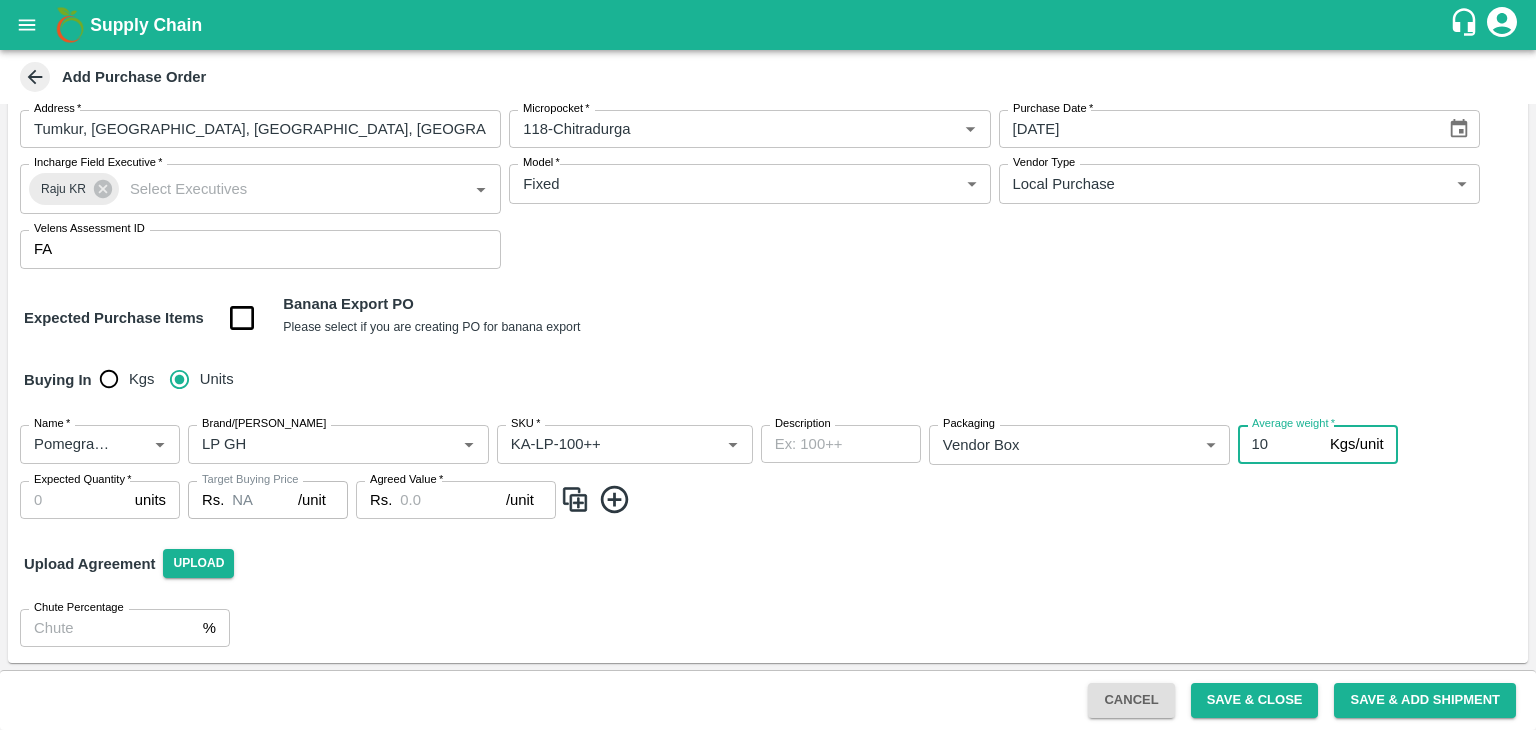 type on "10" 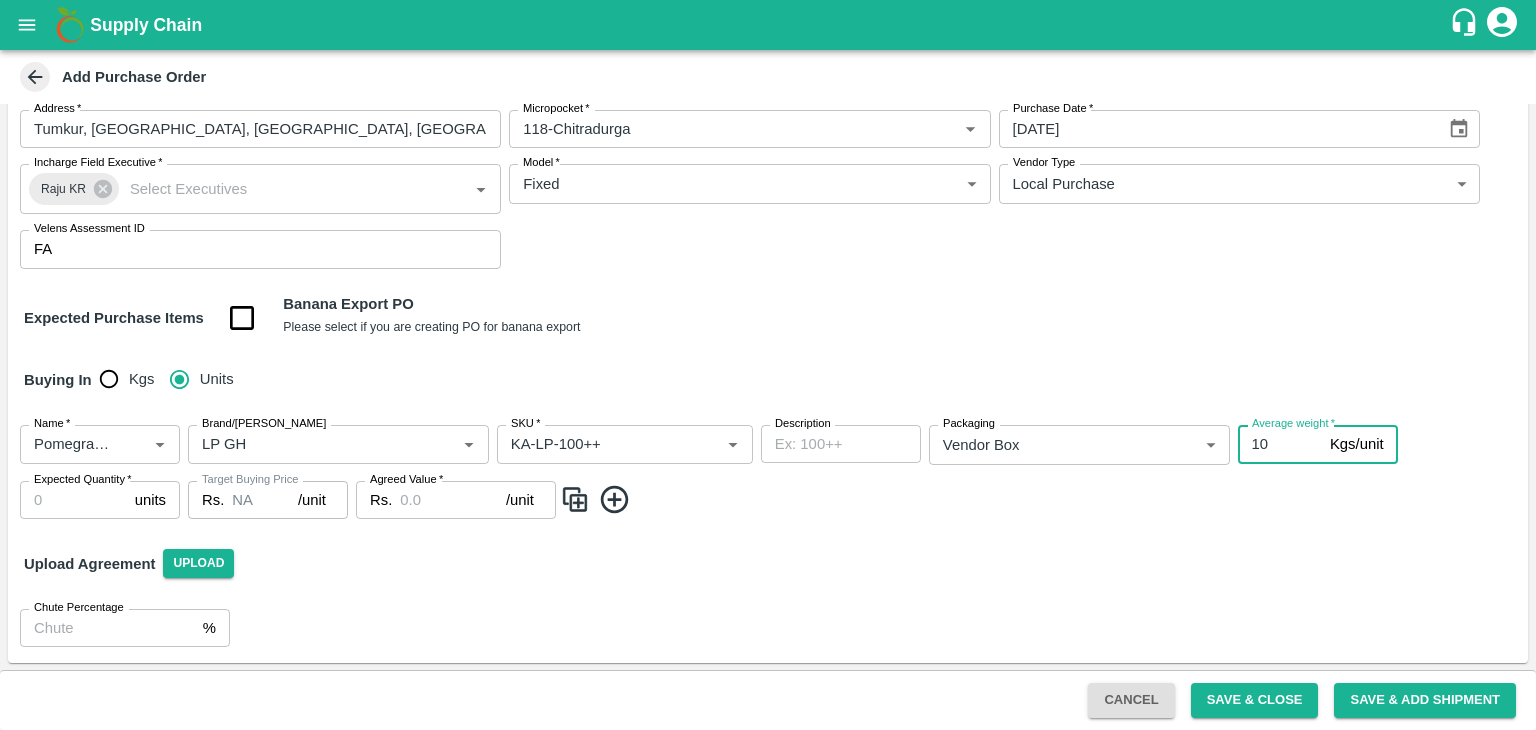 click on "Expected Quantity   *" at bounding box center (73, 500) 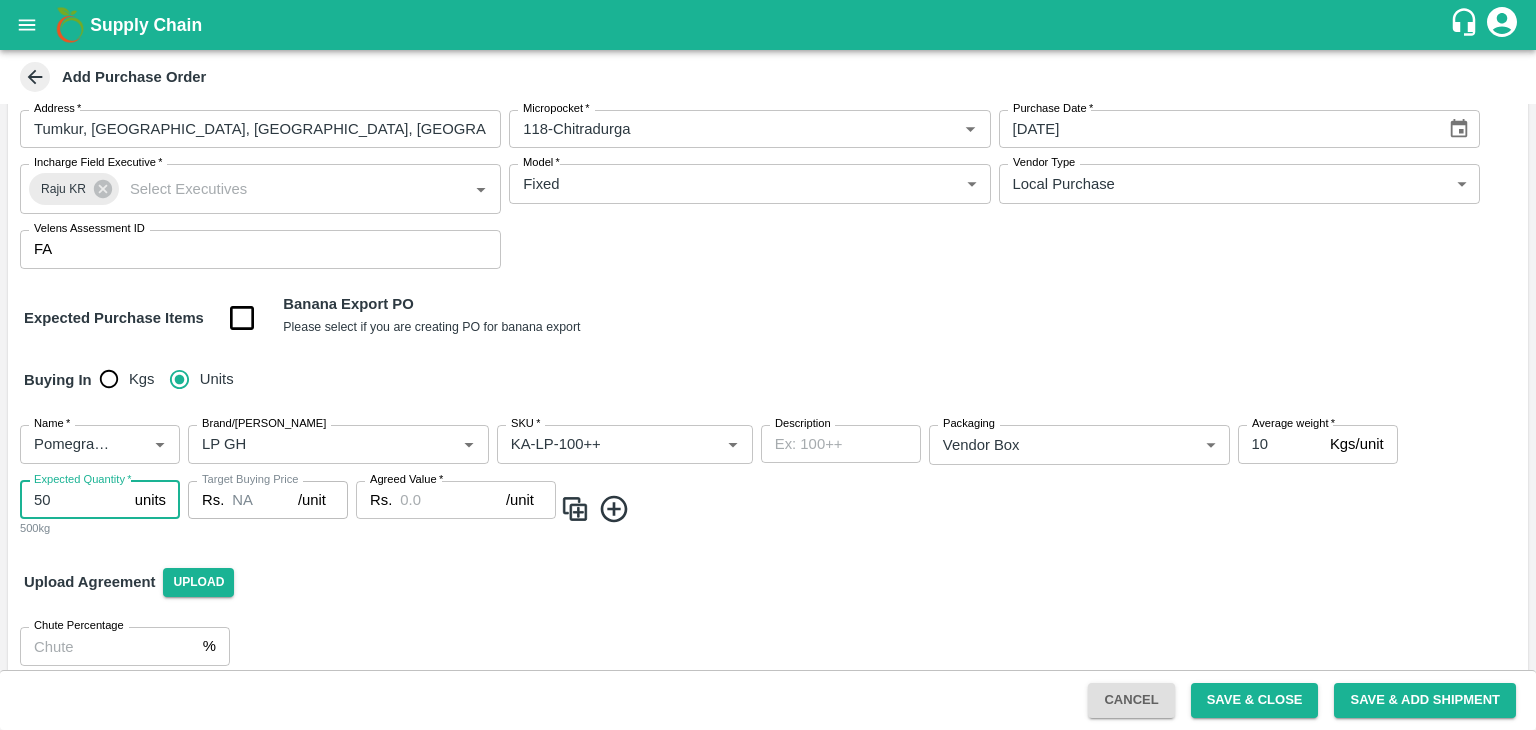 type on "50" 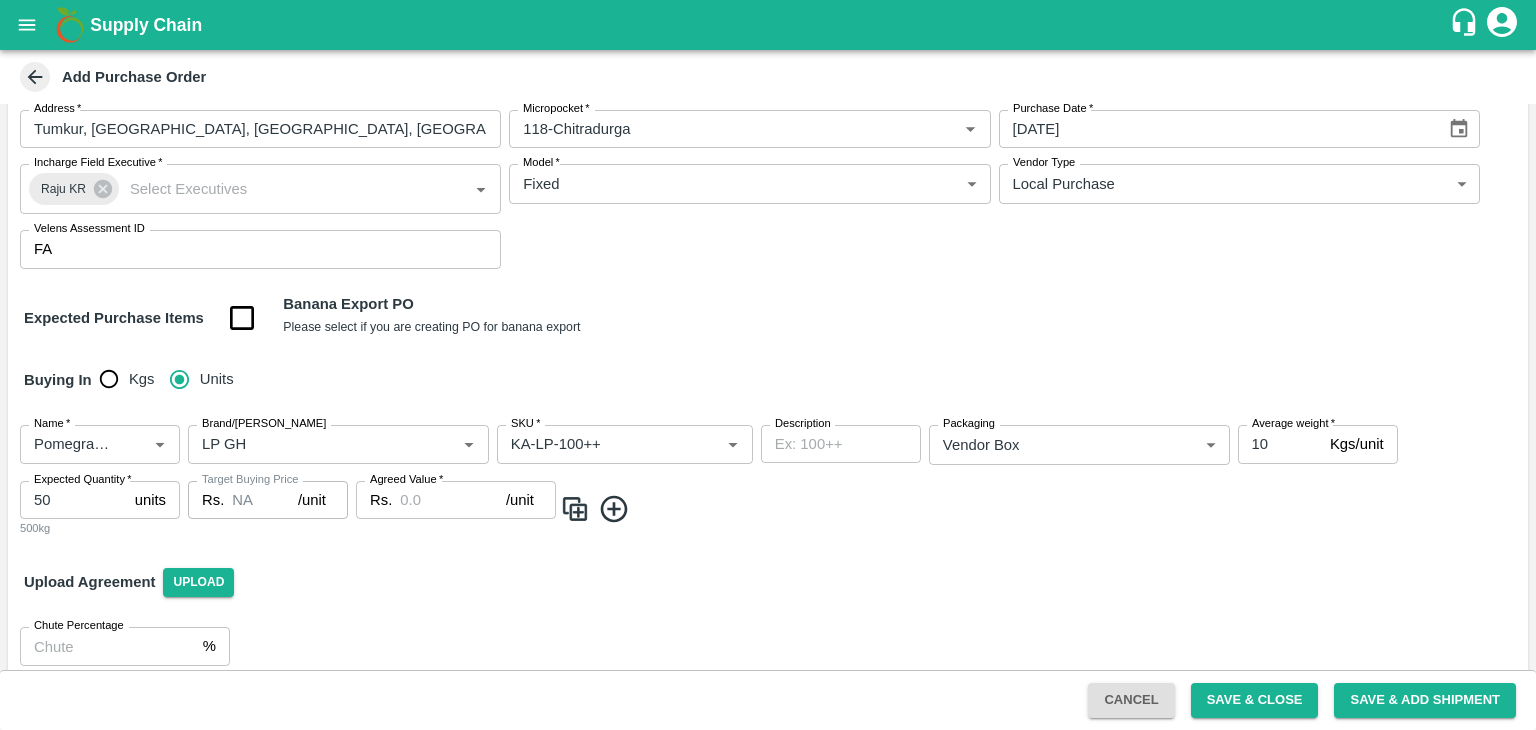 click on "Agreed Value   *" at bounding box center [453, 500] 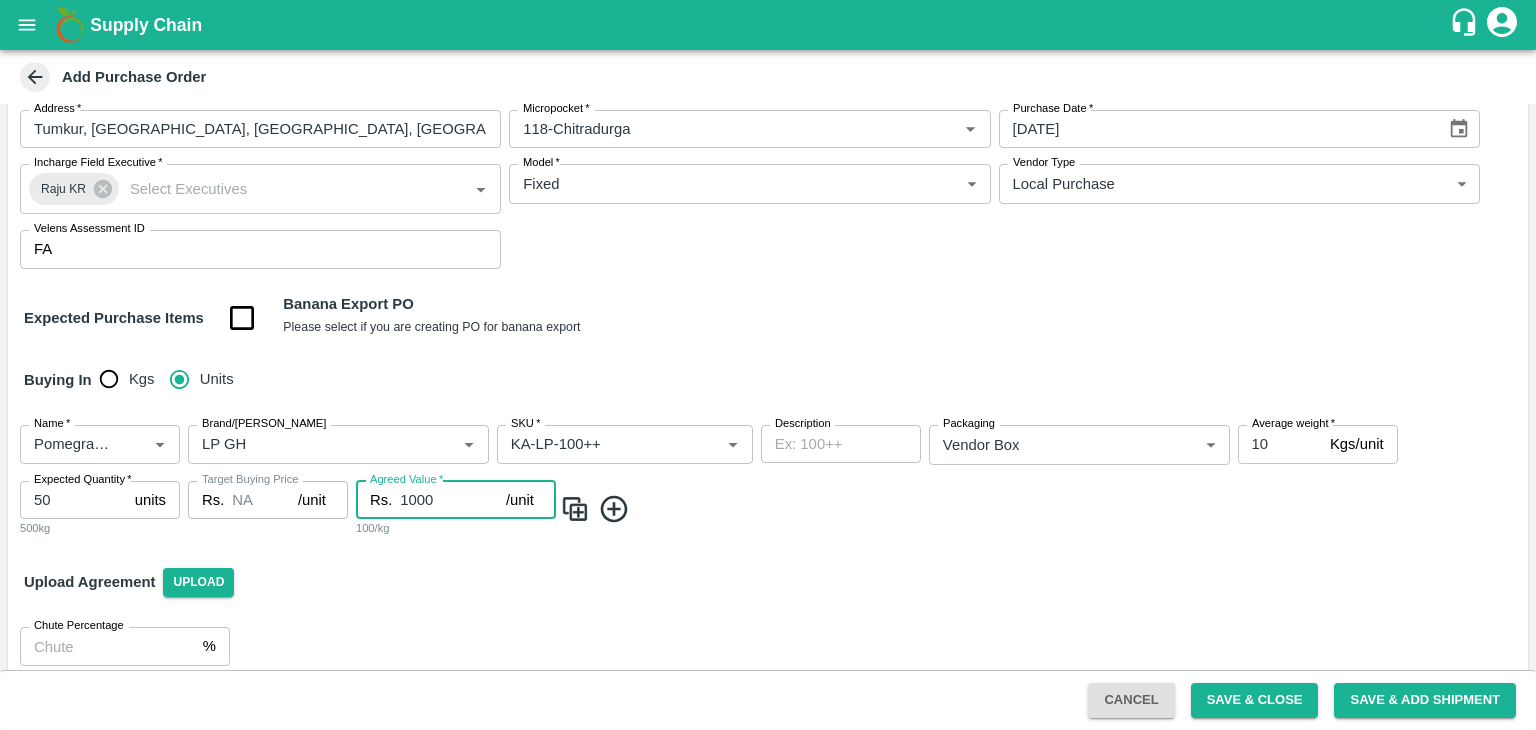type on "1000" 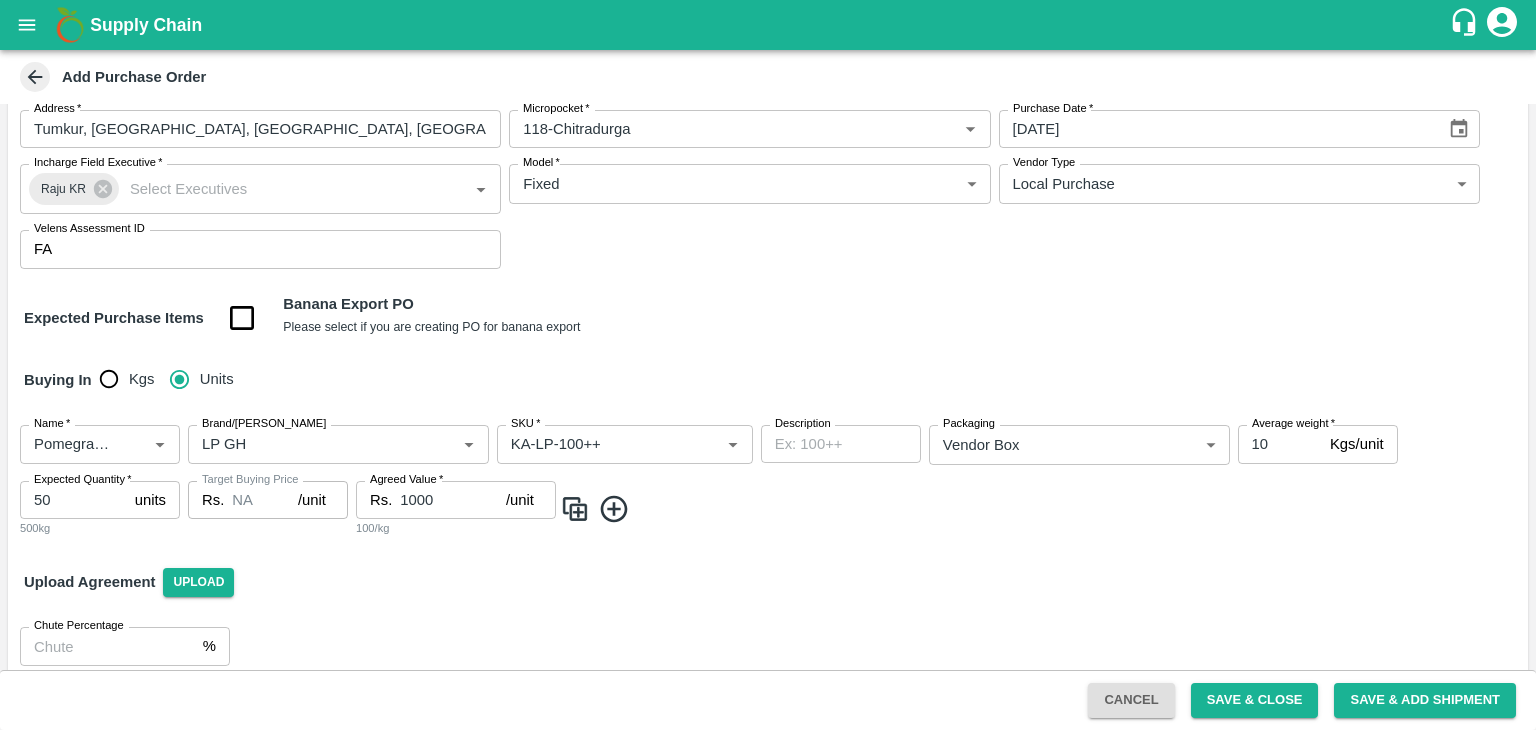 click at bounding box center (575, 509) 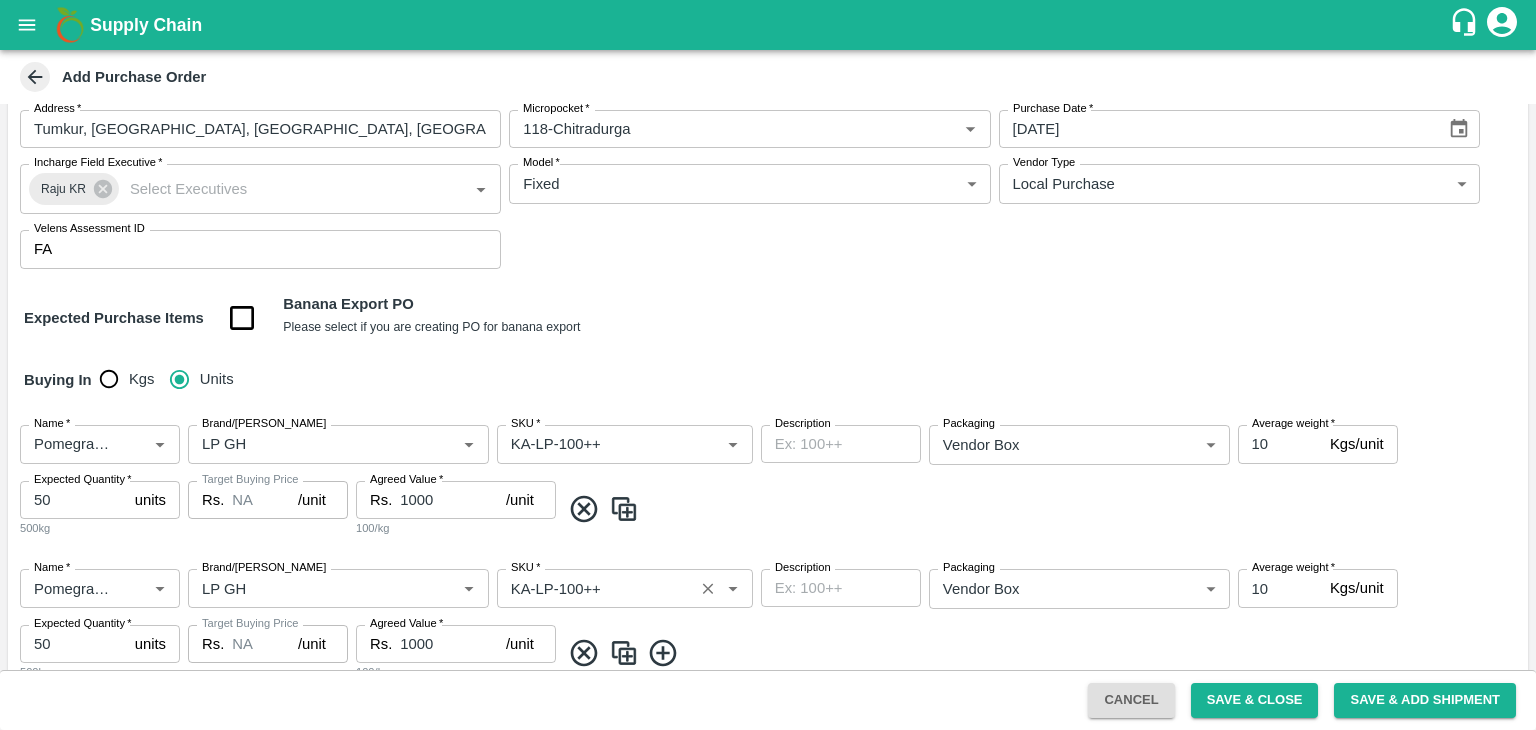 click on "SKU   *" at bounding box center [595, 588] 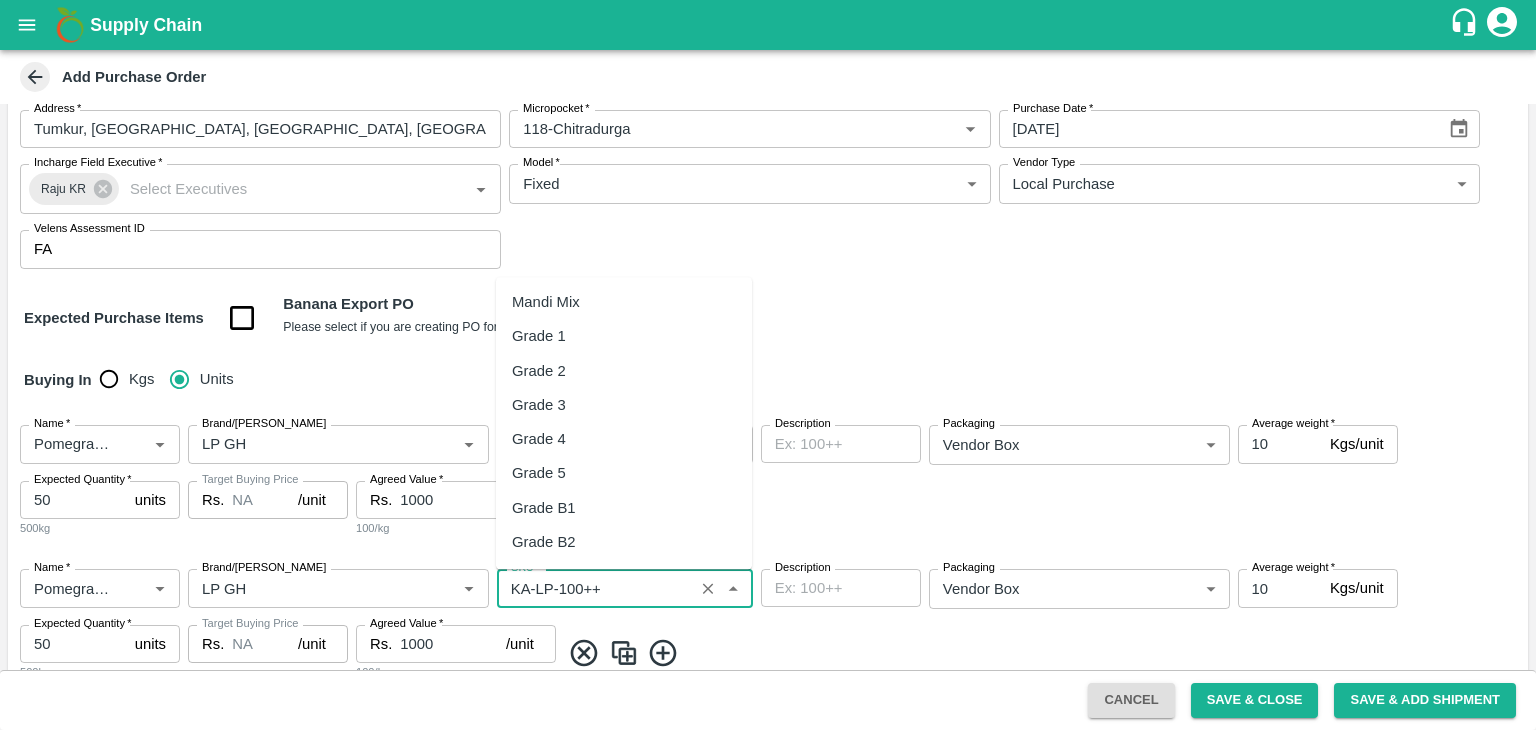 click on "SKU   *" at bounding box center [595, 588] 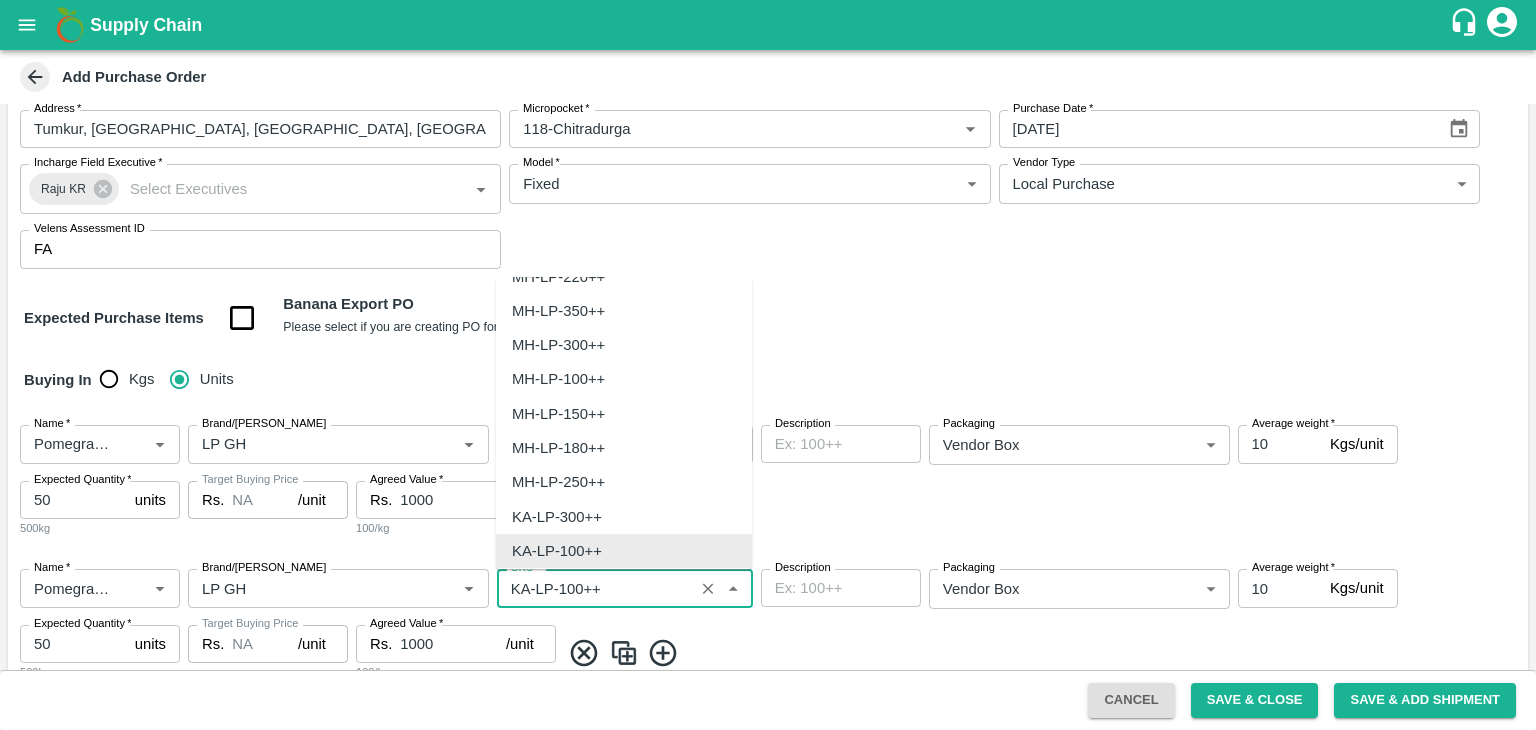 click on "SKU   *" at bounding box center (595, 588) 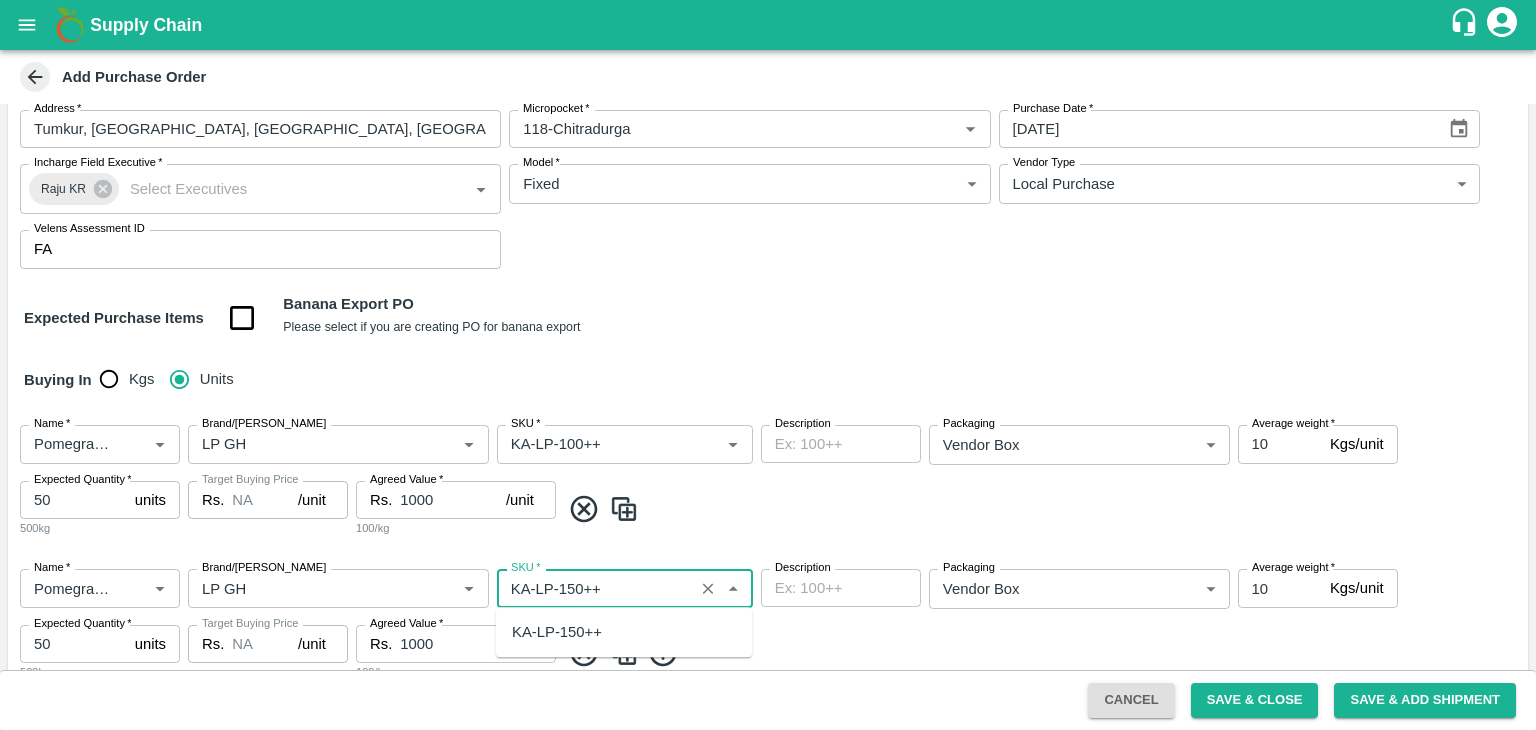 click on "KA-LP-150++" at bounding box center [557, 632] 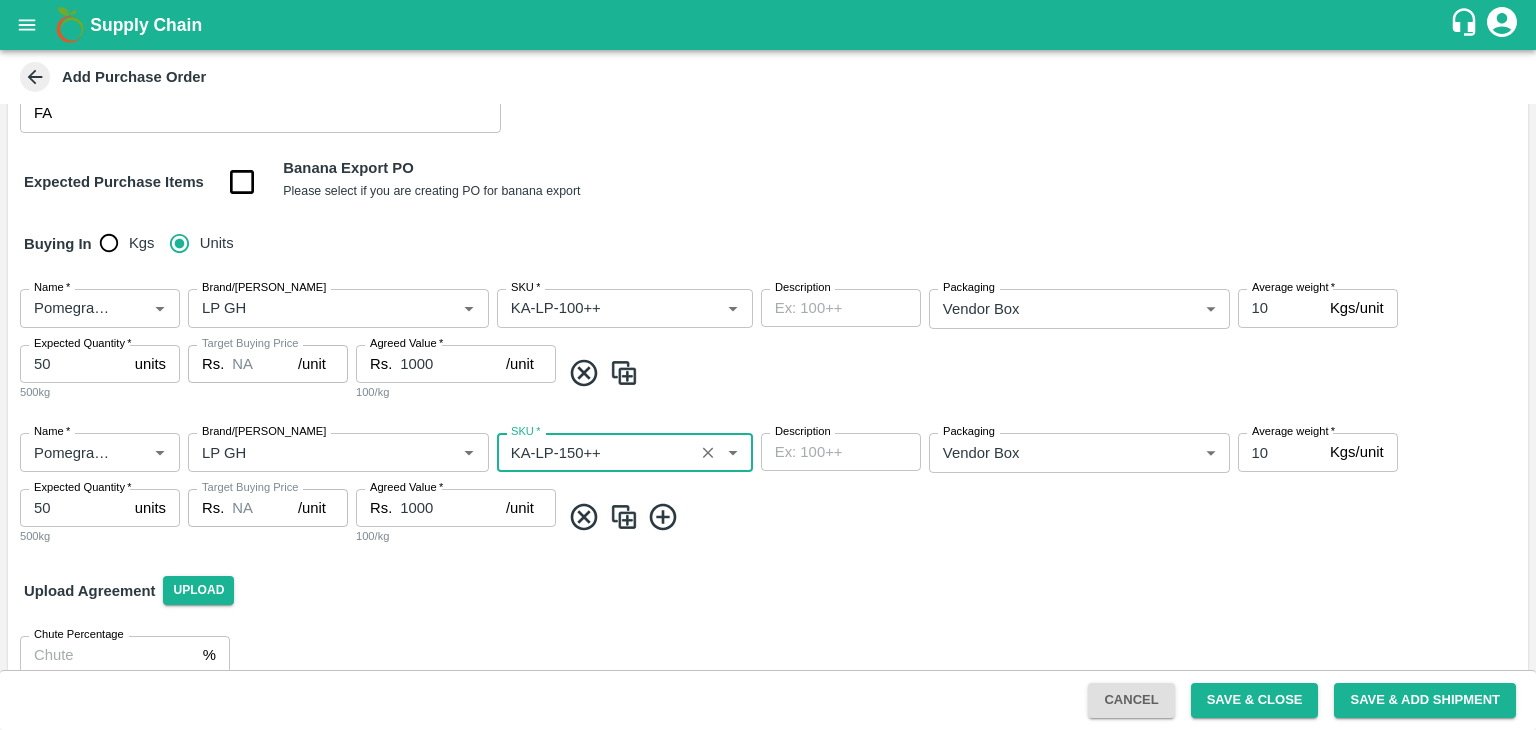 scroll, scrollTop: 270, scrollLeft: 0, axis: vertical 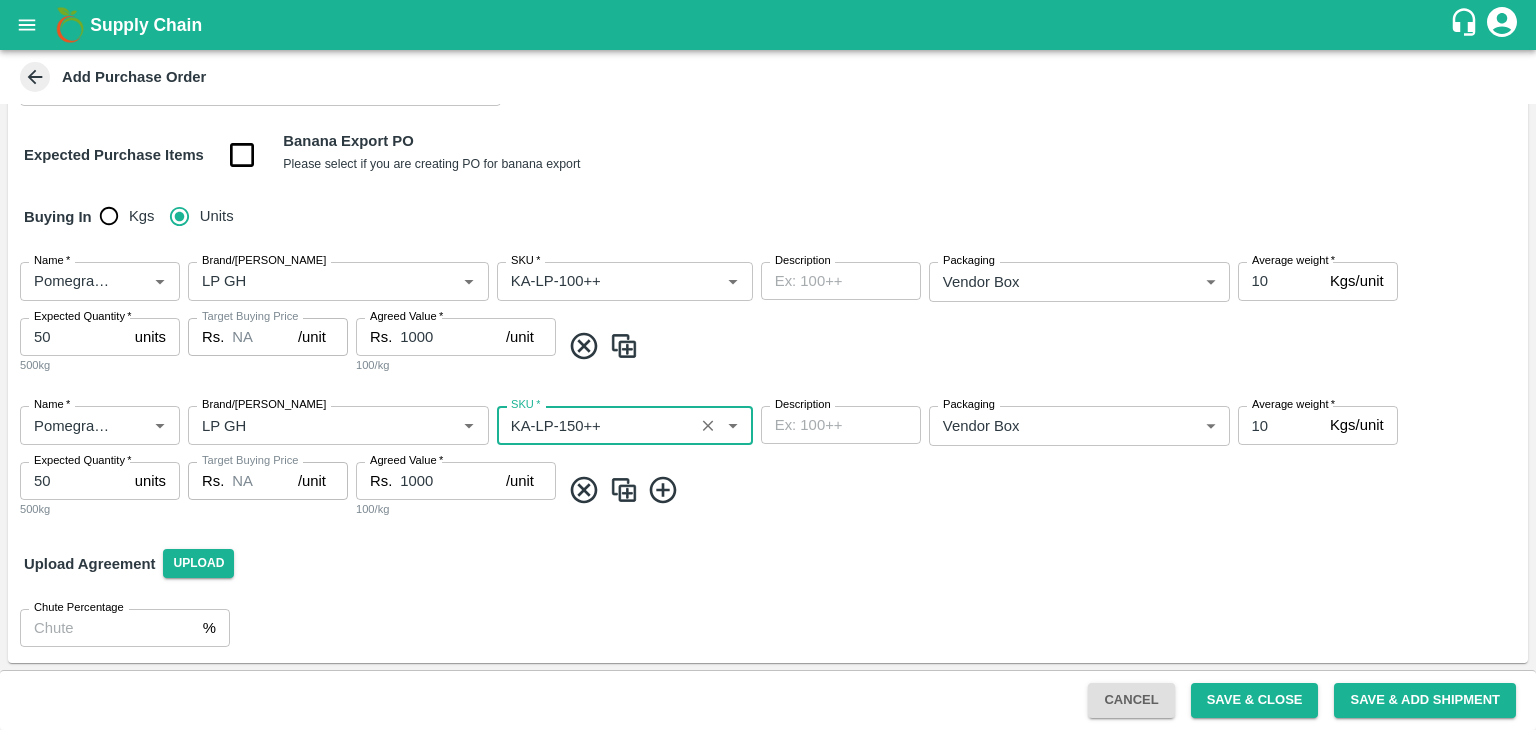 type on "KA-LP-150++" 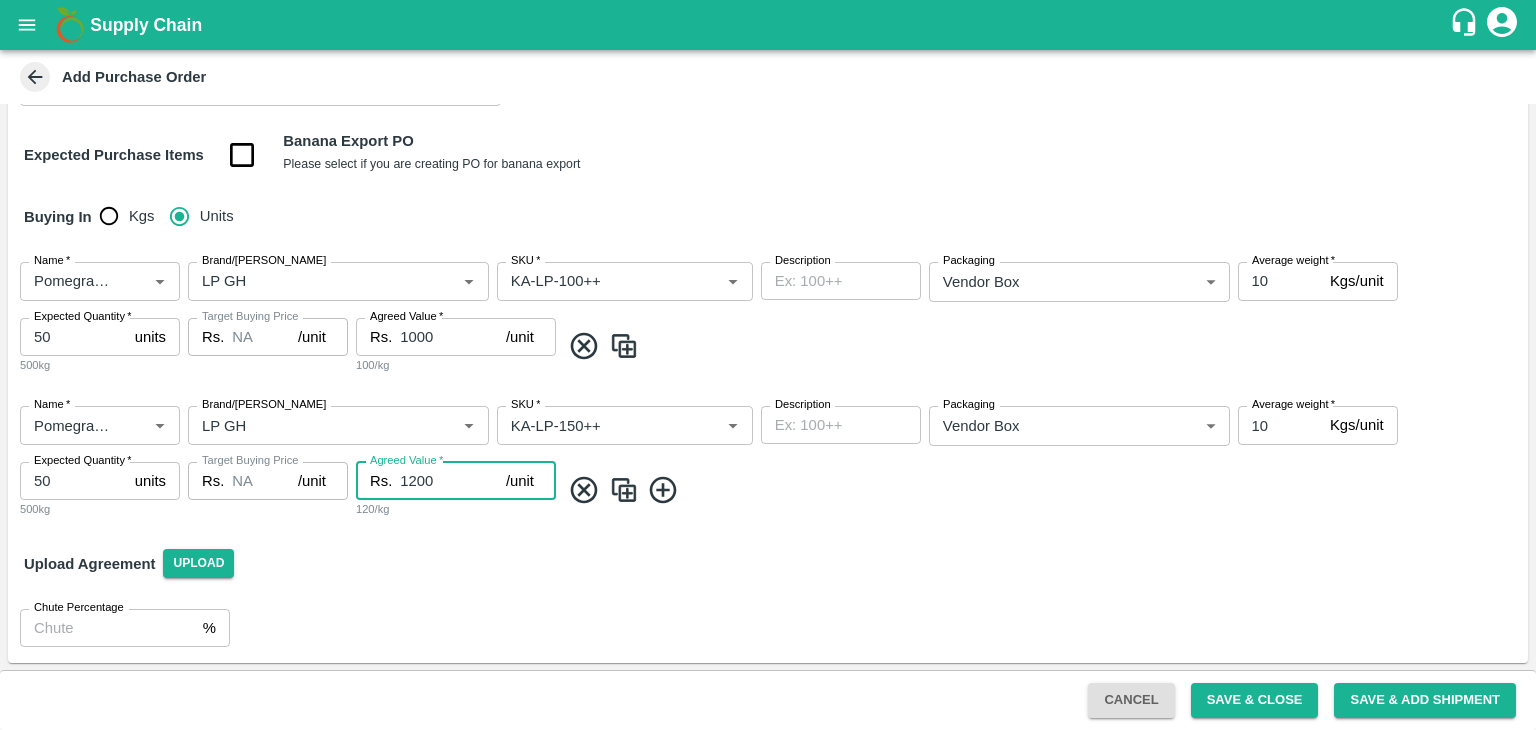 type on "1200" 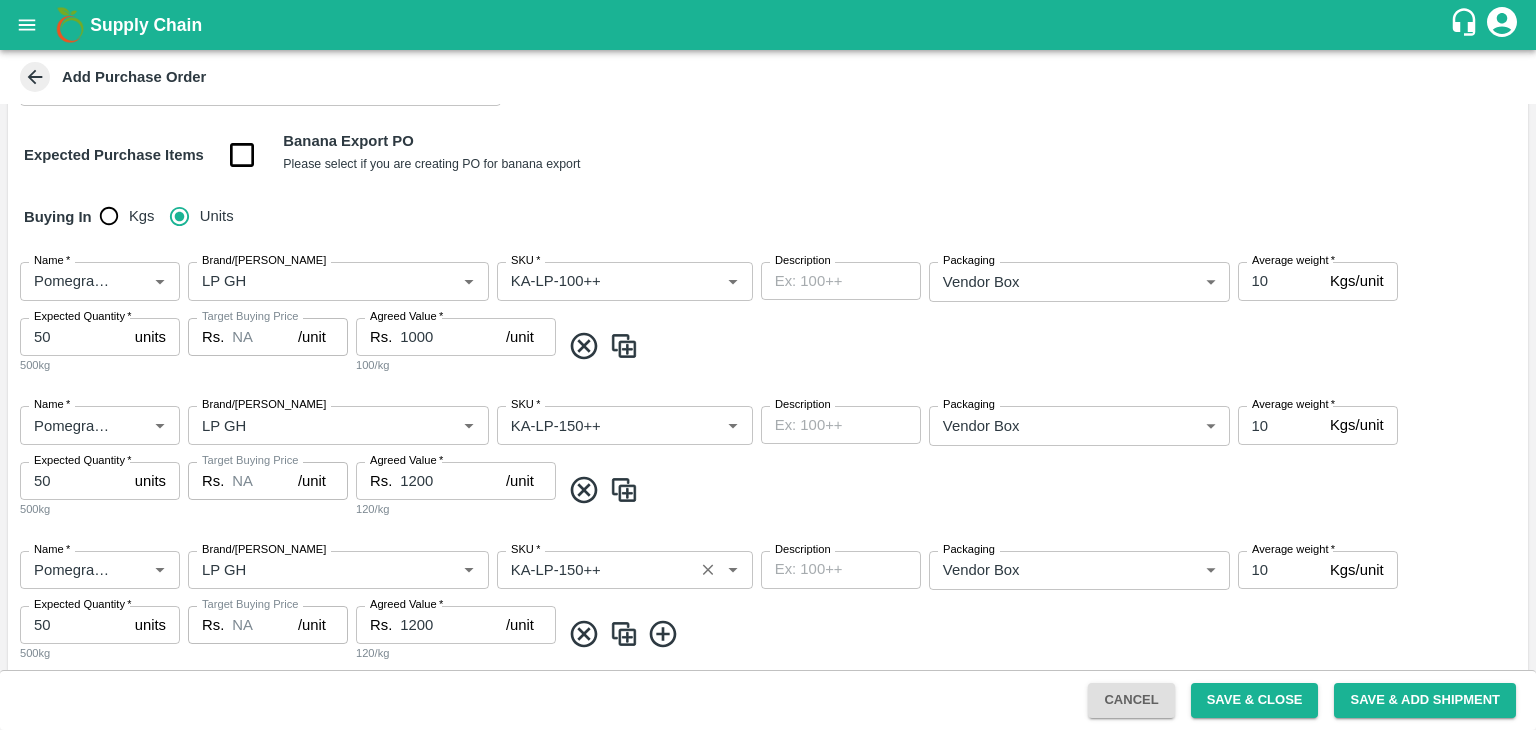 click on "SKU   *" at bounding box center (595, 570) 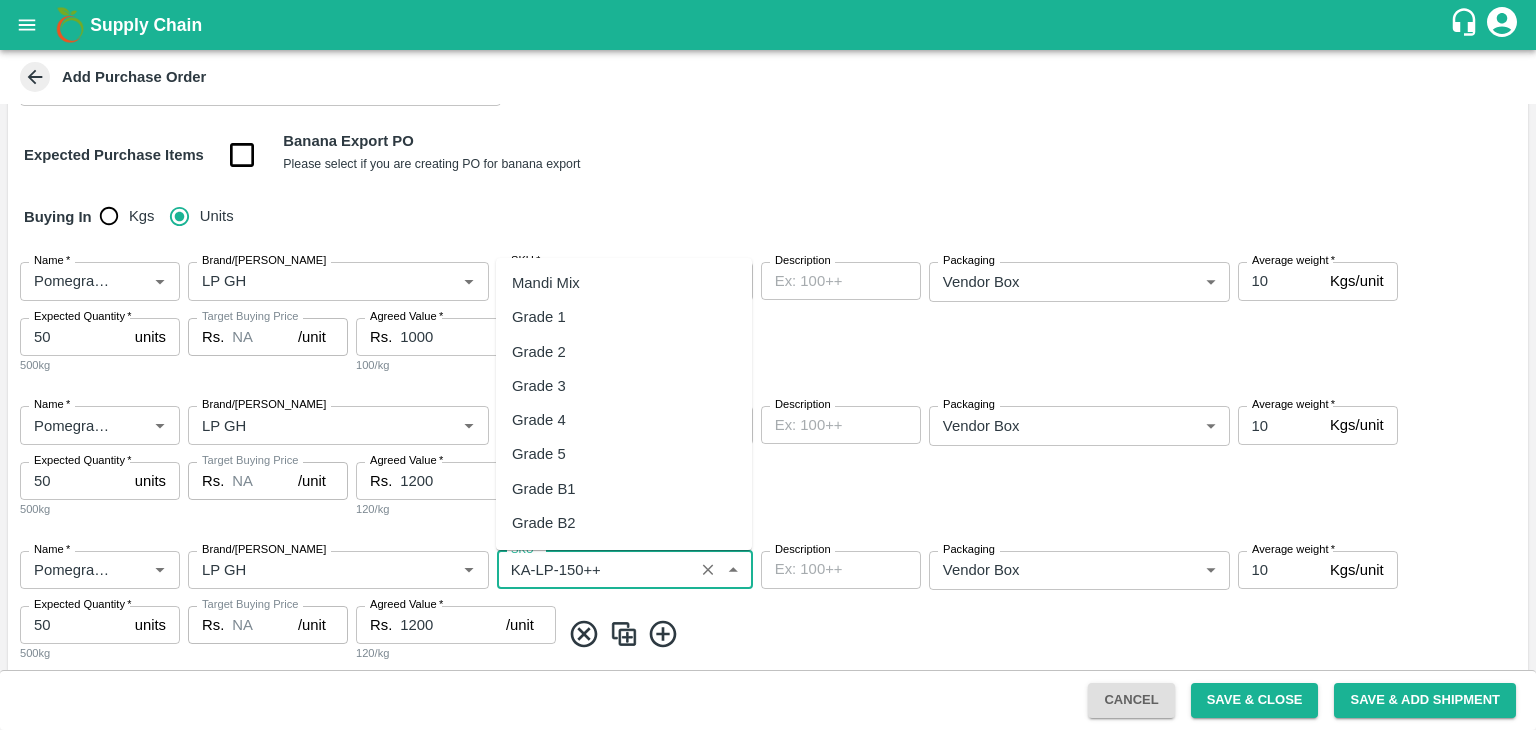scroll, scrollTop: 11339, scrollLeft: 0, axis: vertical 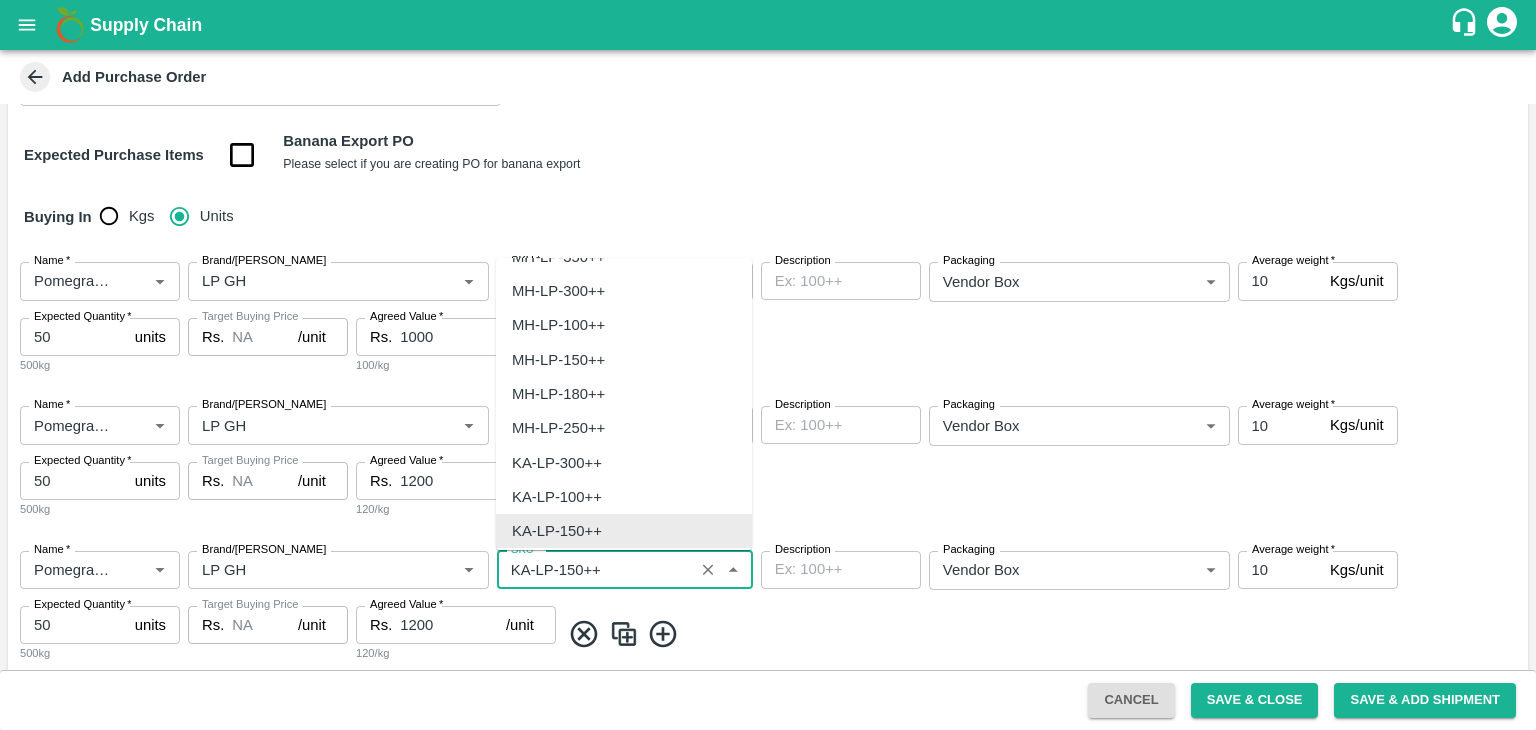 click on "SKU   *" at bounding box center (595, 570) 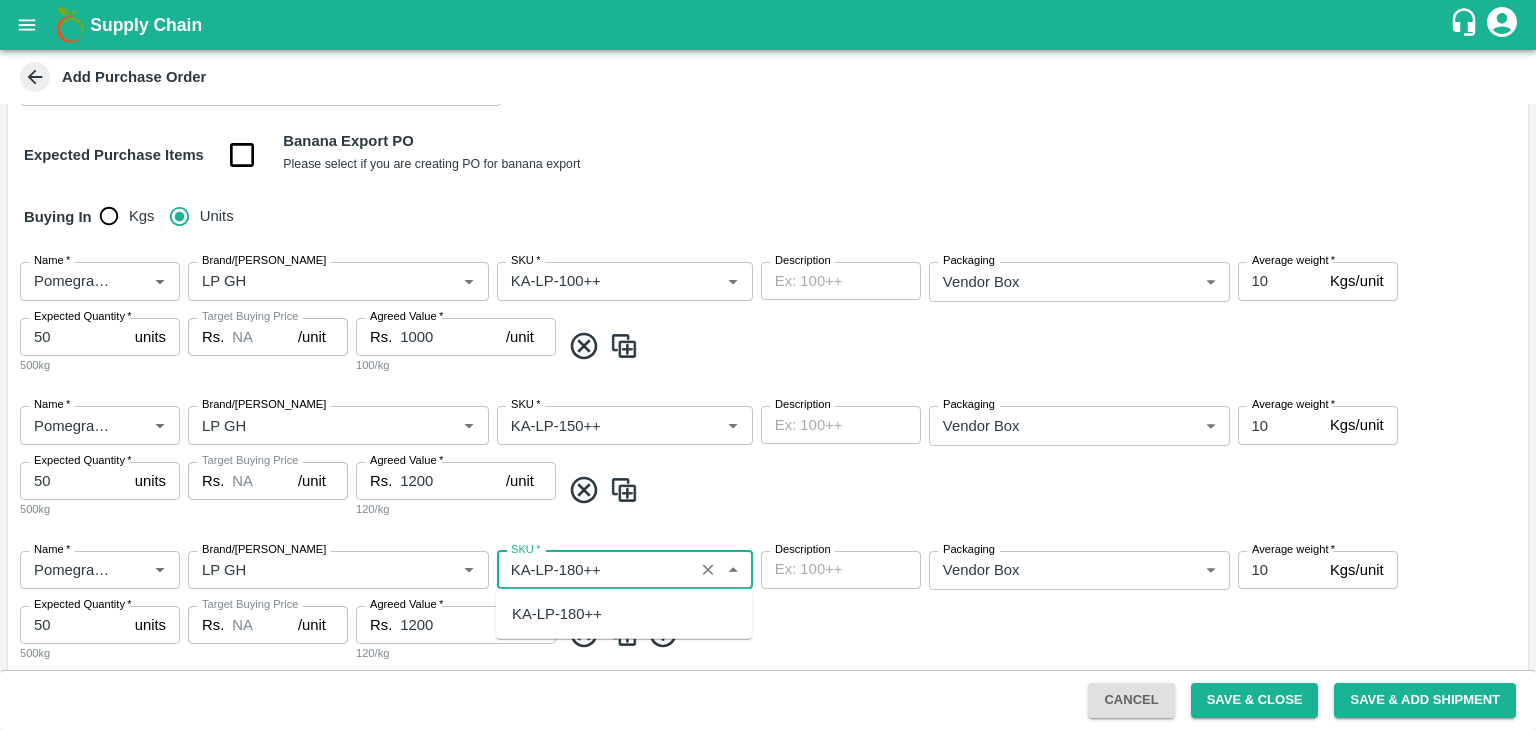 click on "KA-LP-180++" at bounding box center (624, 614) 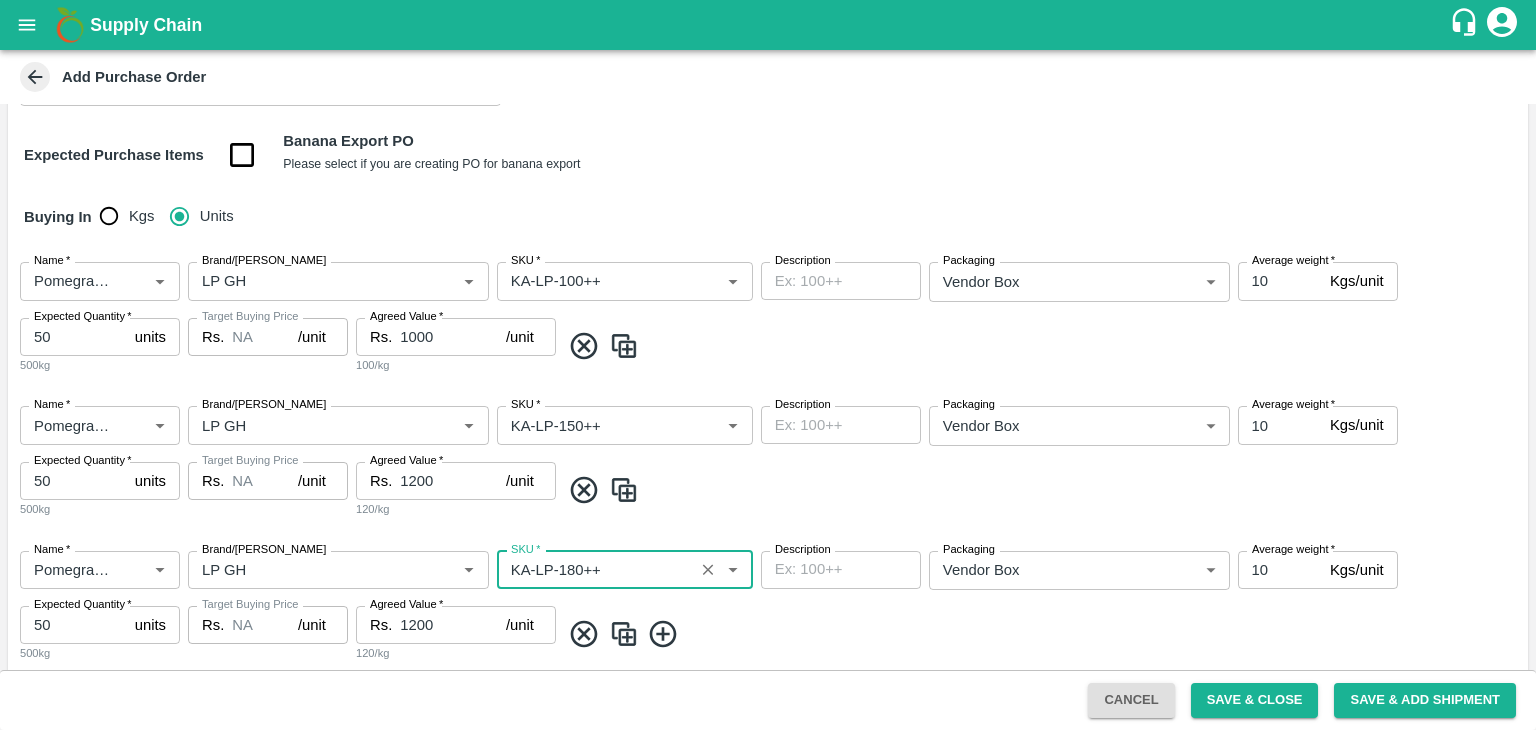 type on "KA-LP-180++" 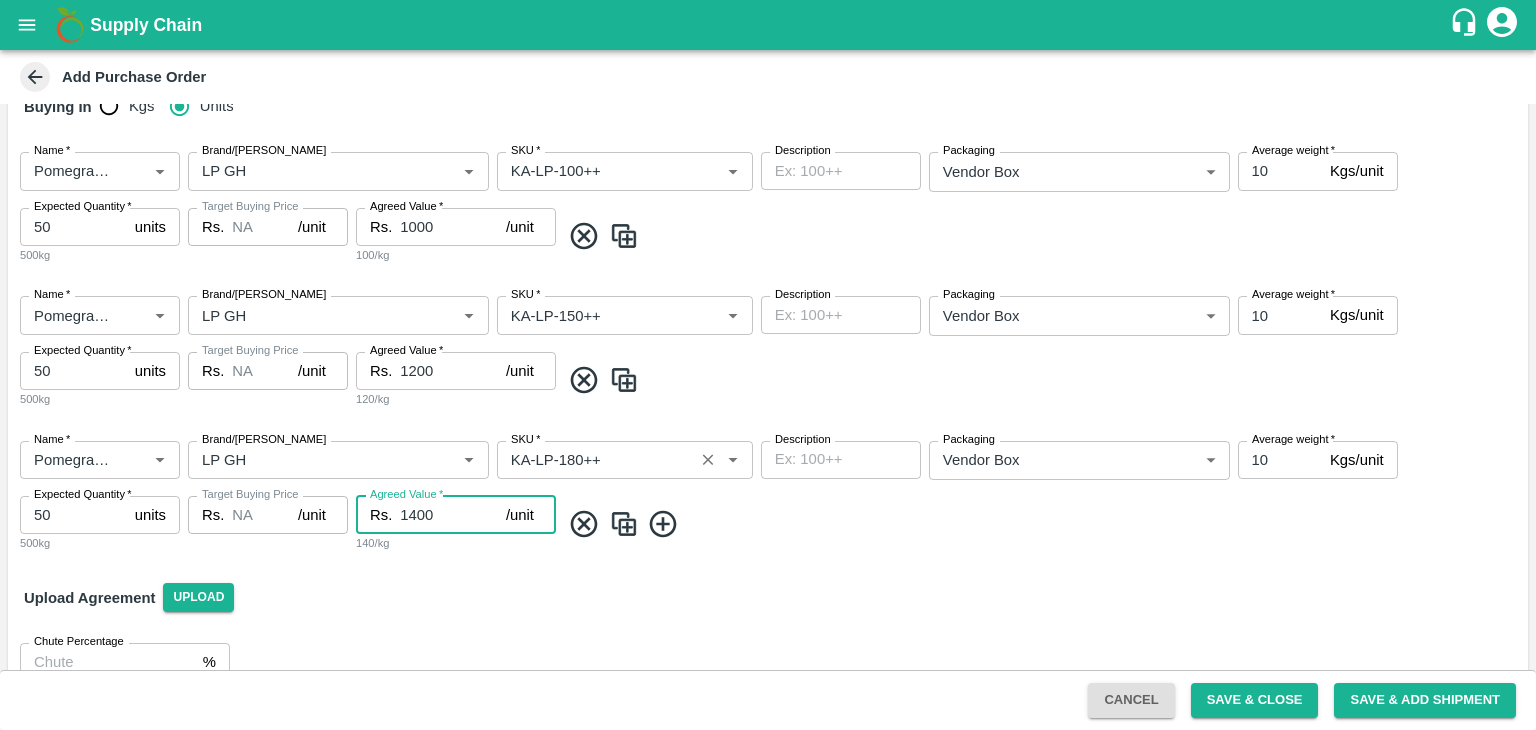 scroll, scrollTop: 414, scrollLeft: 0, axis: vertical 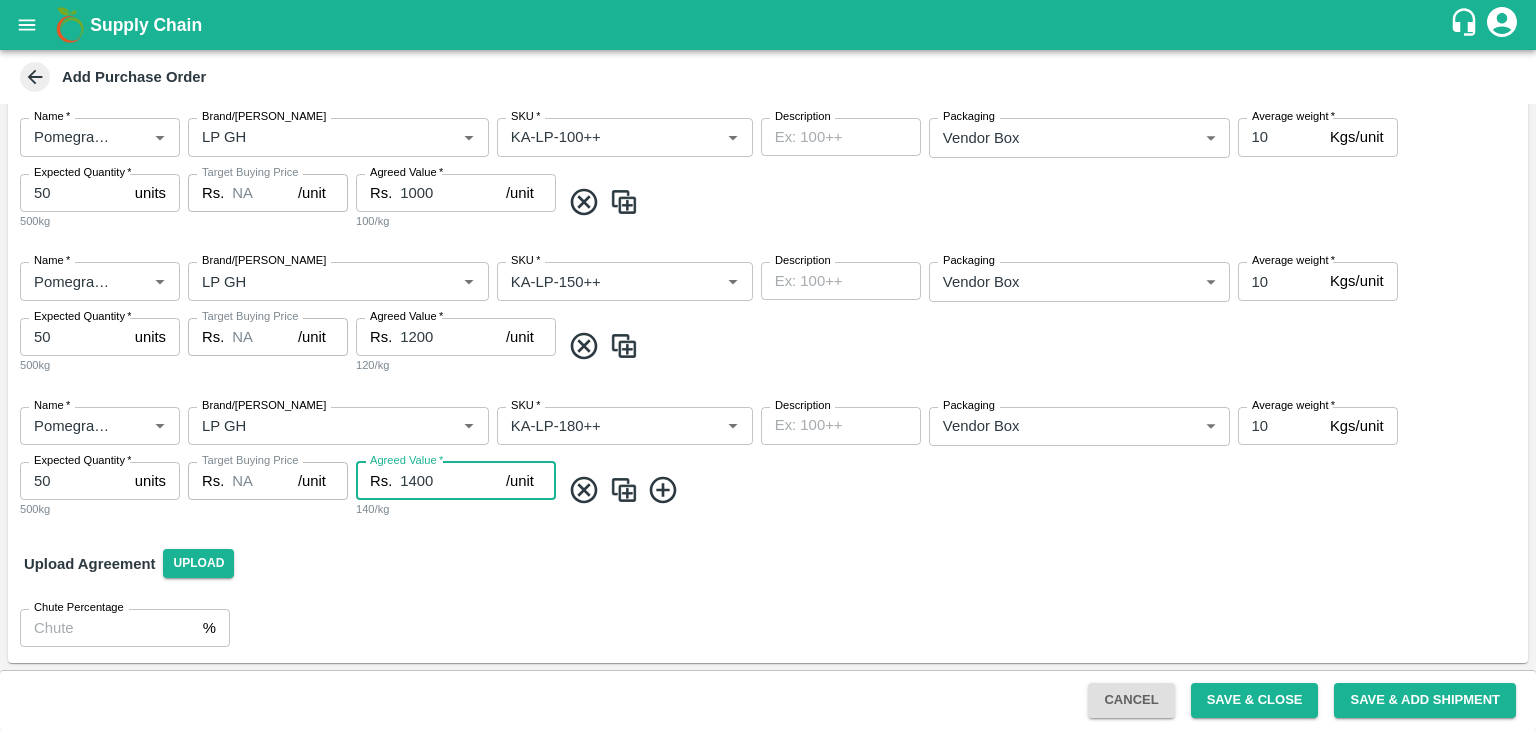 type on "1400" 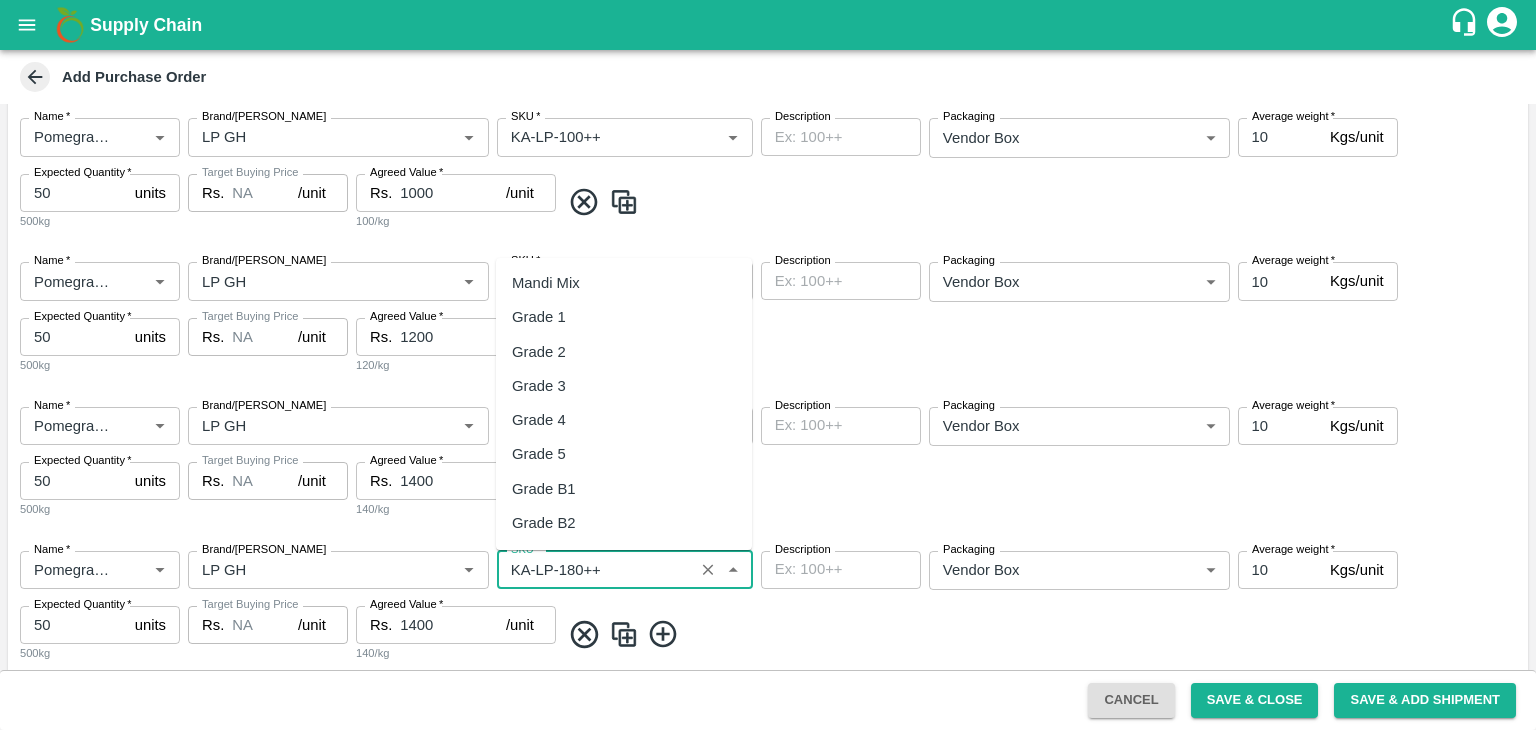 click on "SKU   *" at bounding box center [595, 570] 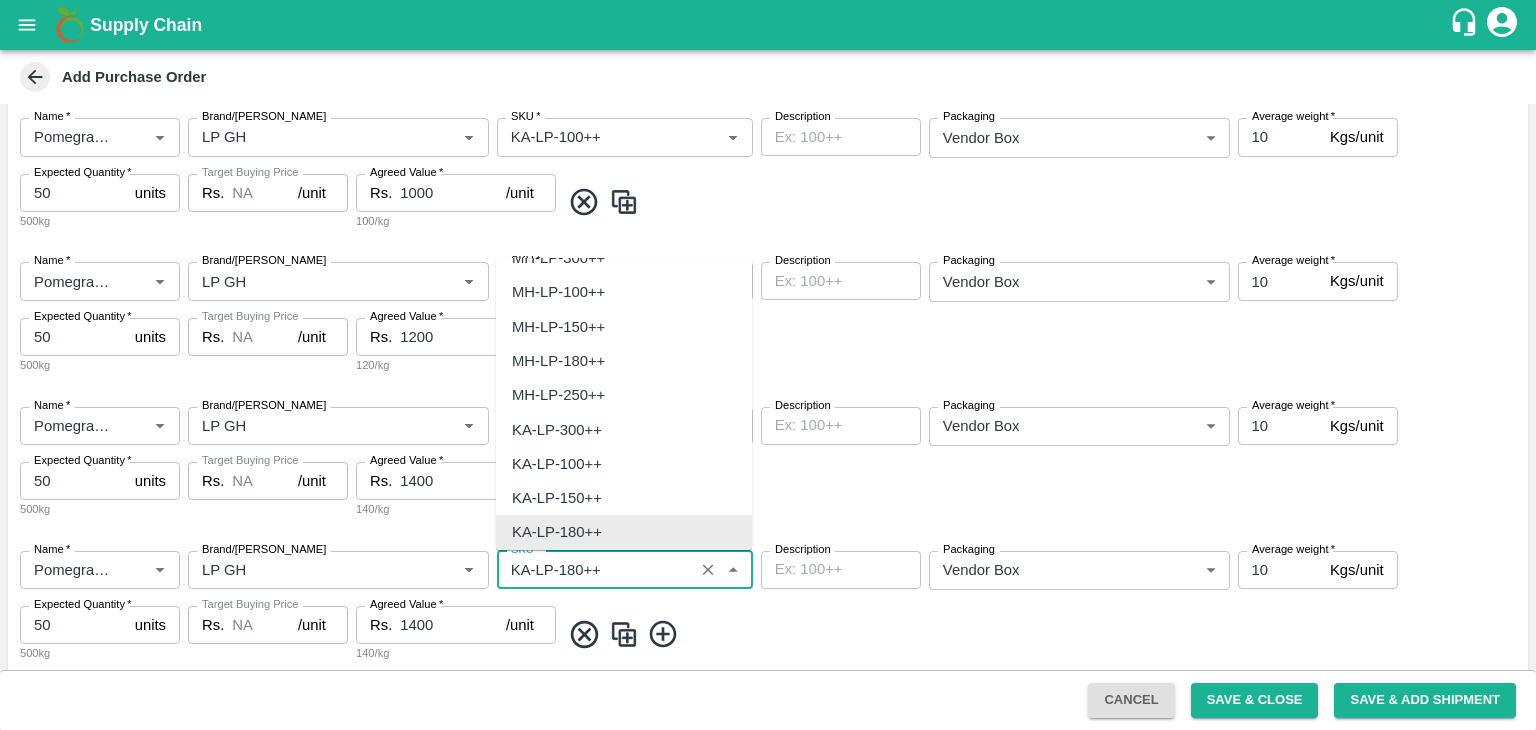 click on "SKU   *" at bounding box center (595, 570) 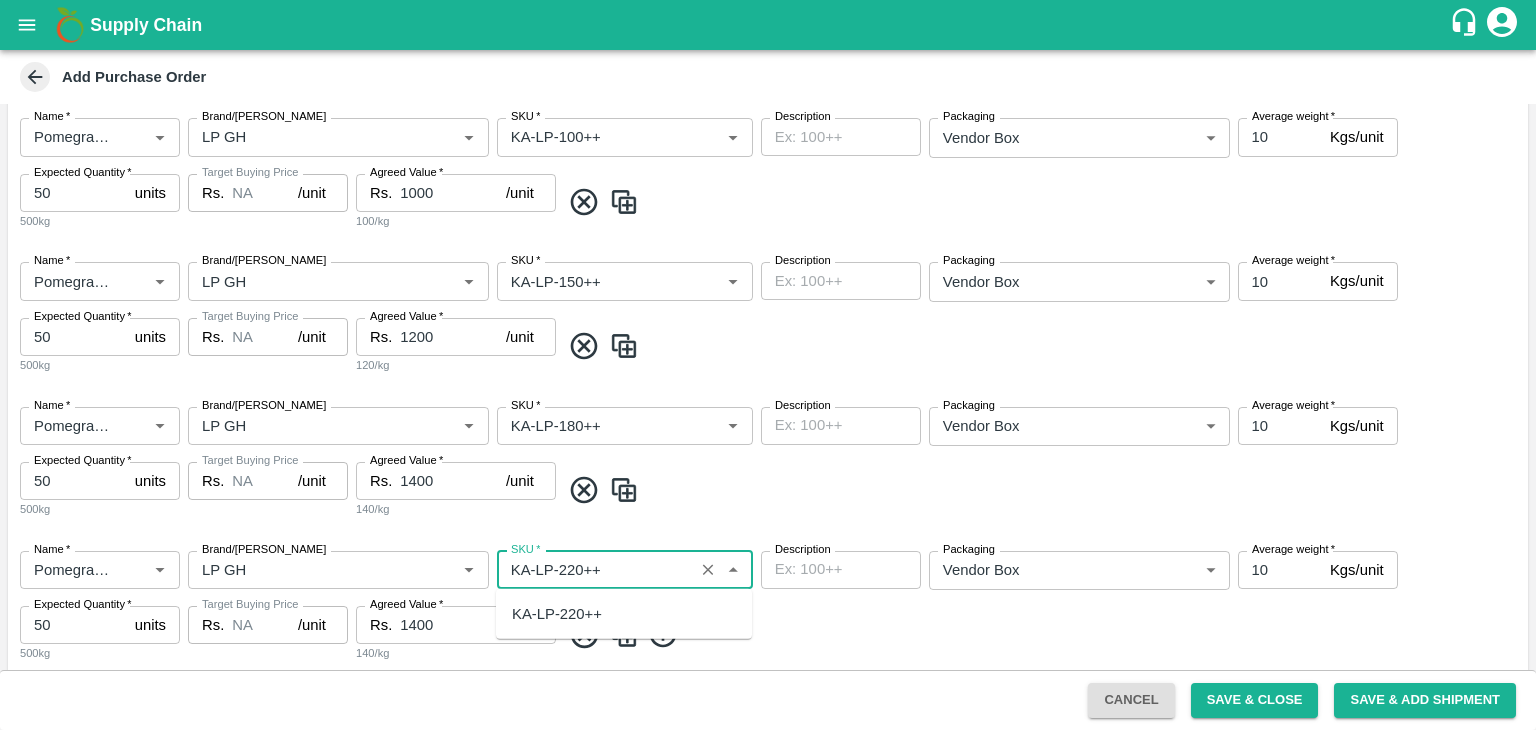 click on "KA-LP-220++" at bounding box center [557, 614] 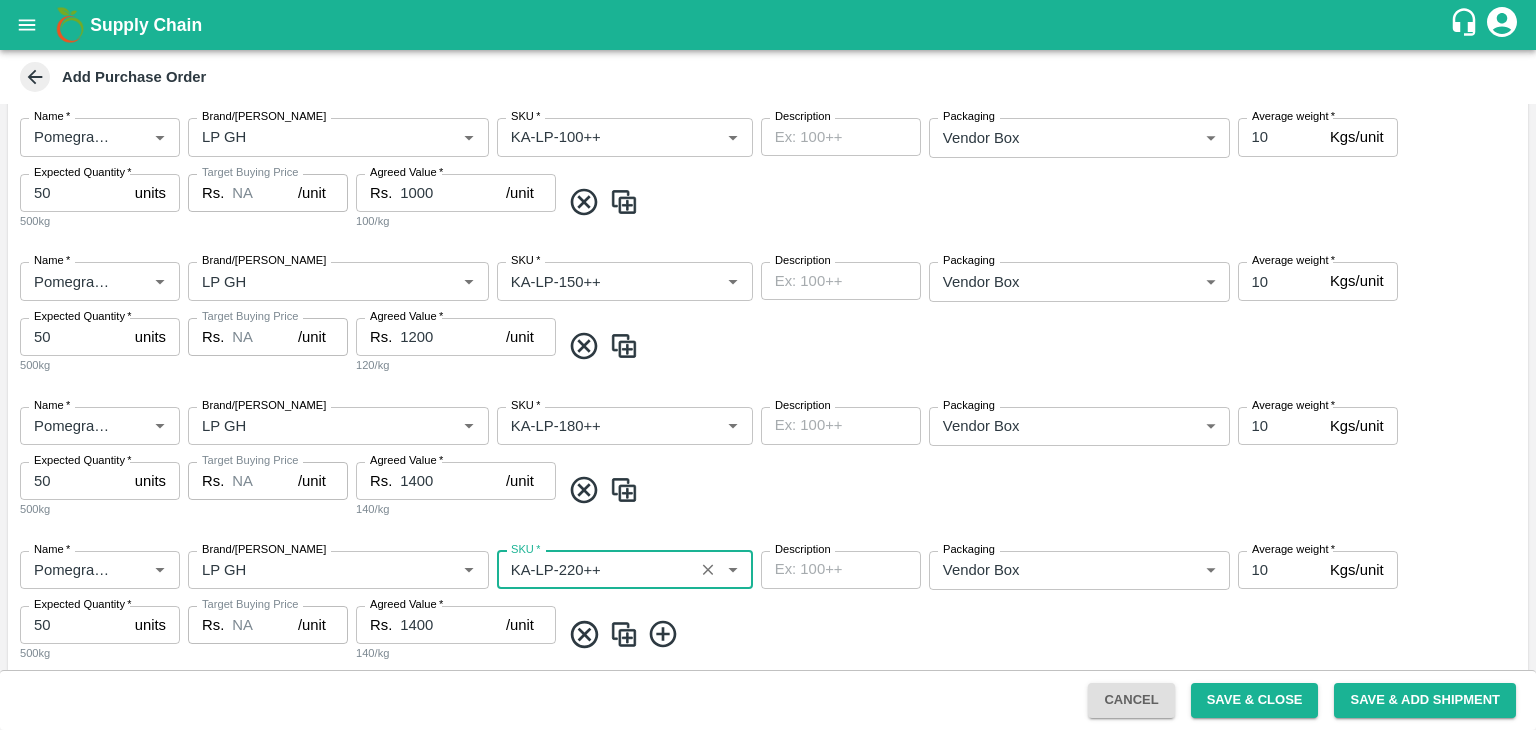 type on "KA-LP-220++" 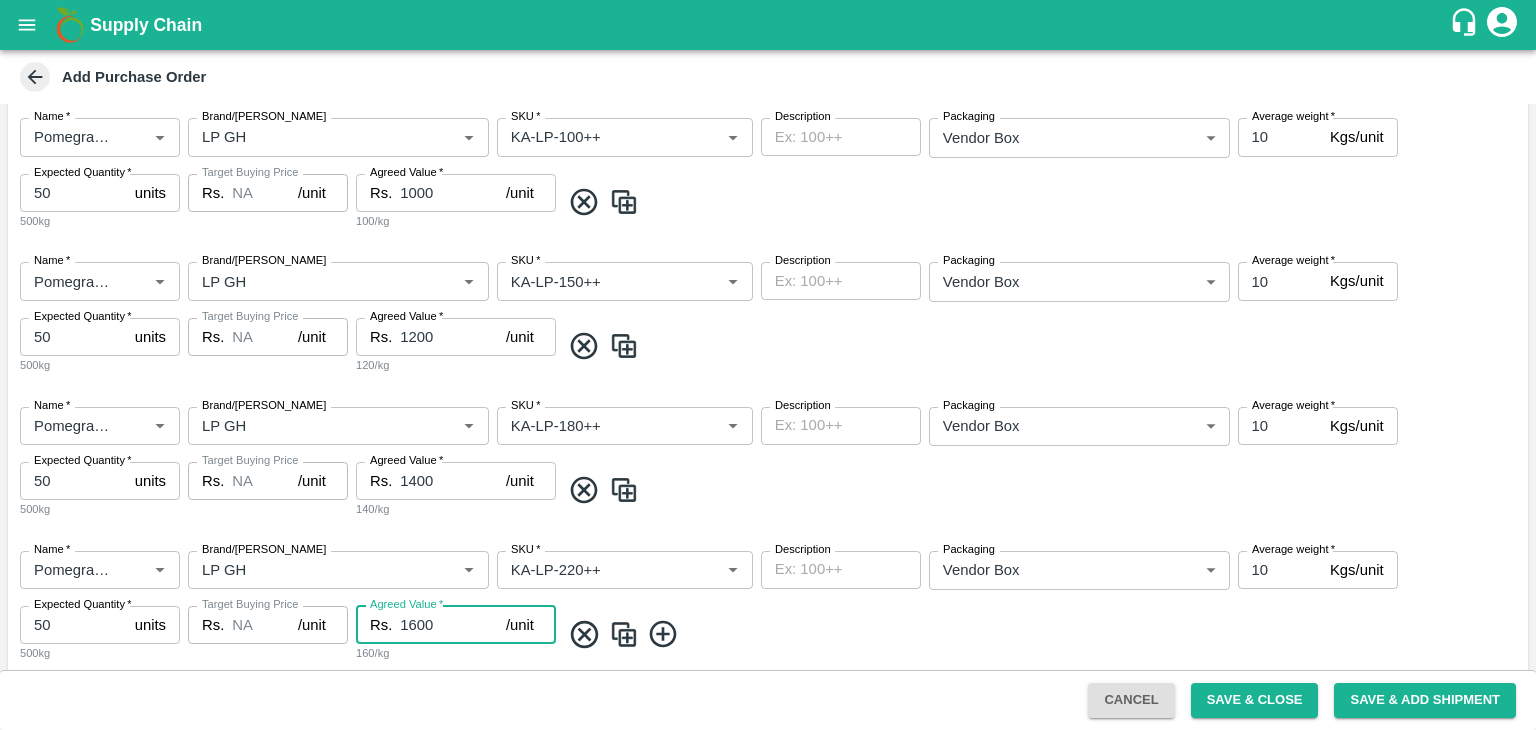 scroll, scrollTop: 558, scrollLeft: 0, axis: vertical 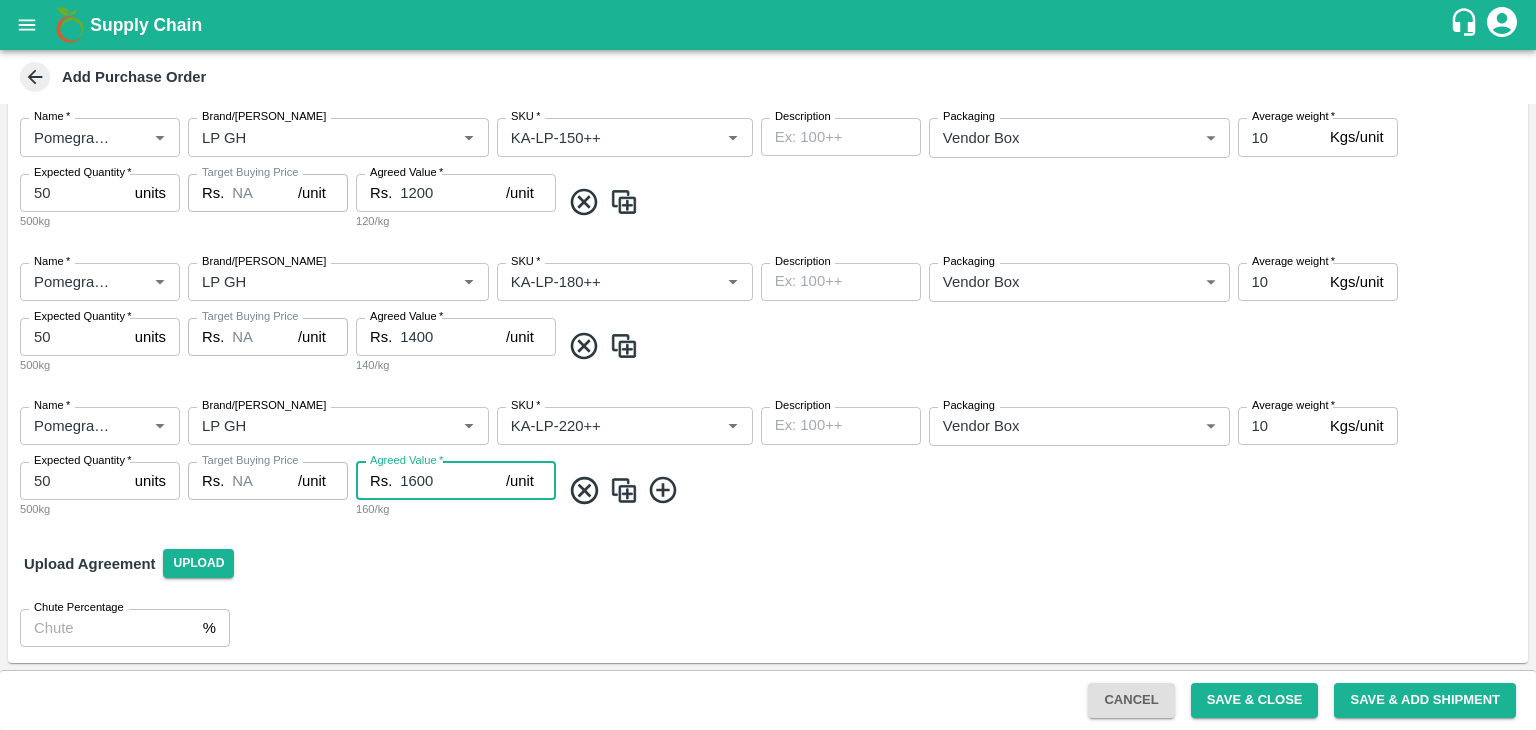 type on "1600" 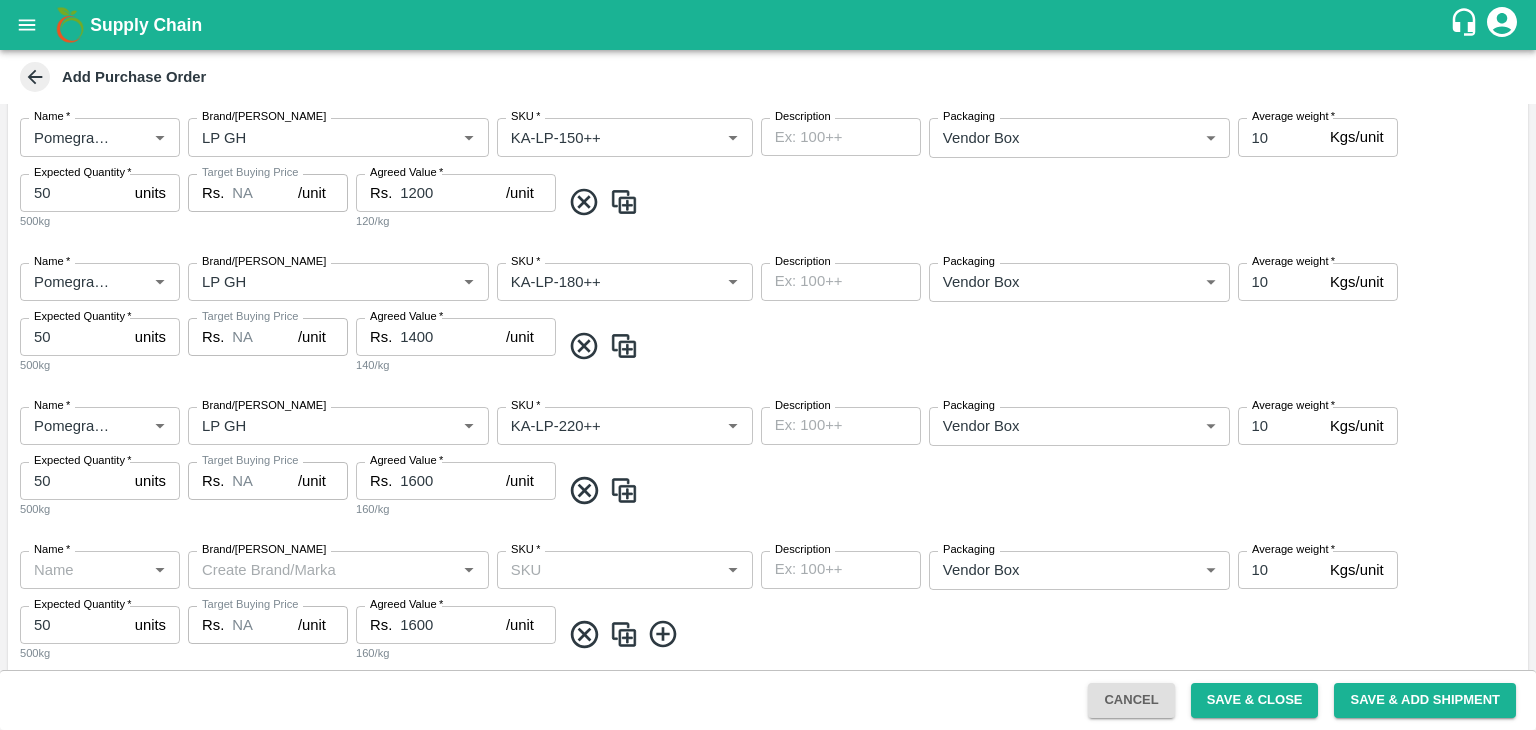 type on "Pomegranate" 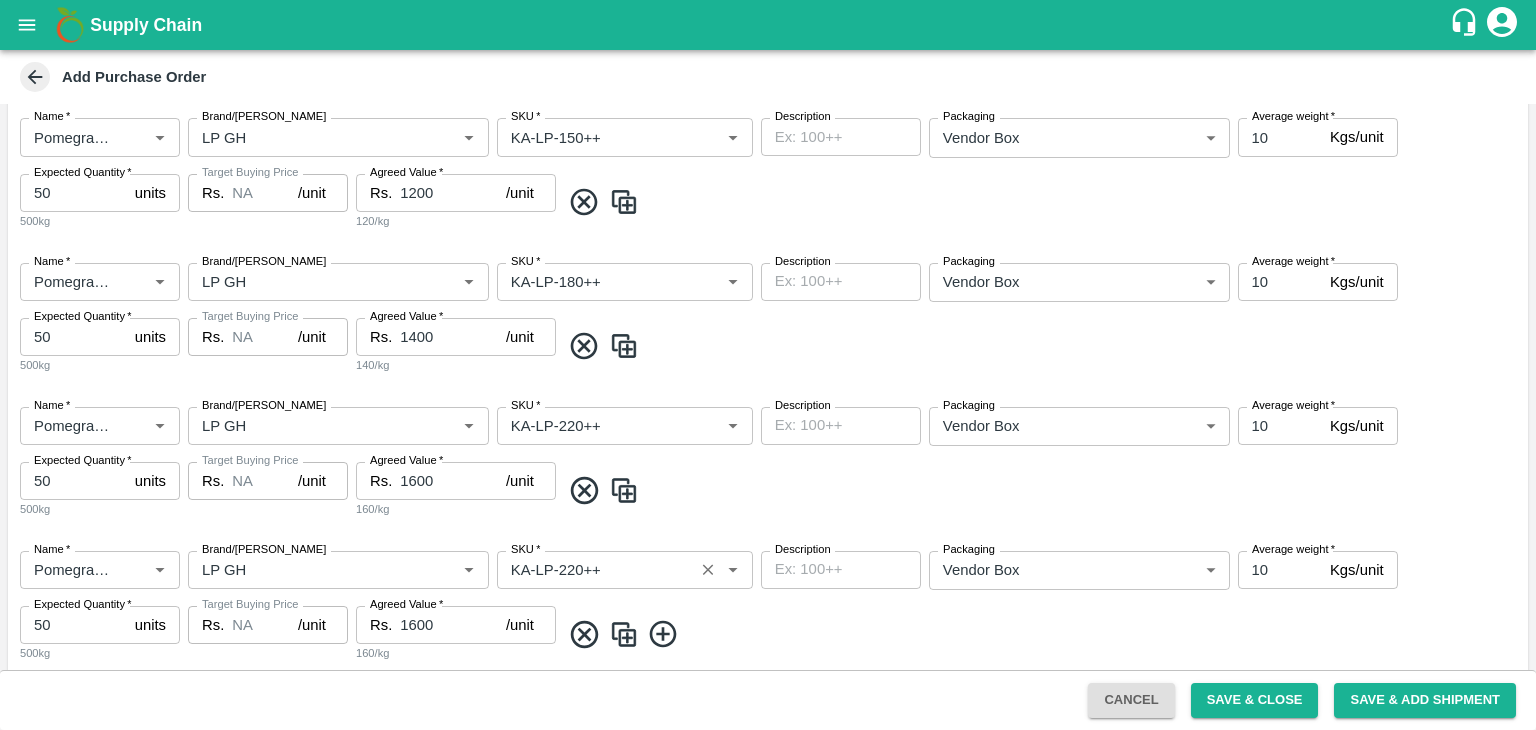 click on "SKU   *" at bounding box center [595, 570] 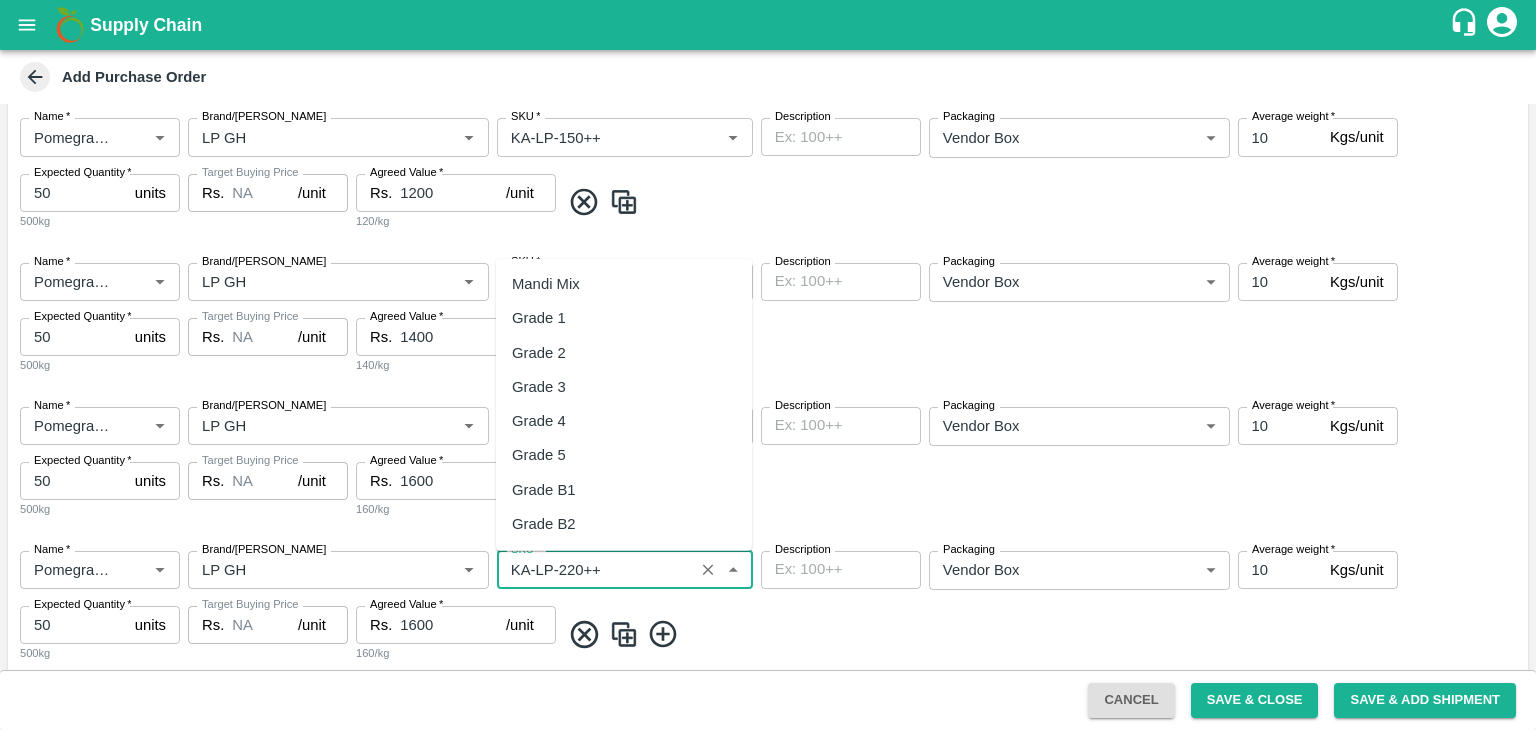 scroll, scrollTop: 11476, scrollLeft: 0, axis: vertical 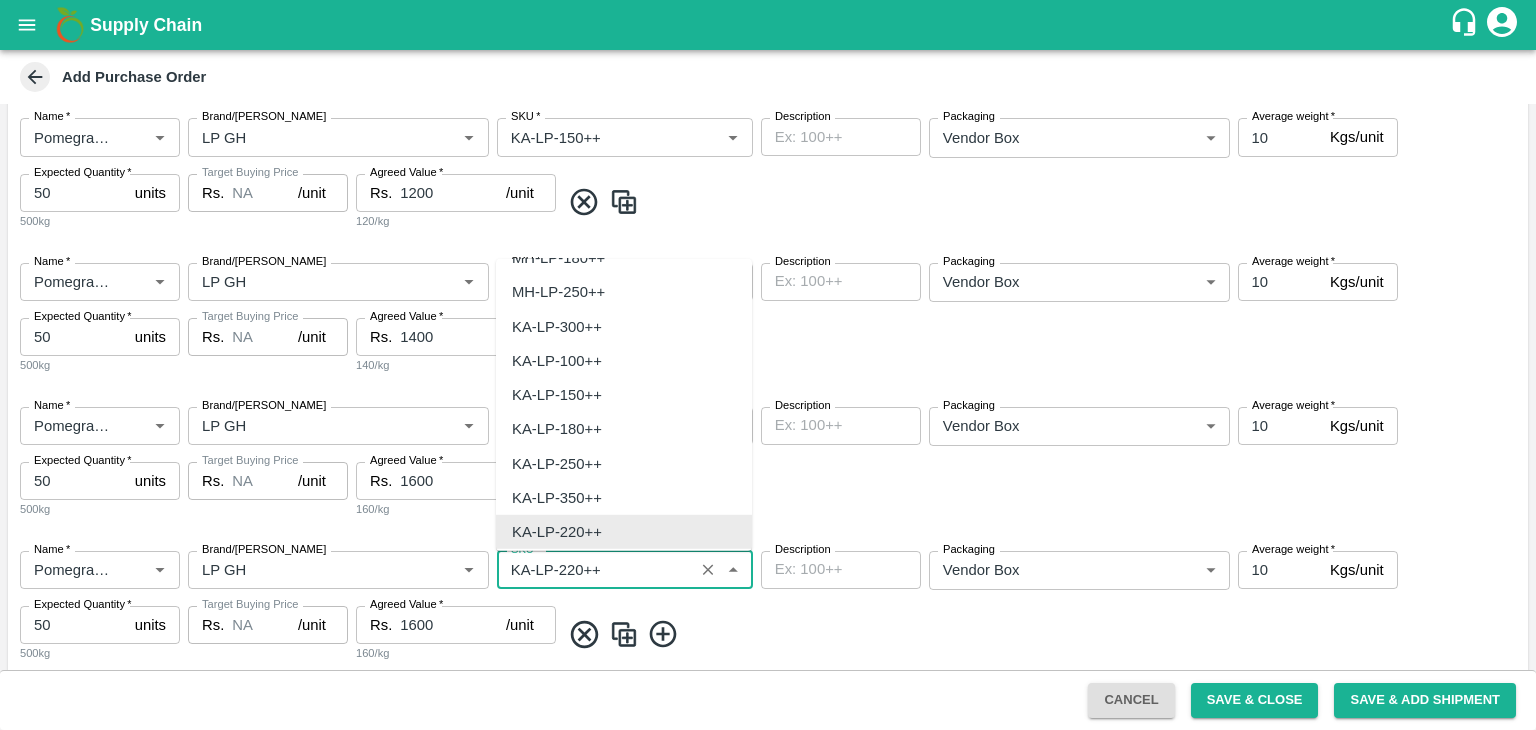 click on "SKU   *" at bounding box center [595, 570] 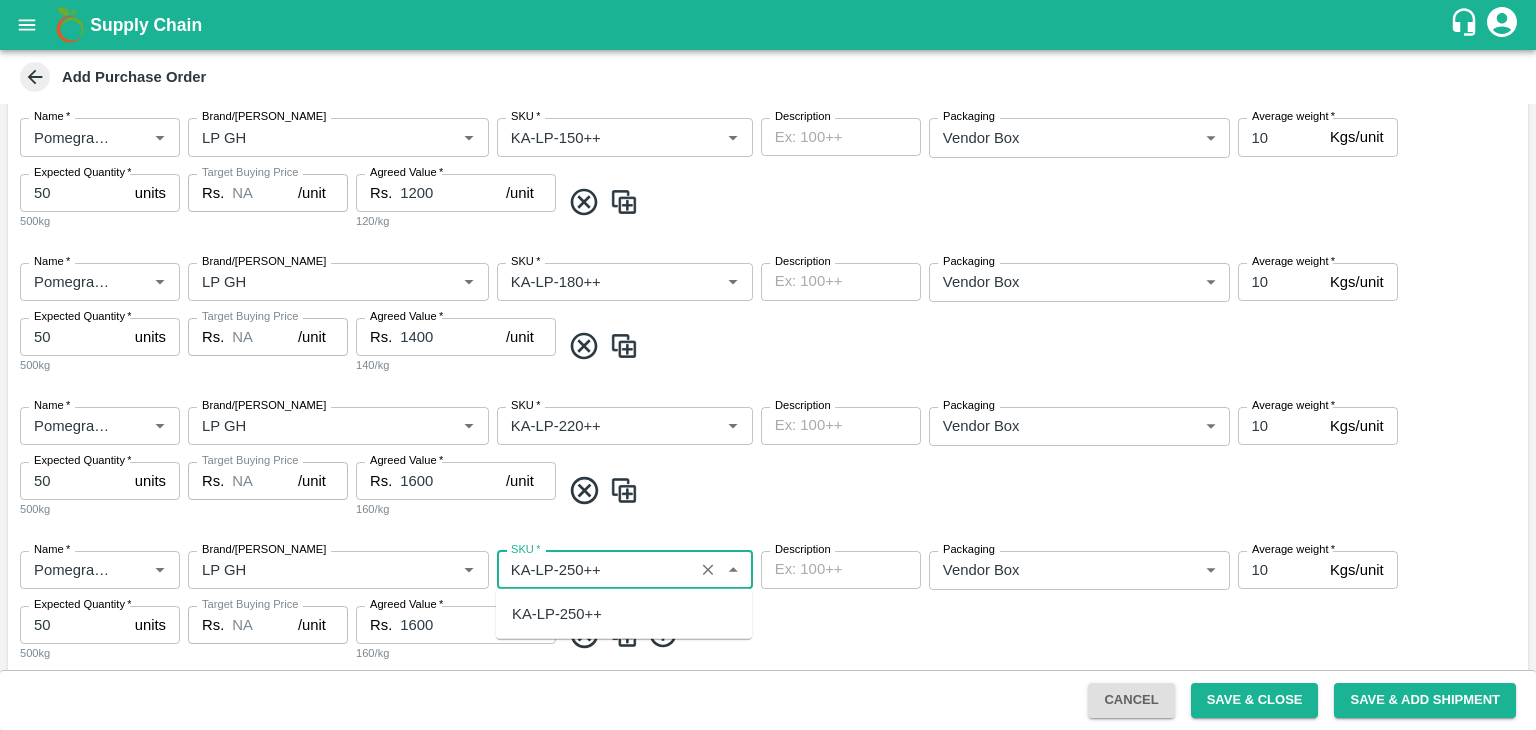 click on "KA-LP-250++" at bounding box center [557, 614] 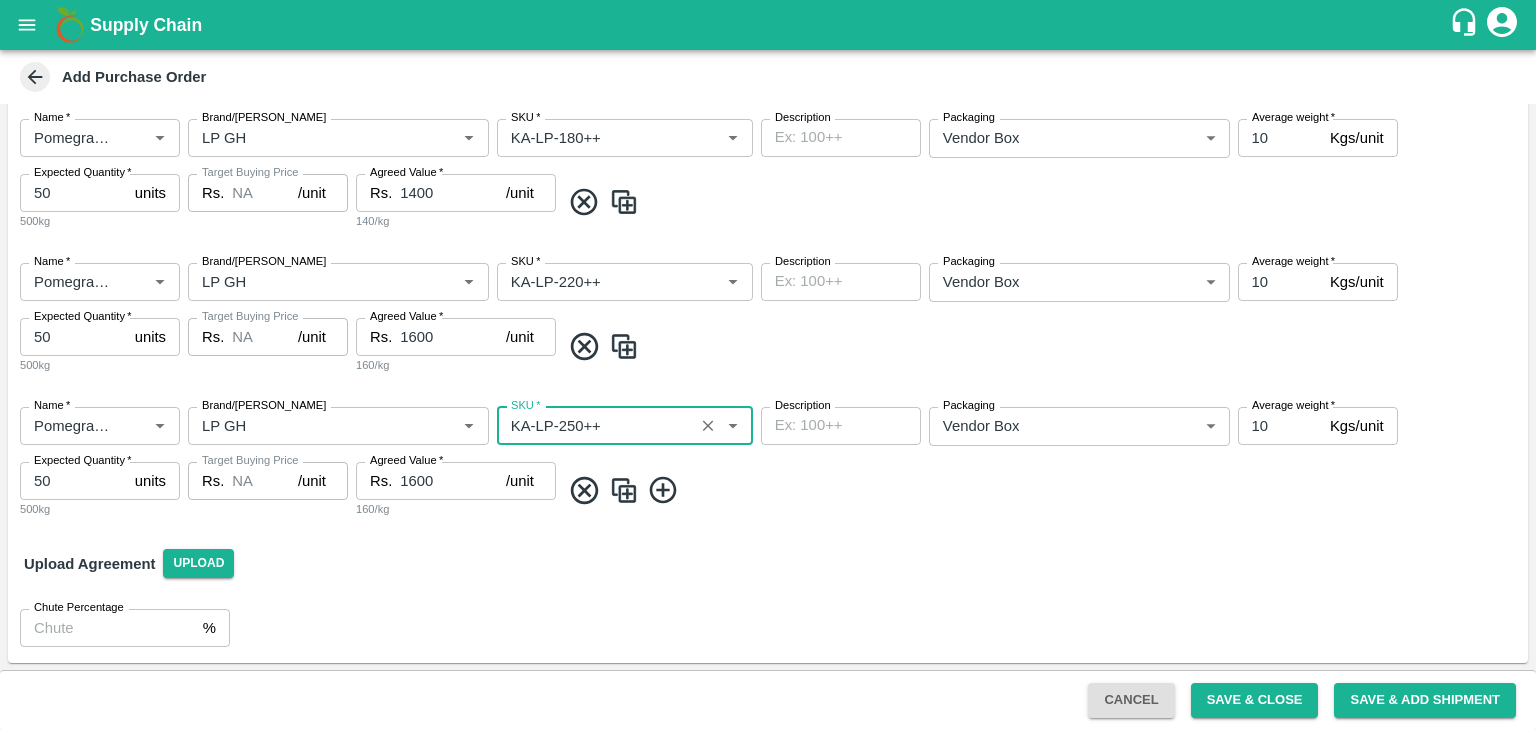 scroll, scrollTop: 703, scrollLeft: 0, axis: vertical 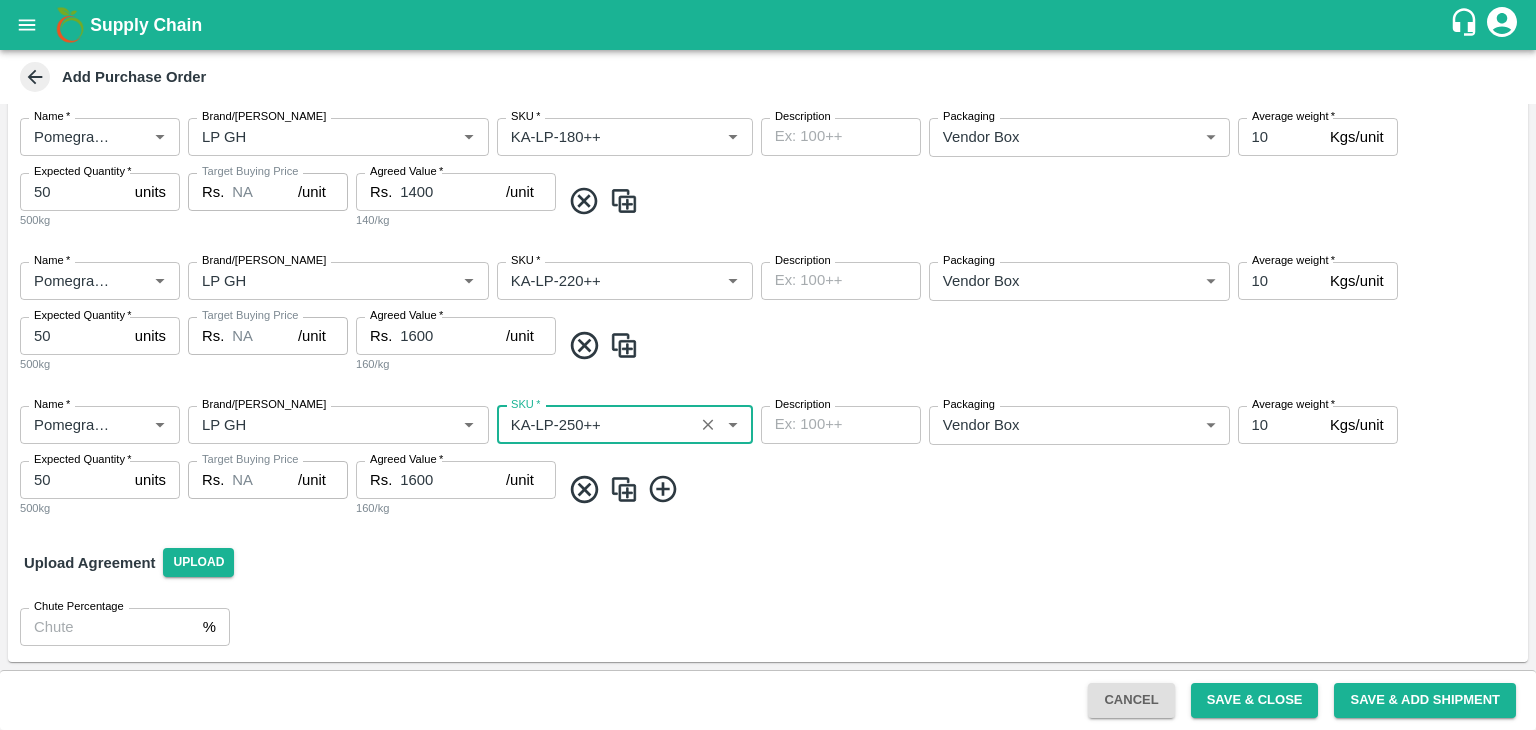 type on "KA-LP-250++" 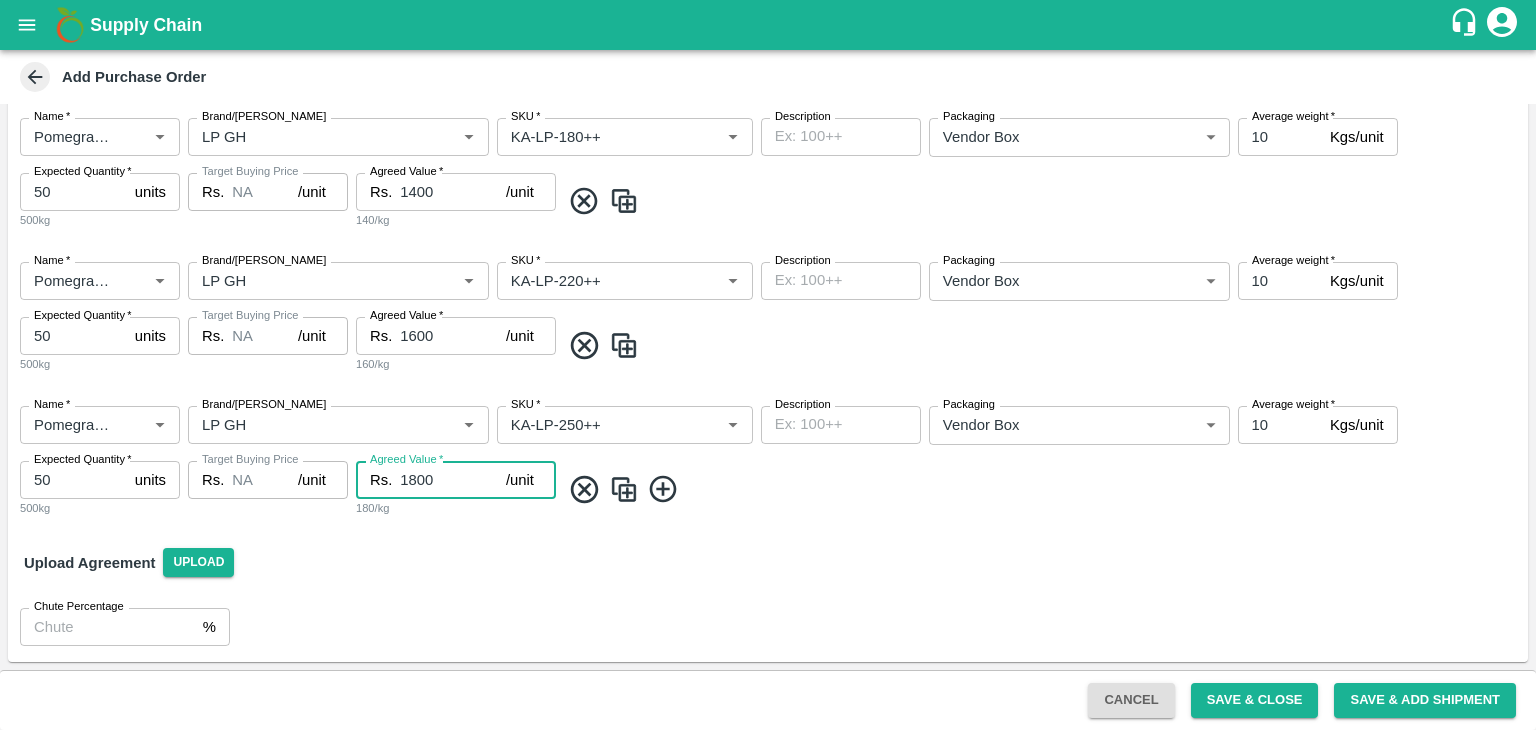 type on "1800" 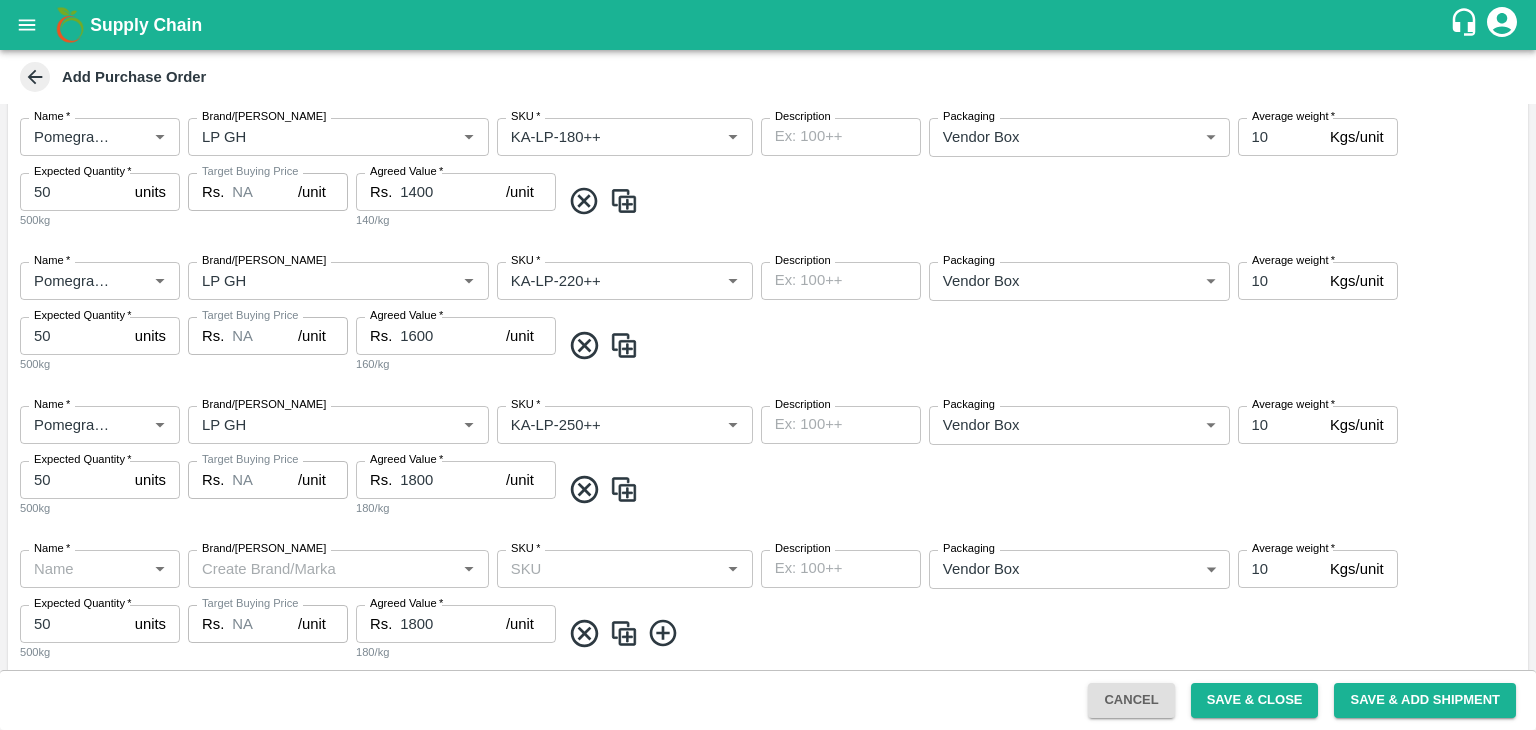 type on "Pomegranate" 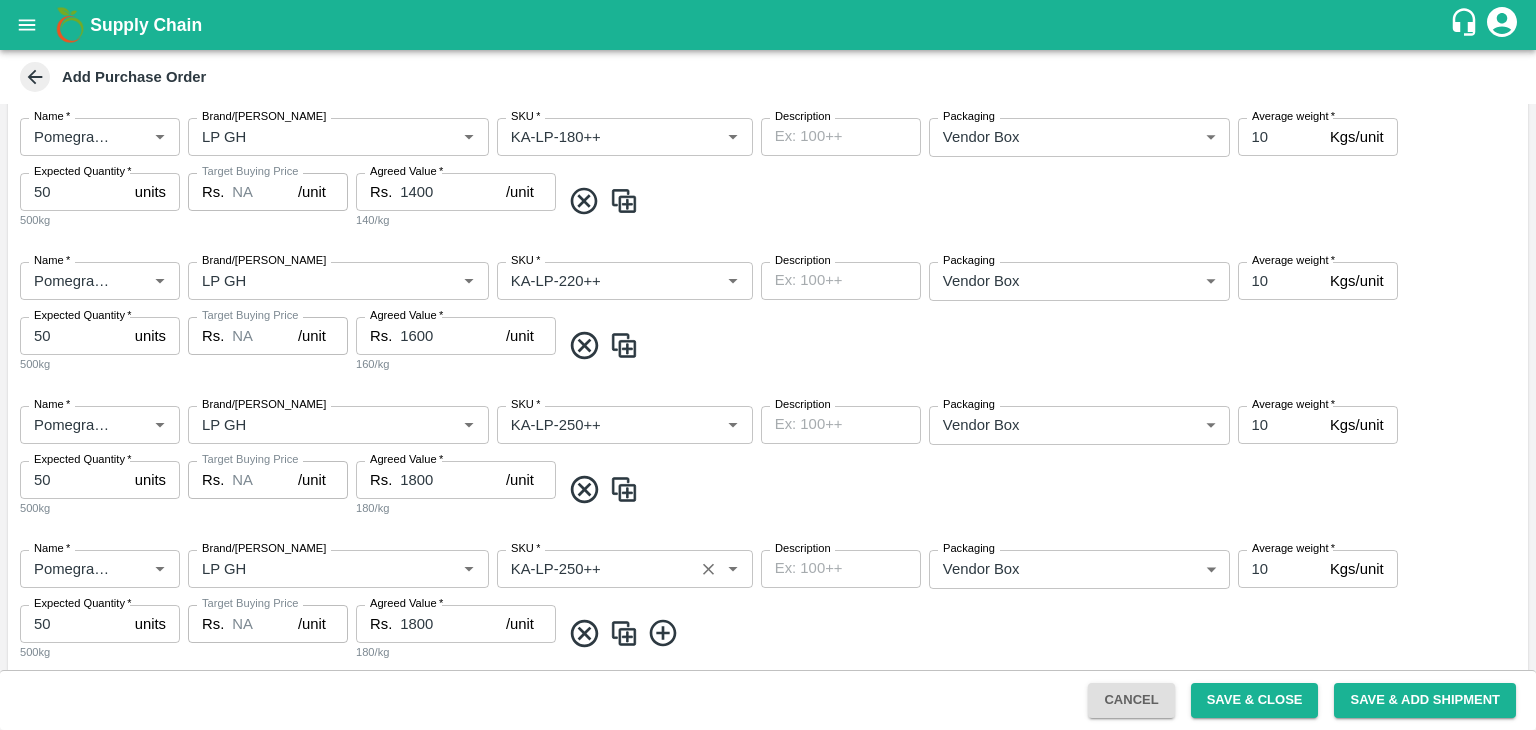click on "SKU   *" at bounding box center (595, 569) 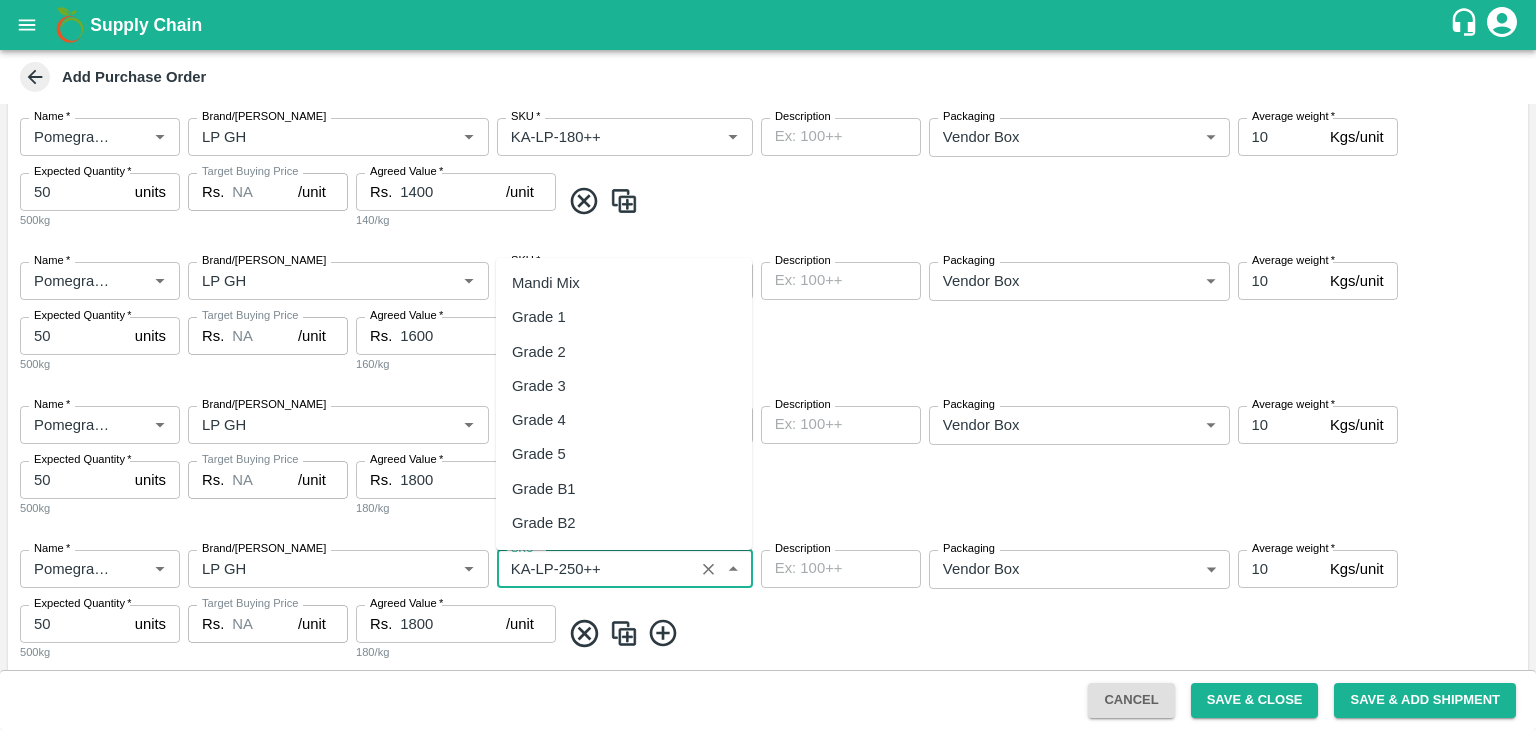 click on "SKU   *" at bounding box center [595, 569] 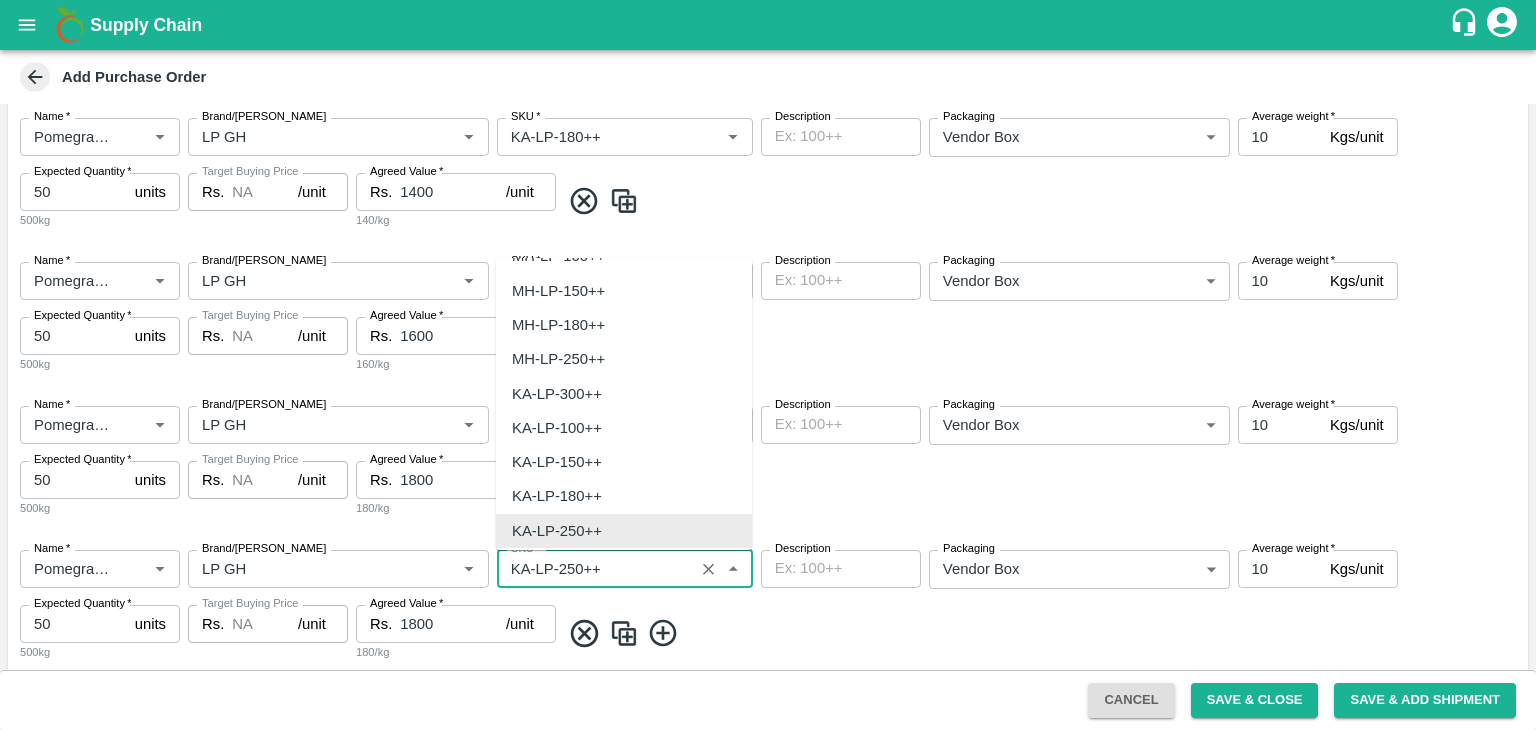 click on "SKU   *" at bounding box center (595, 569) 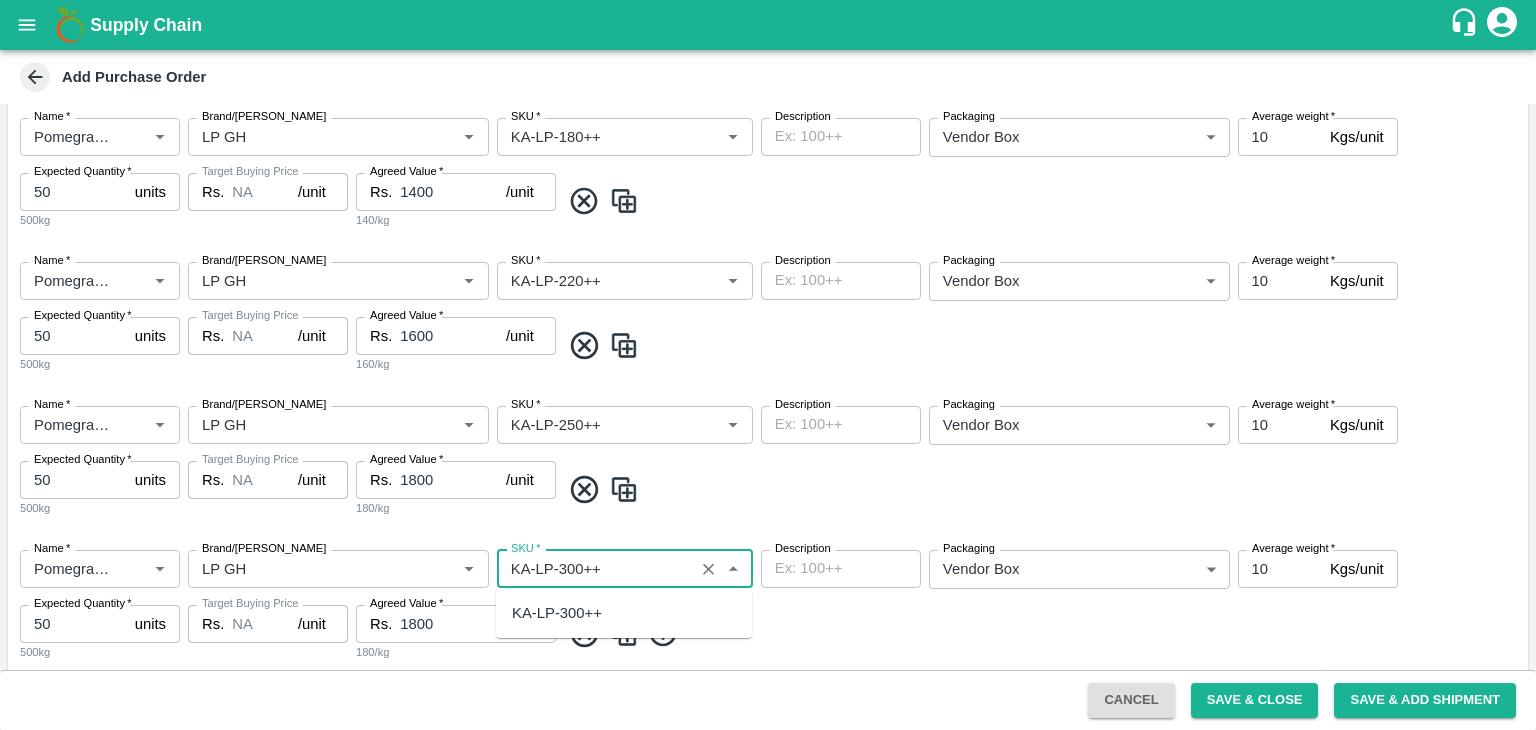 click on "KA-LP-300++" at bounding box center [624, 613] 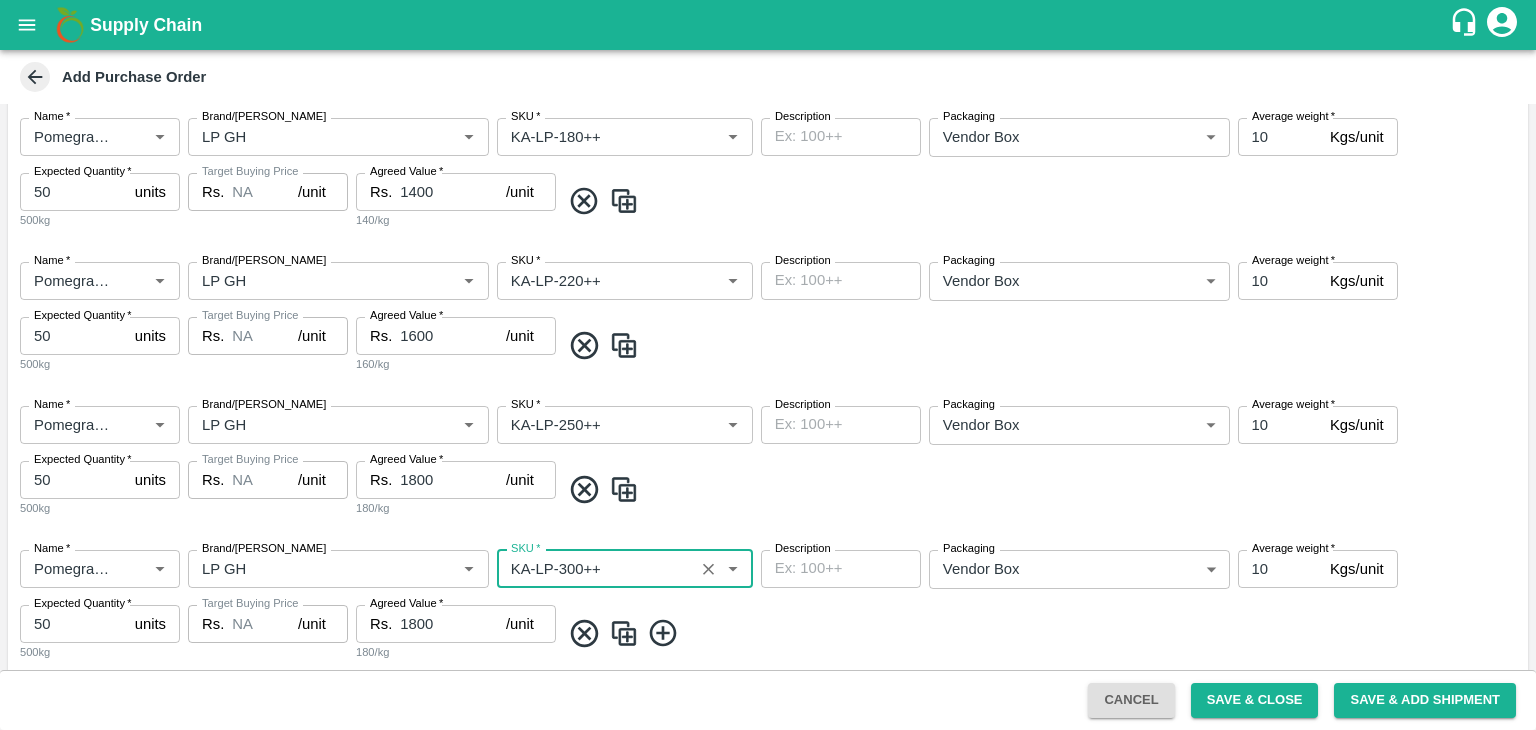 type on "KA-LP-300++" 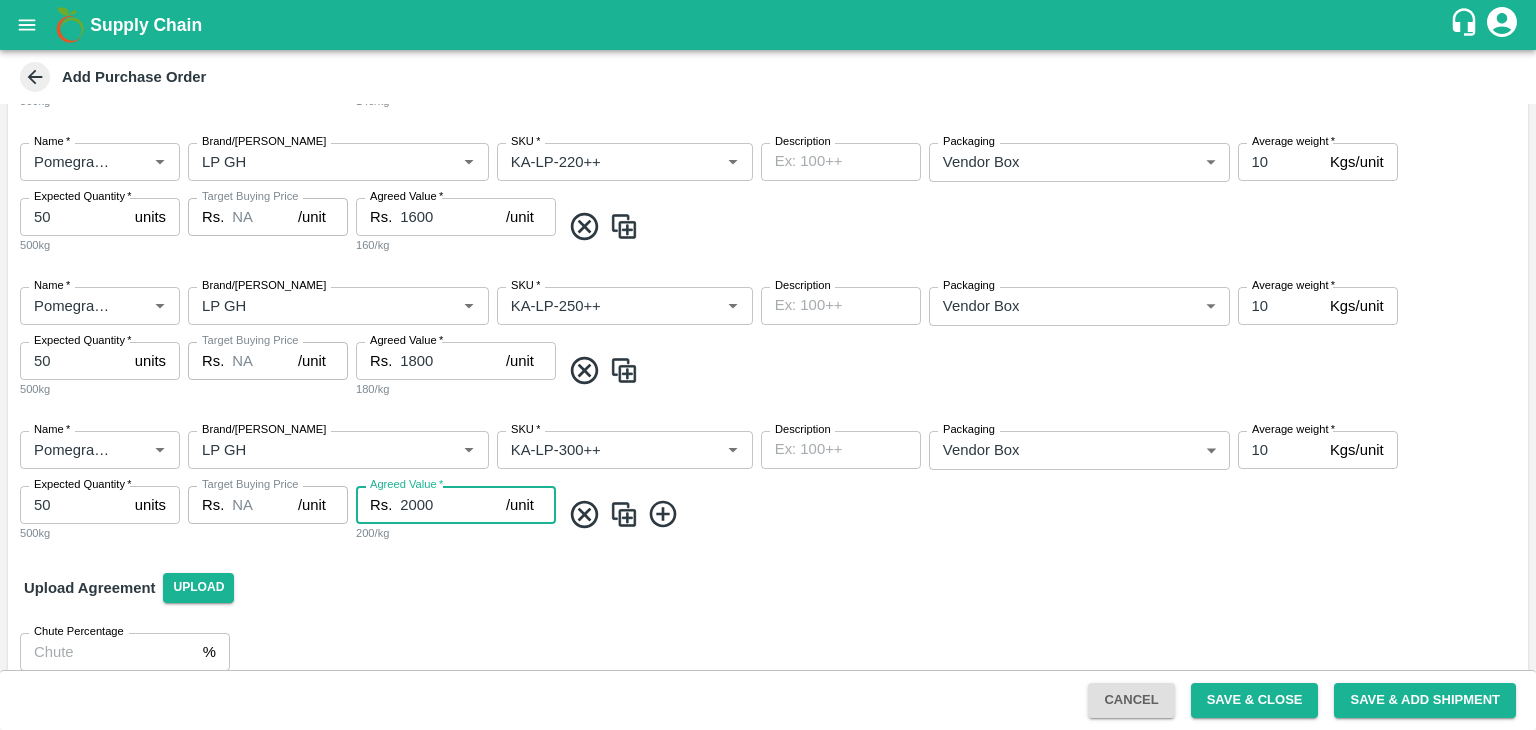 scroll, scrollTop: 847, scrollLeft: 0, axis: vertical 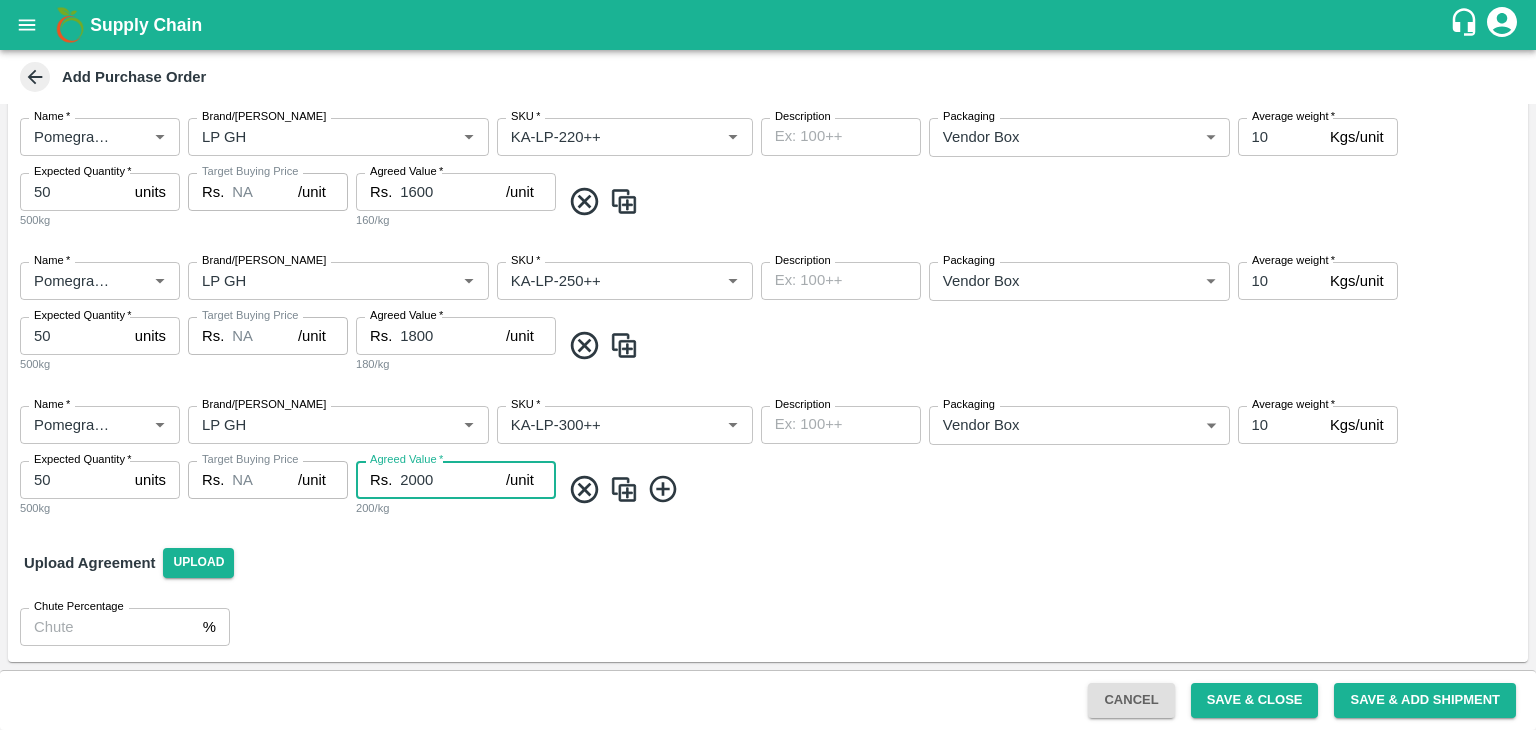 type on "2000" 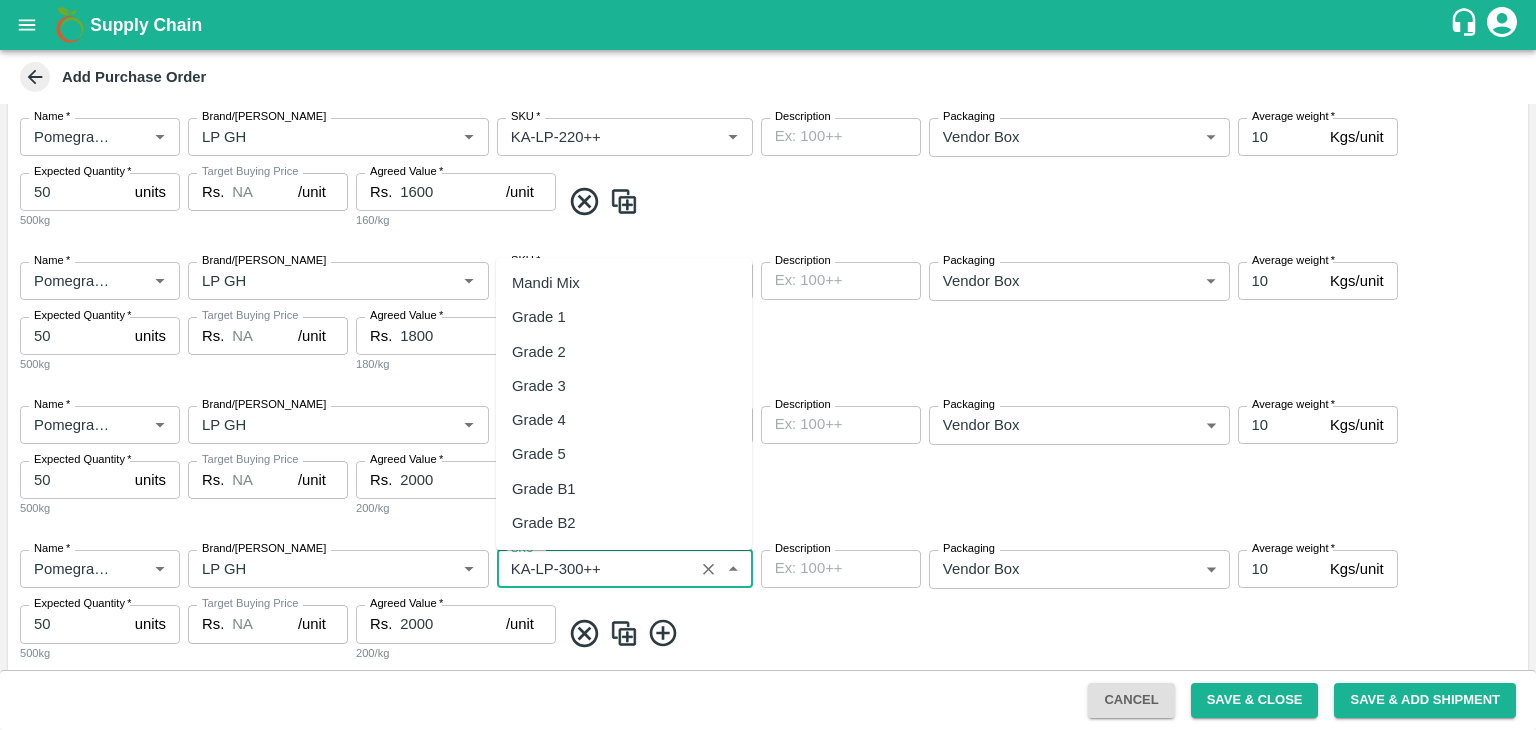 click on "SKU   *" at bounding box center (595, 569) 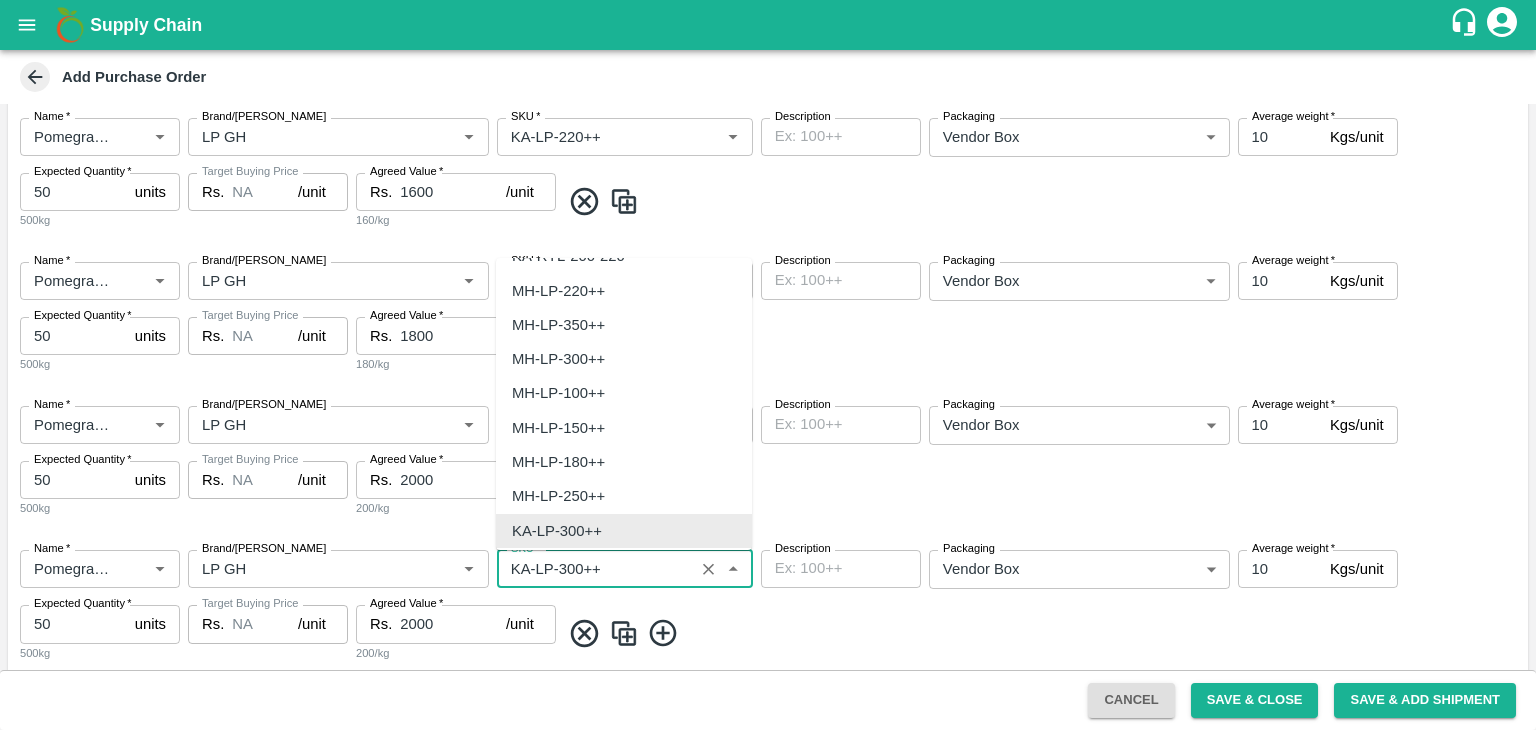 click on "SKU   *" at bounding box center [595, 569] 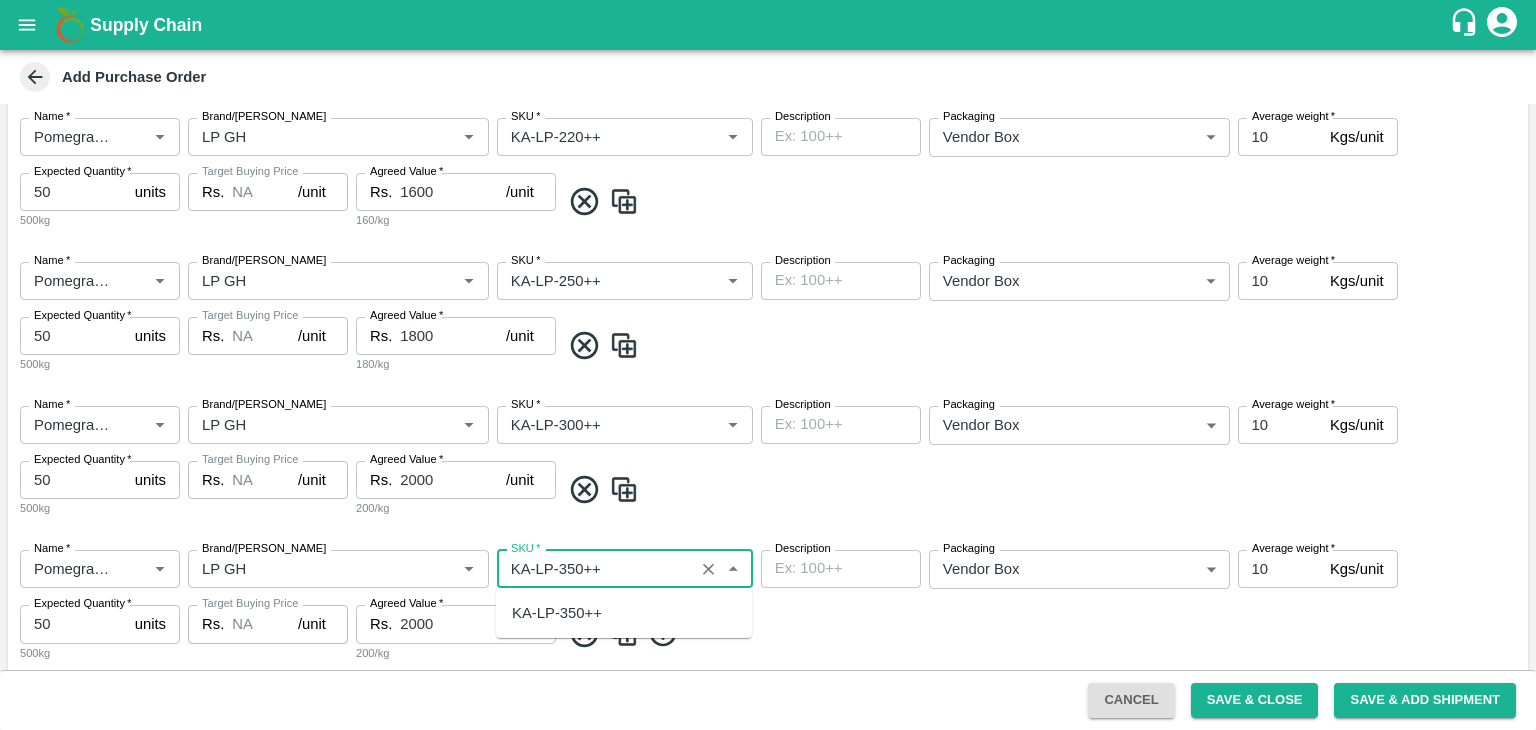 click on "KA-LP-350++" at bounding box center (557, 613) 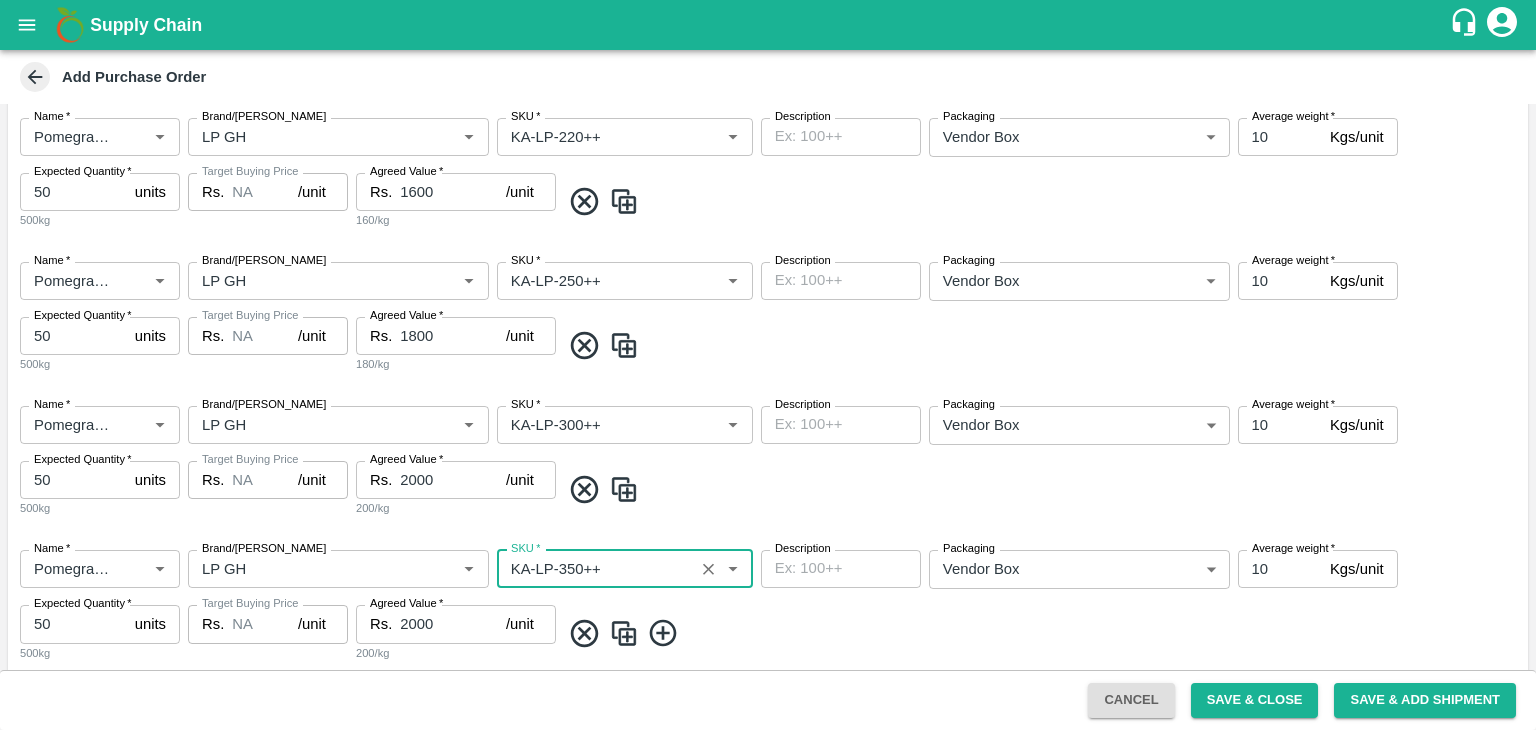 type on "KA-LP-350++" 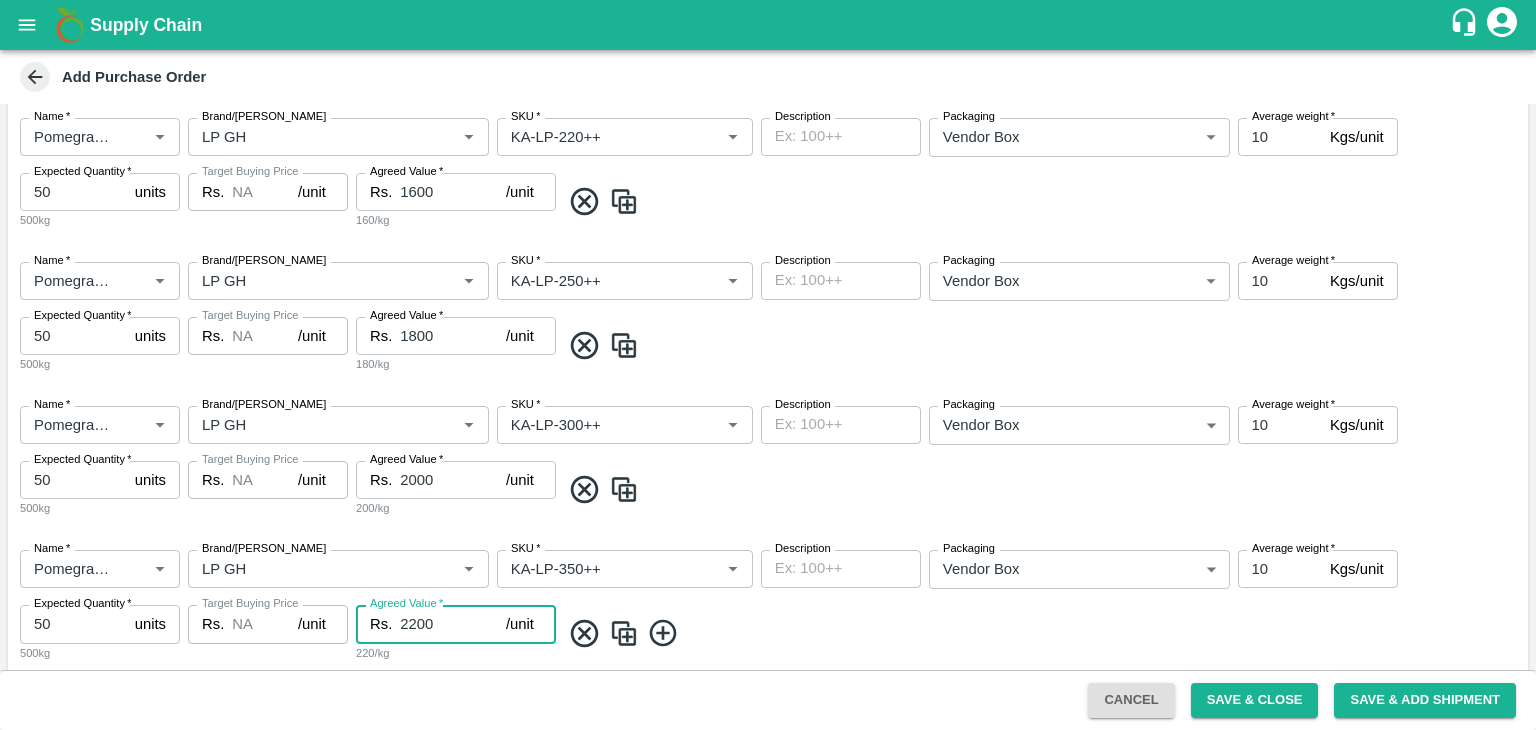 type on "2200" 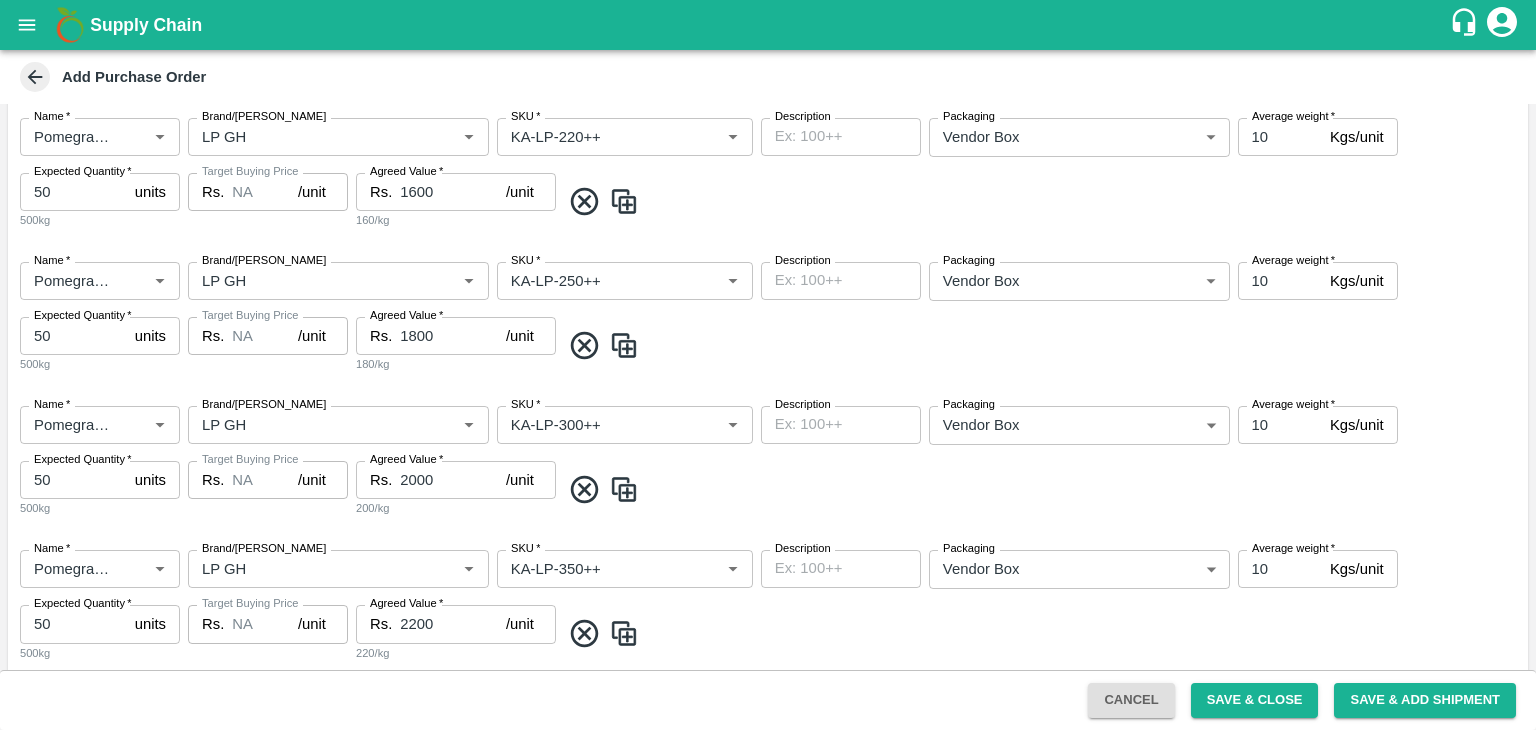 scroll, scrollTop: 1135, scrollLeft: 0, axis: vertical 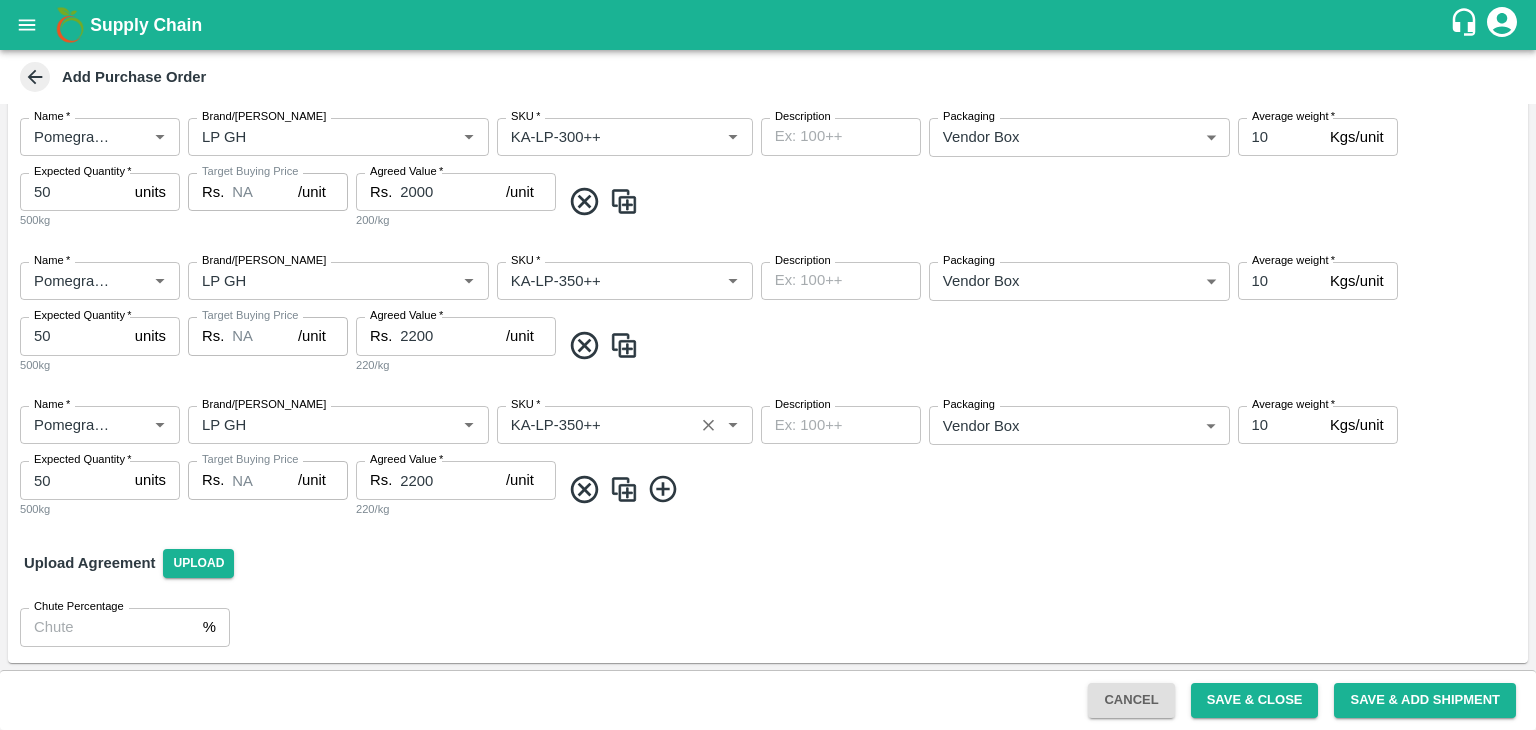 click on "SKU   *" at bounding box center [595, 425] 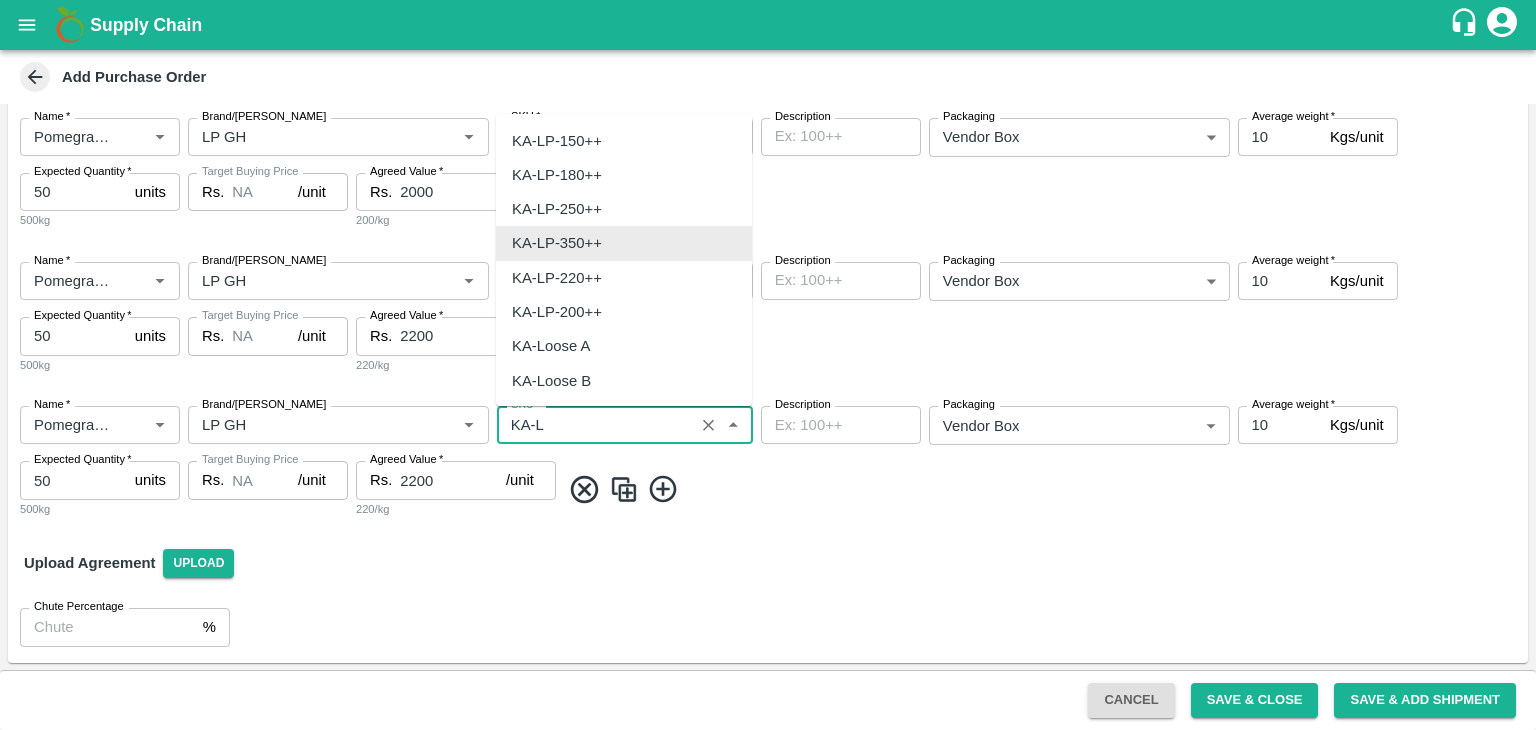 scroll, scrollTop: 0, scrollLeft: 0, axis: both 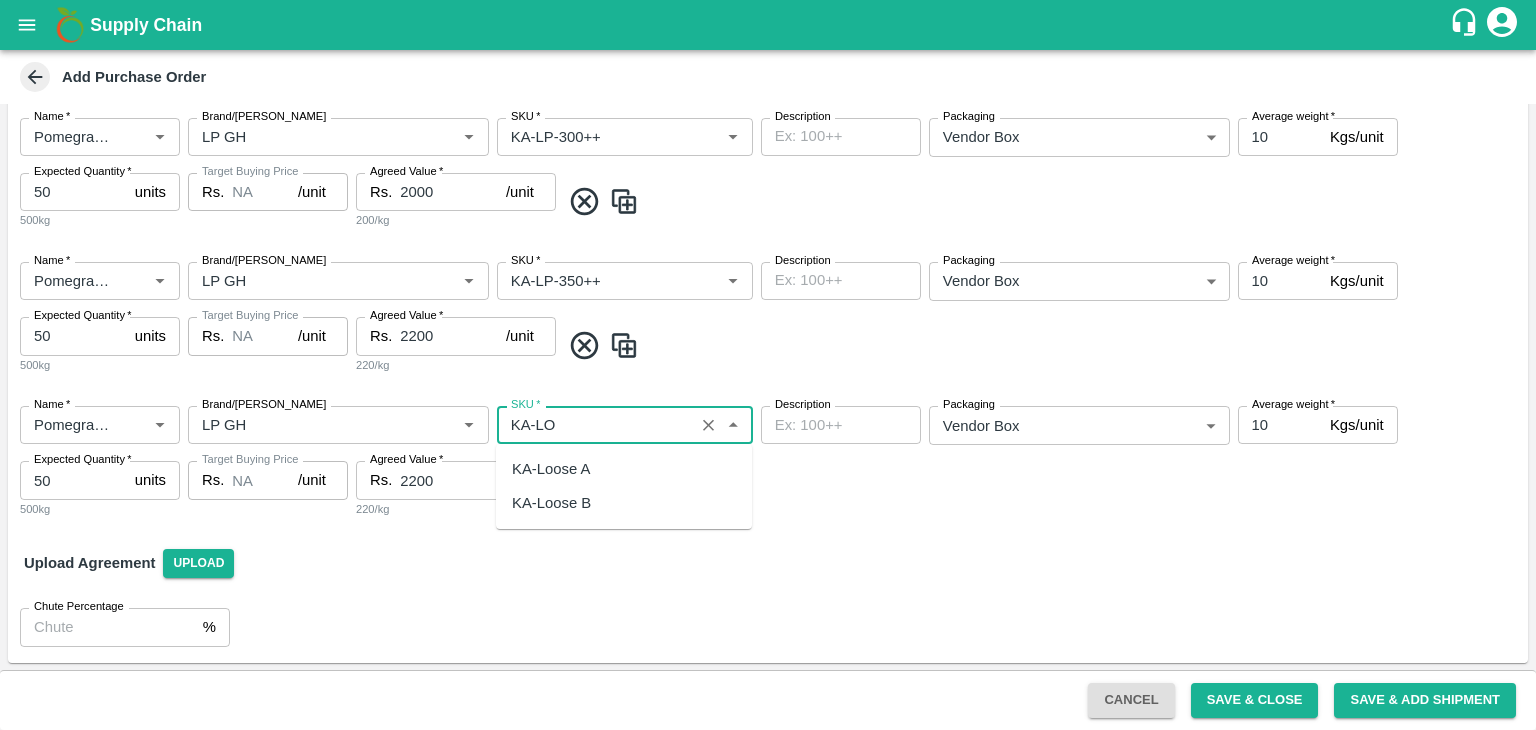click on "KA-Loose A" at bounding box center (551, 469) 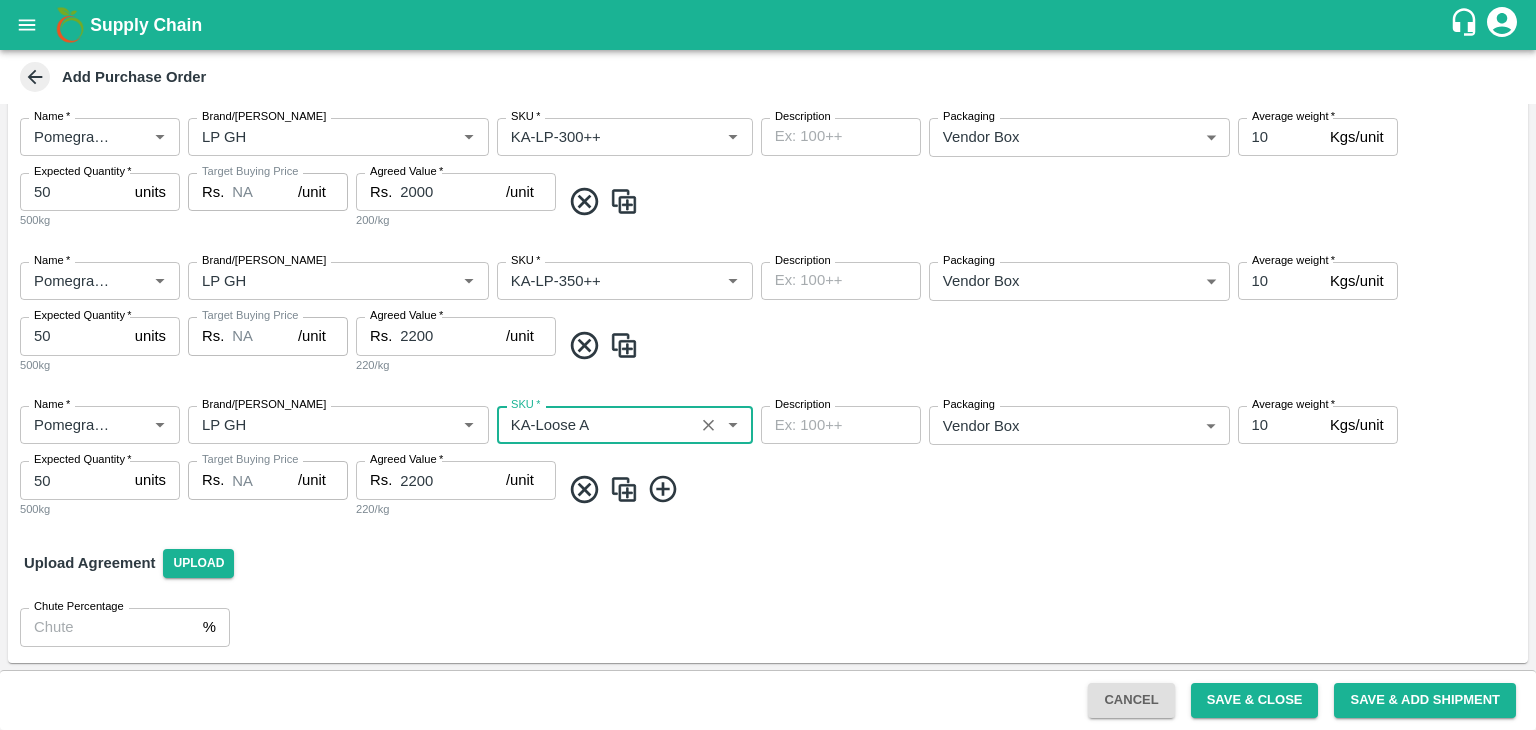 type on "KA-Loose A" 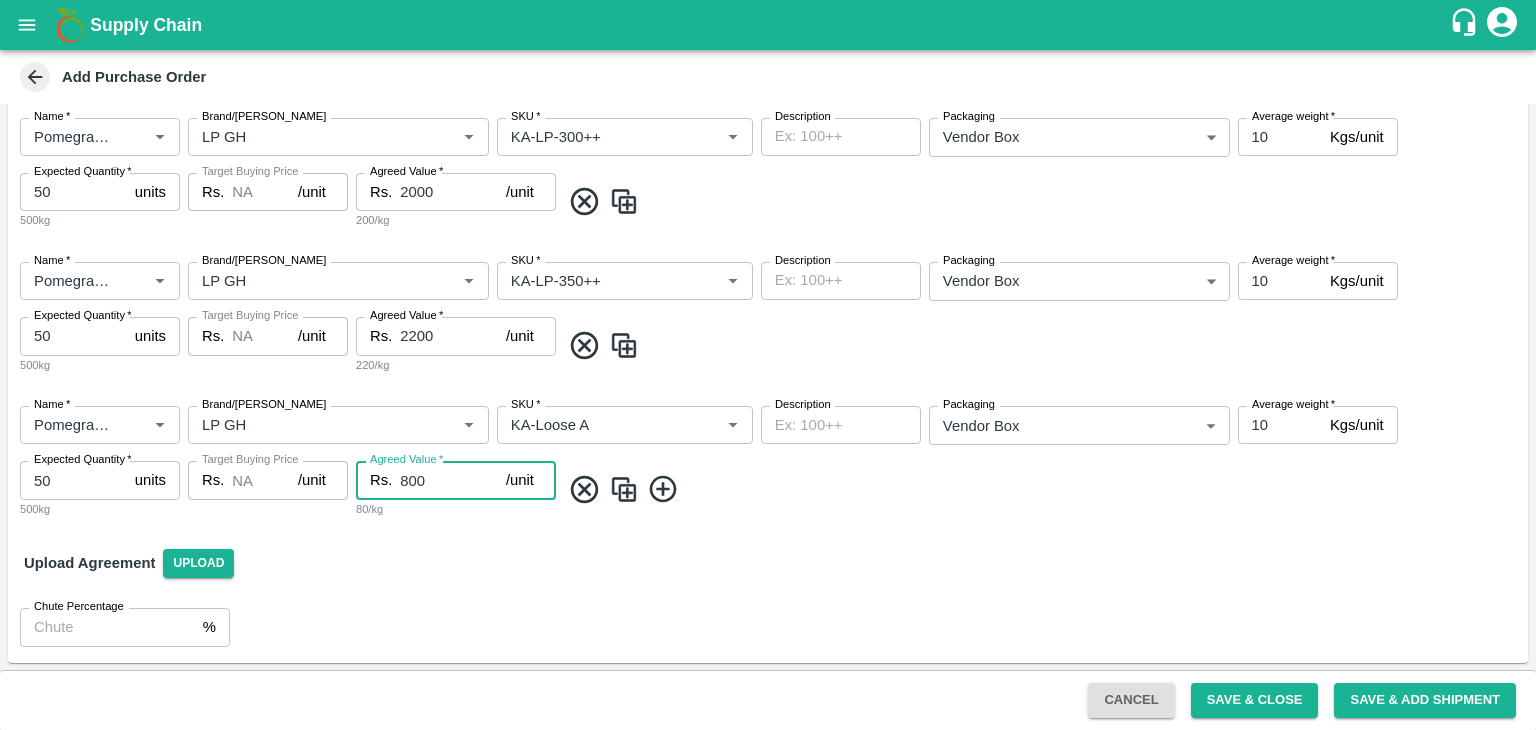 type on "800" 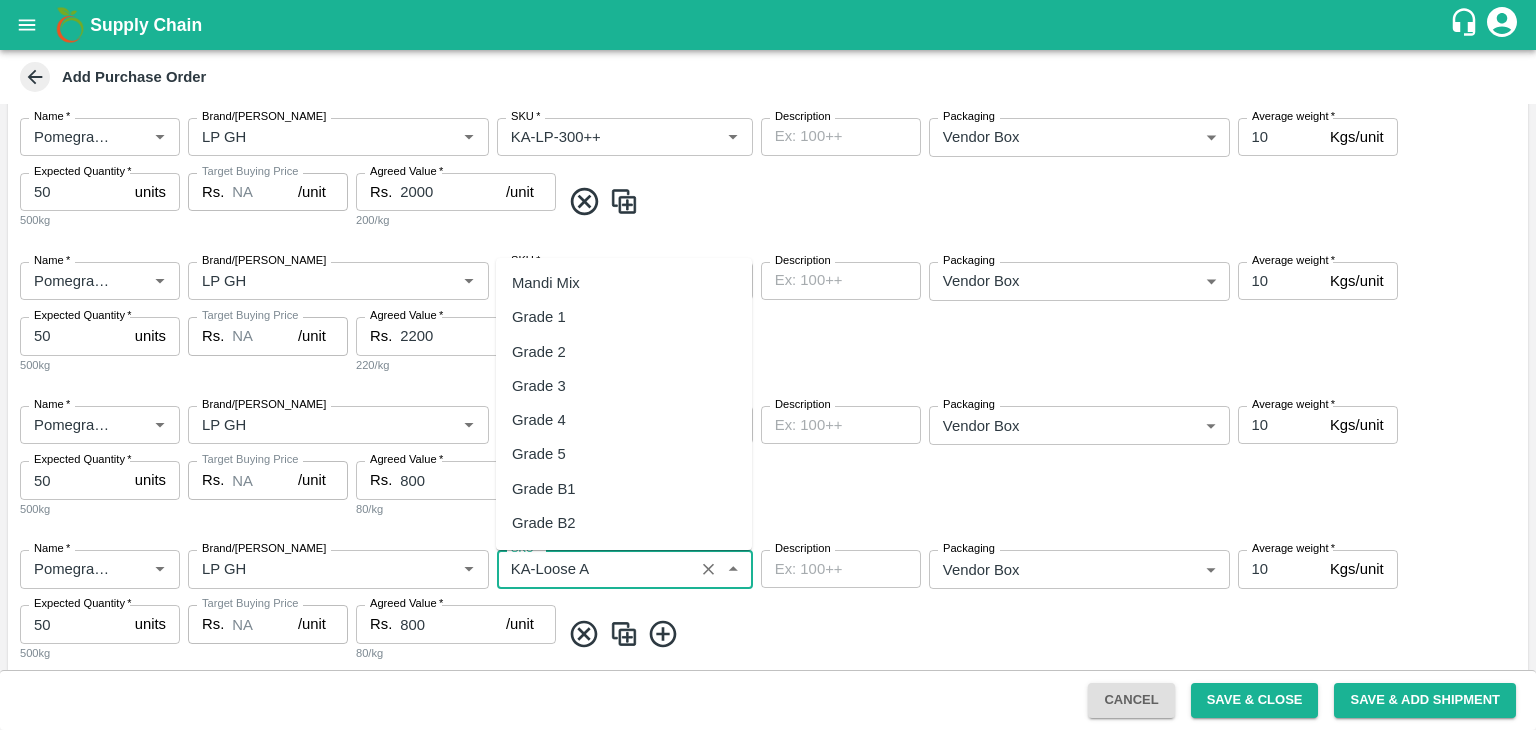 click on "SKU   *" at bounding box center [595, 569] 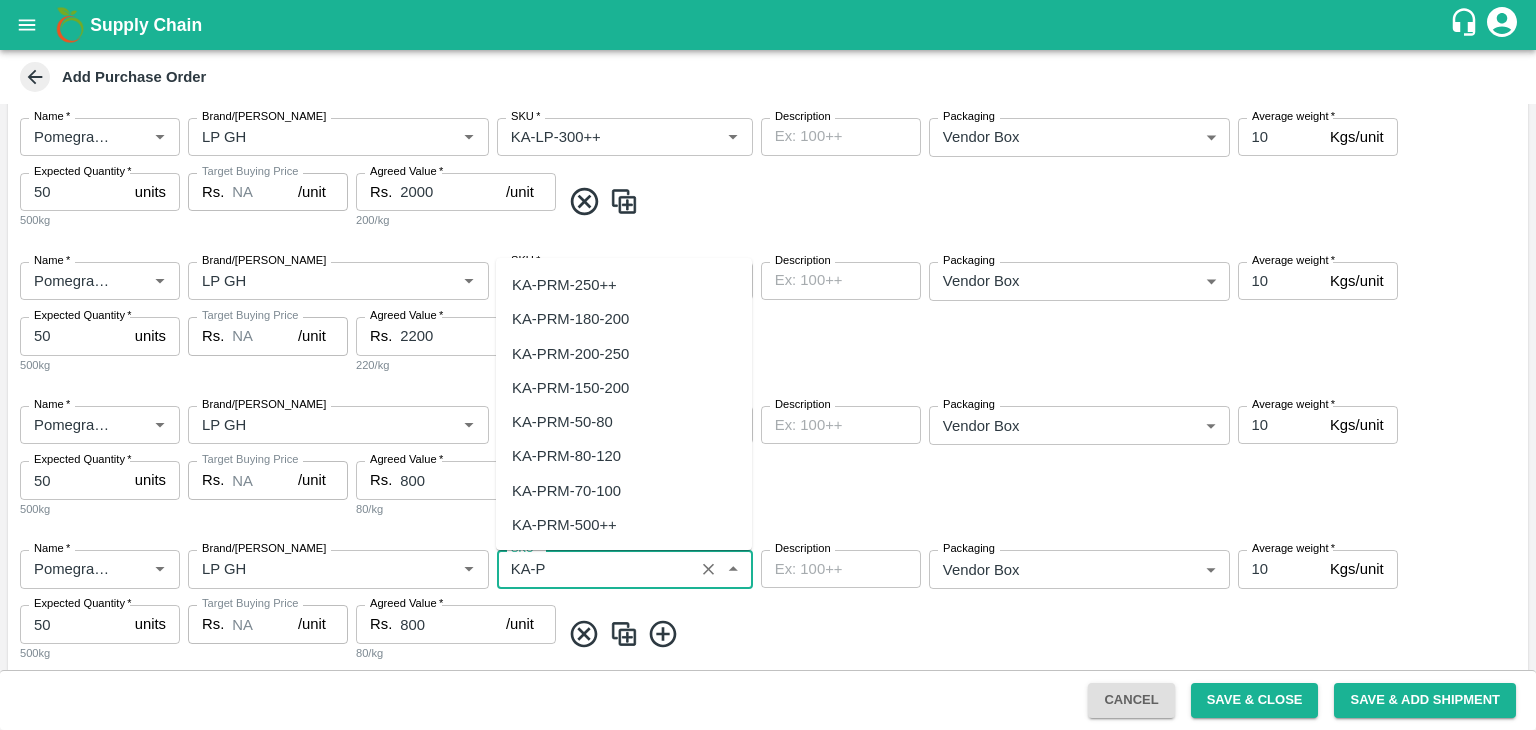 scroll, scrollTop: 0, scrollLeft: 0, axis: both 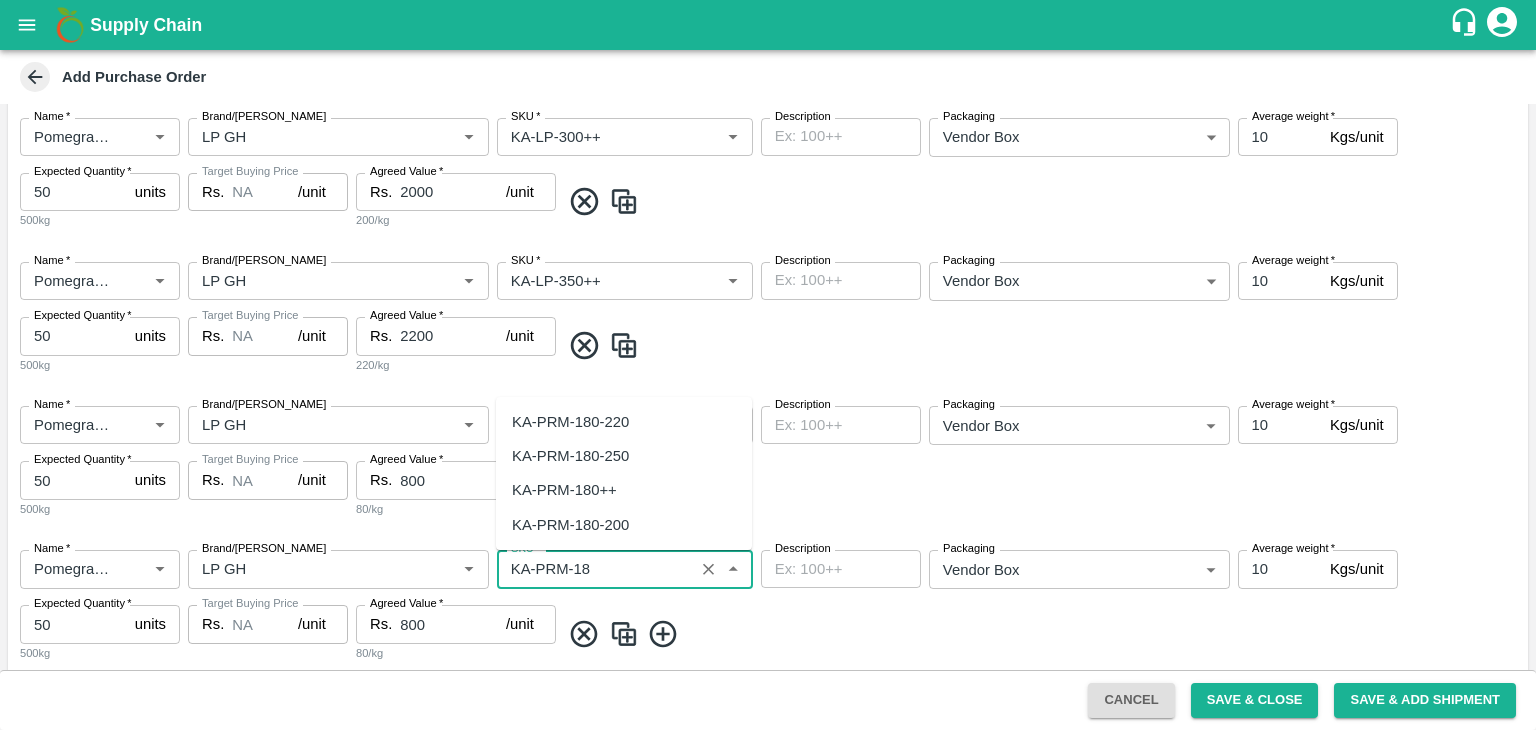click on "KA-PRM-180++" at bounding box center (564, 490) 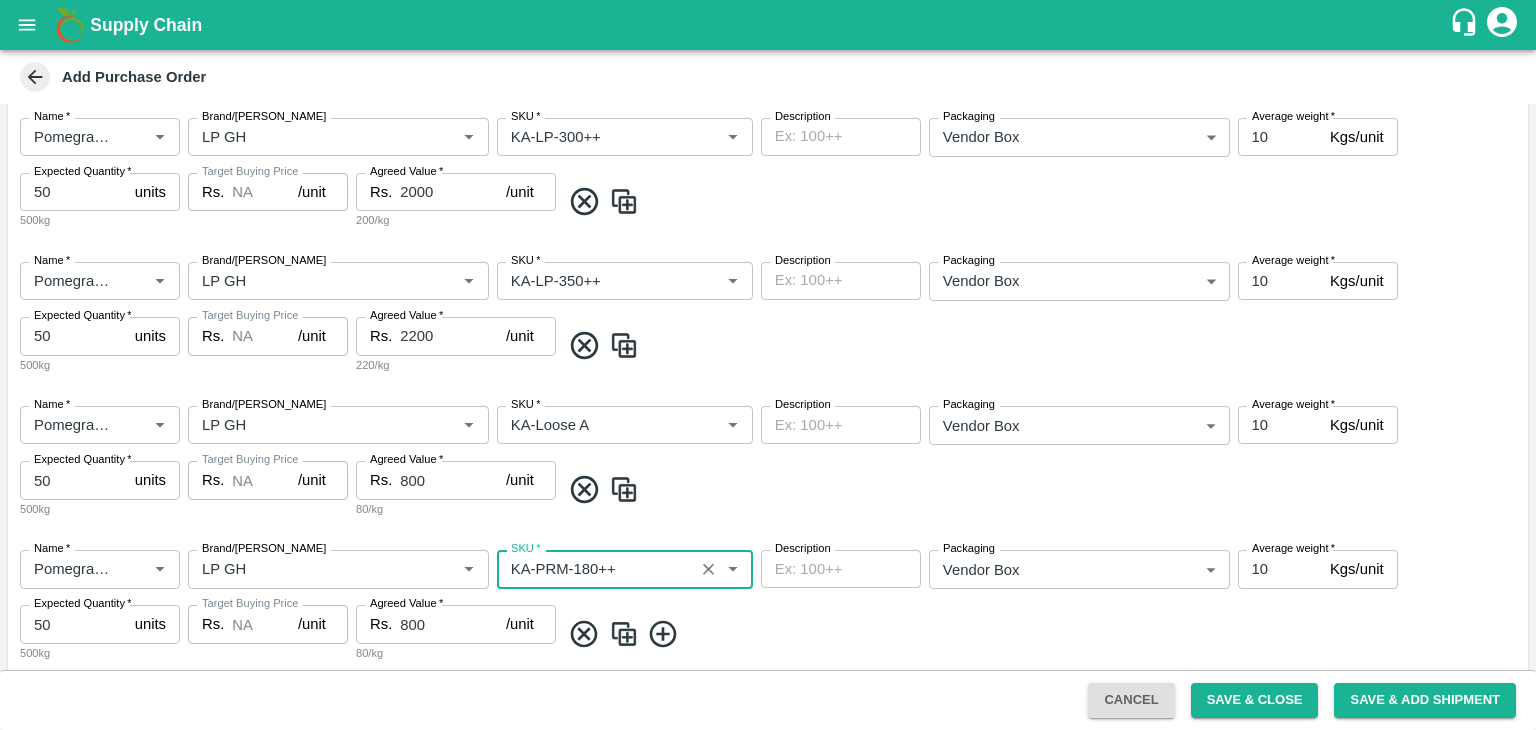 type on "KA-PRM-180++" 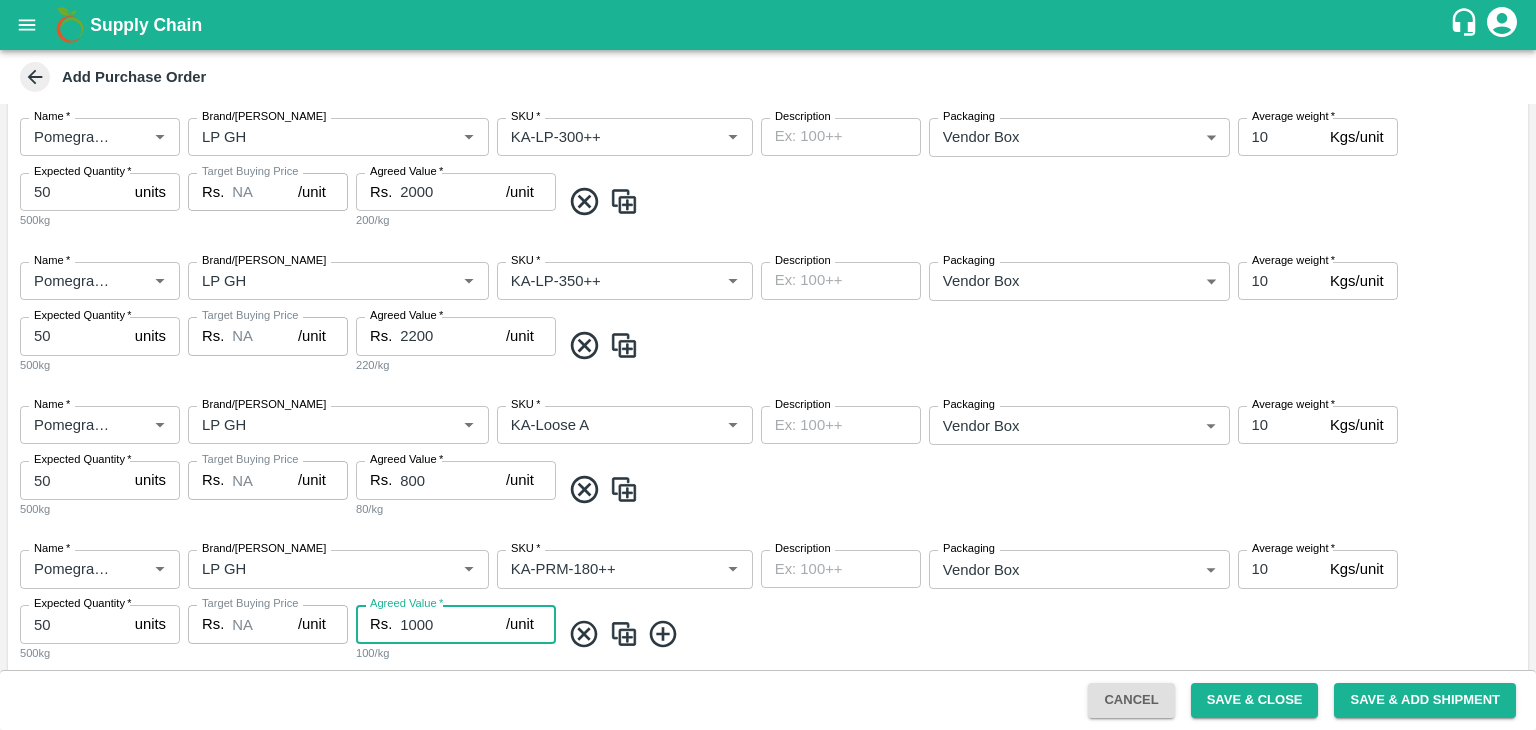 type on "1000" 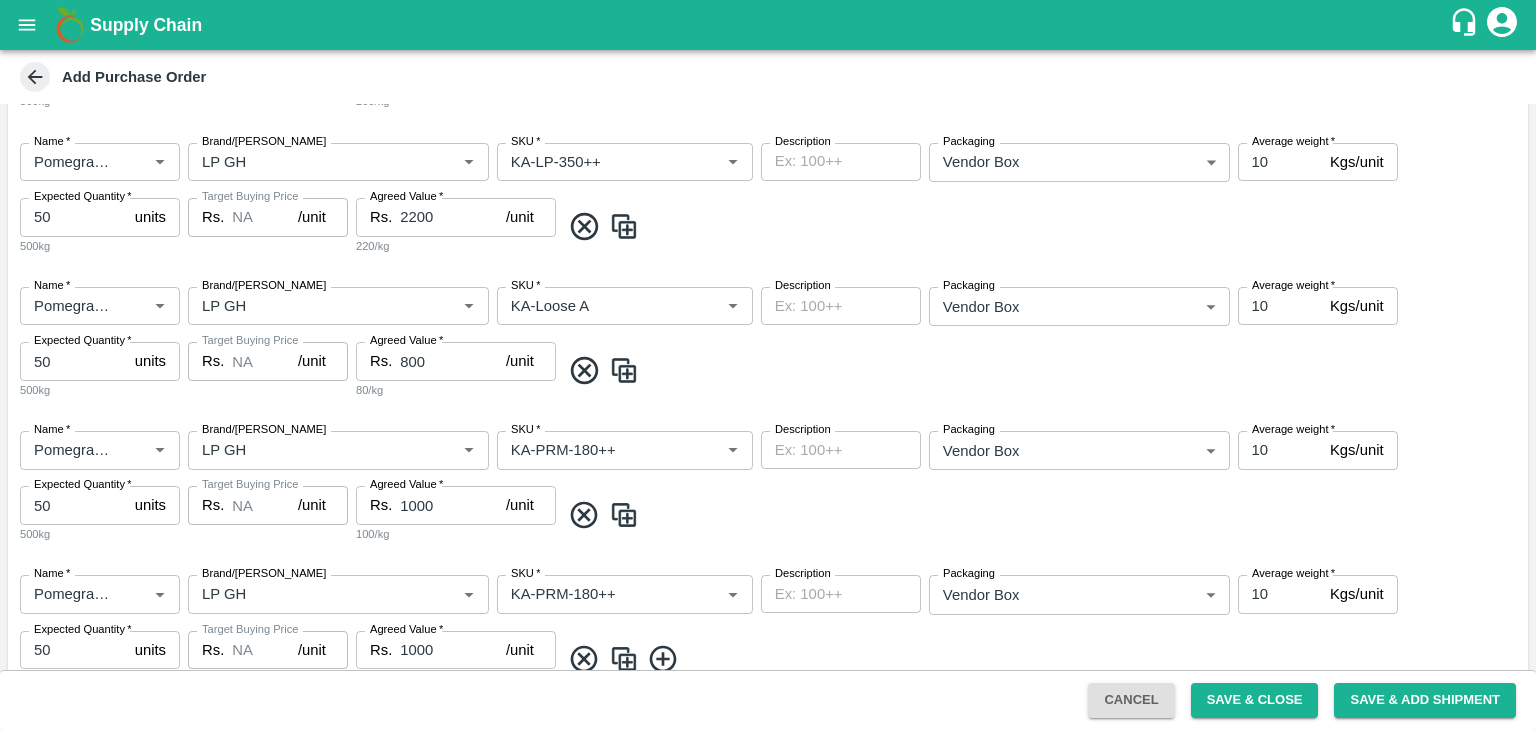 scroll, scrollTop: 1335, scrollLeft: 0, axis: vertical 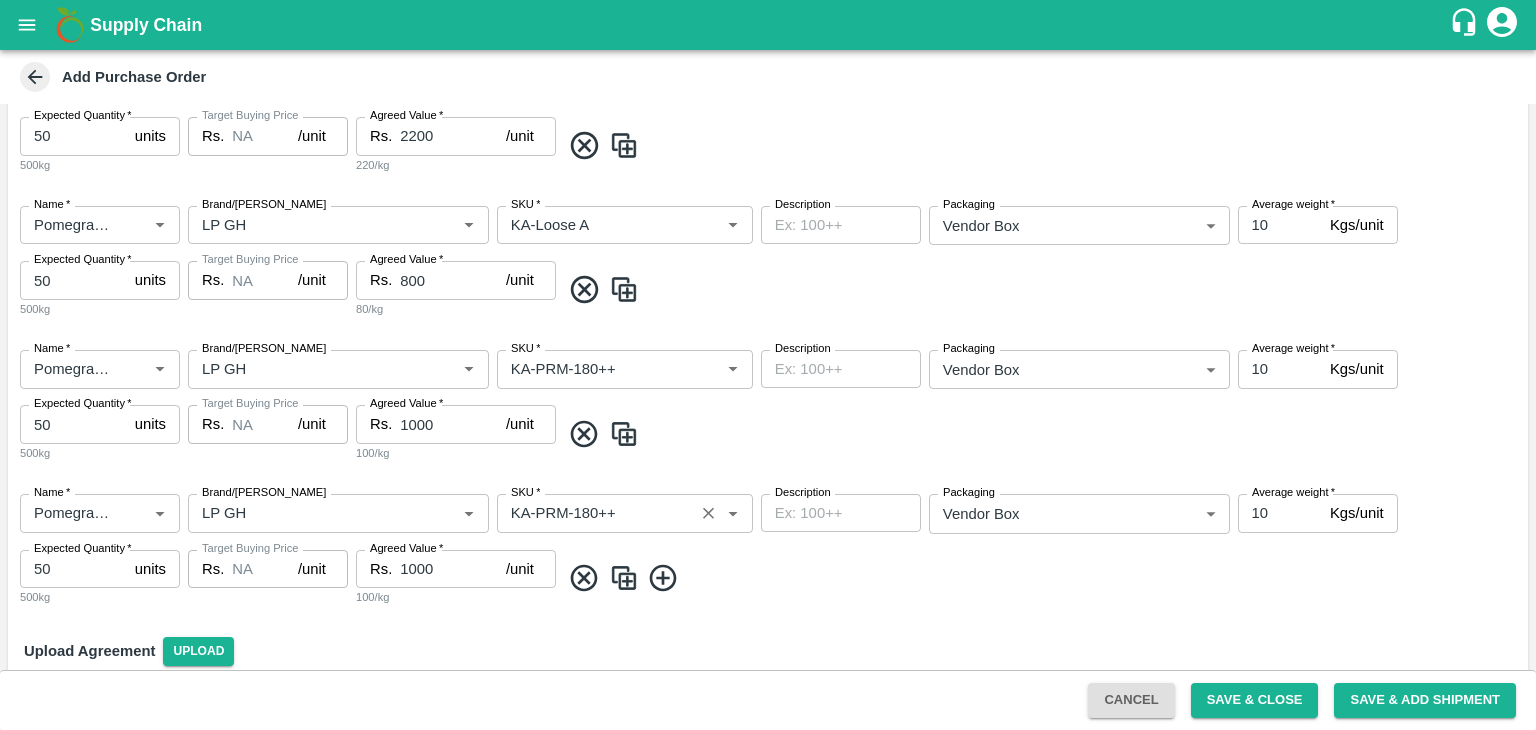 click on "SKU   *" at bounding box center (595, 513) 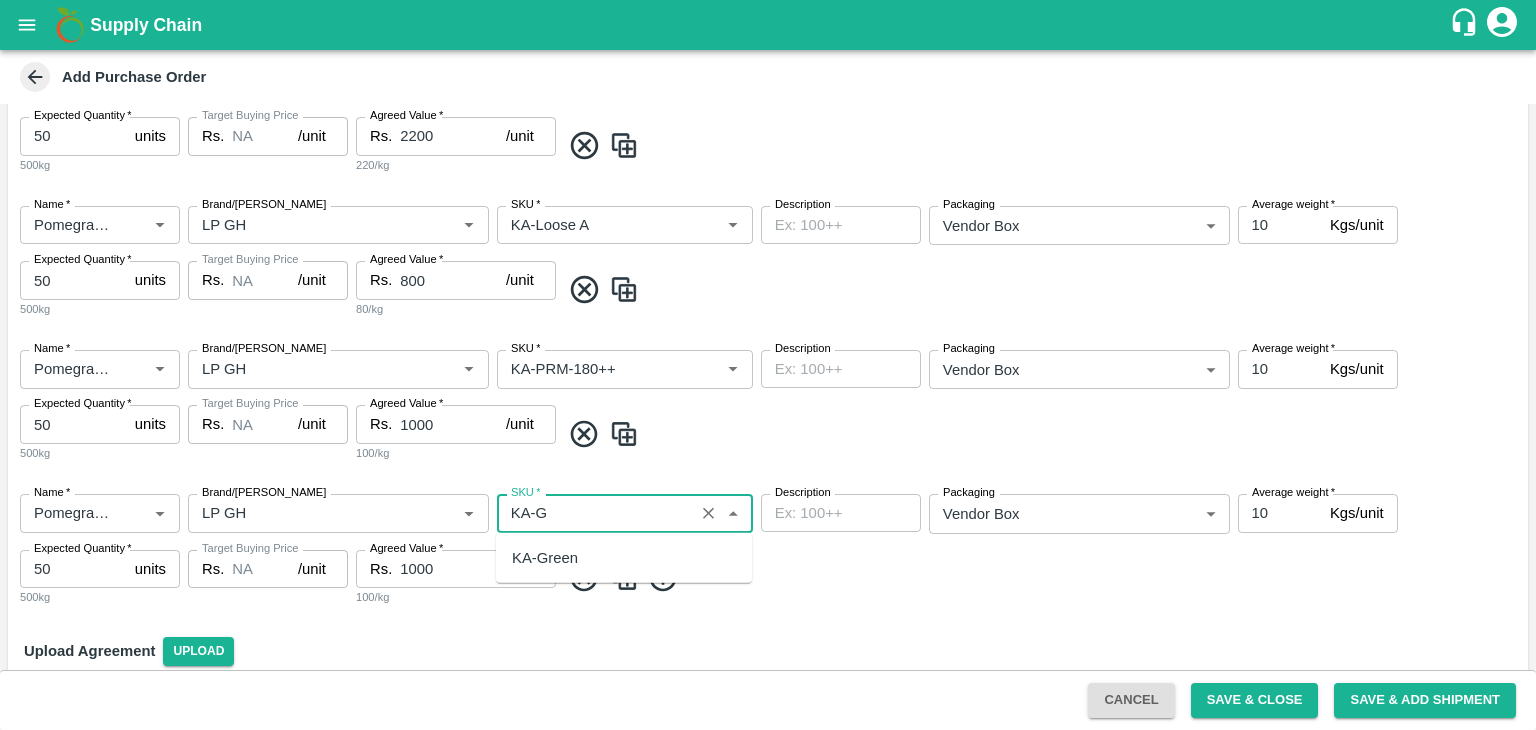 scroll, scrollTop: 0, scrollLeft: 0, axis: both 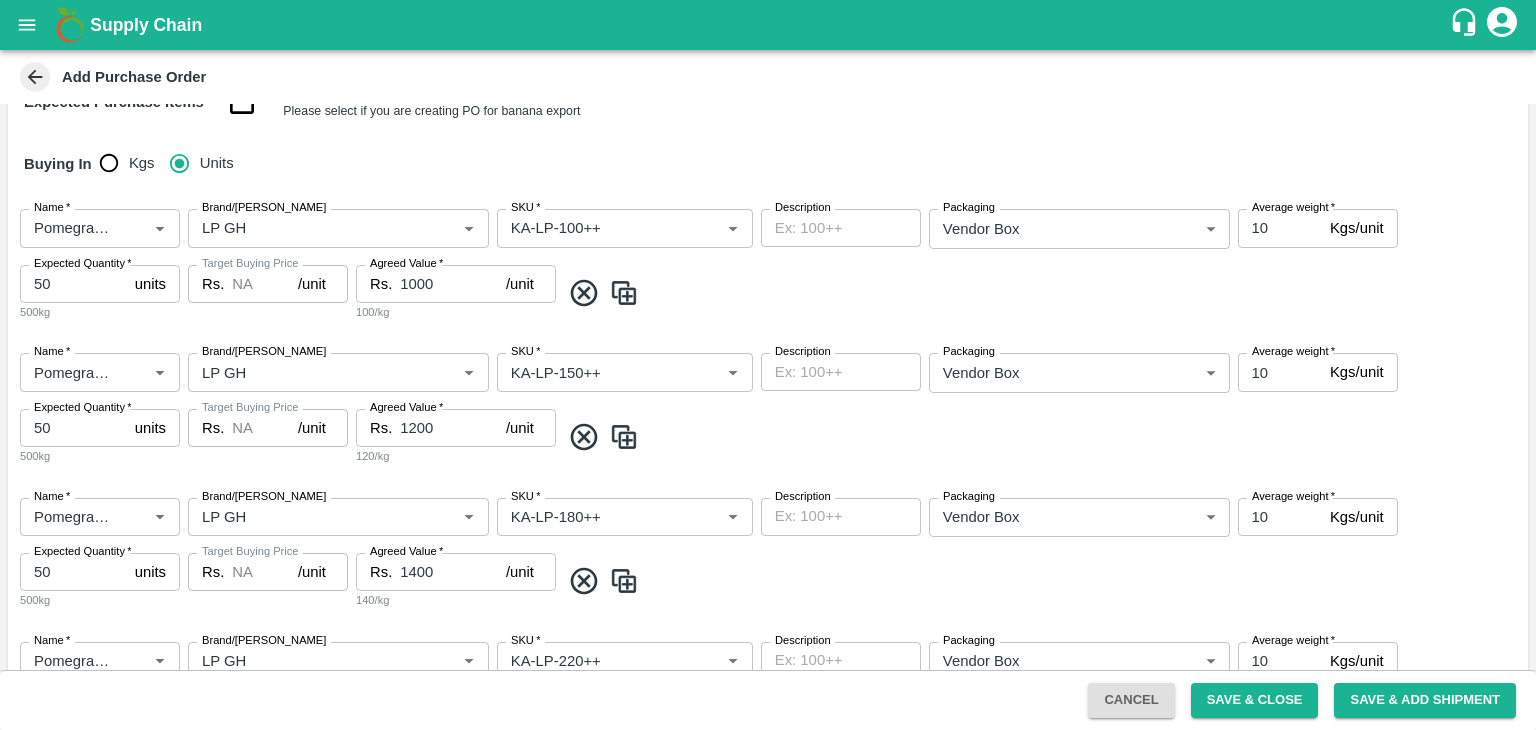 type on "KA-Green" 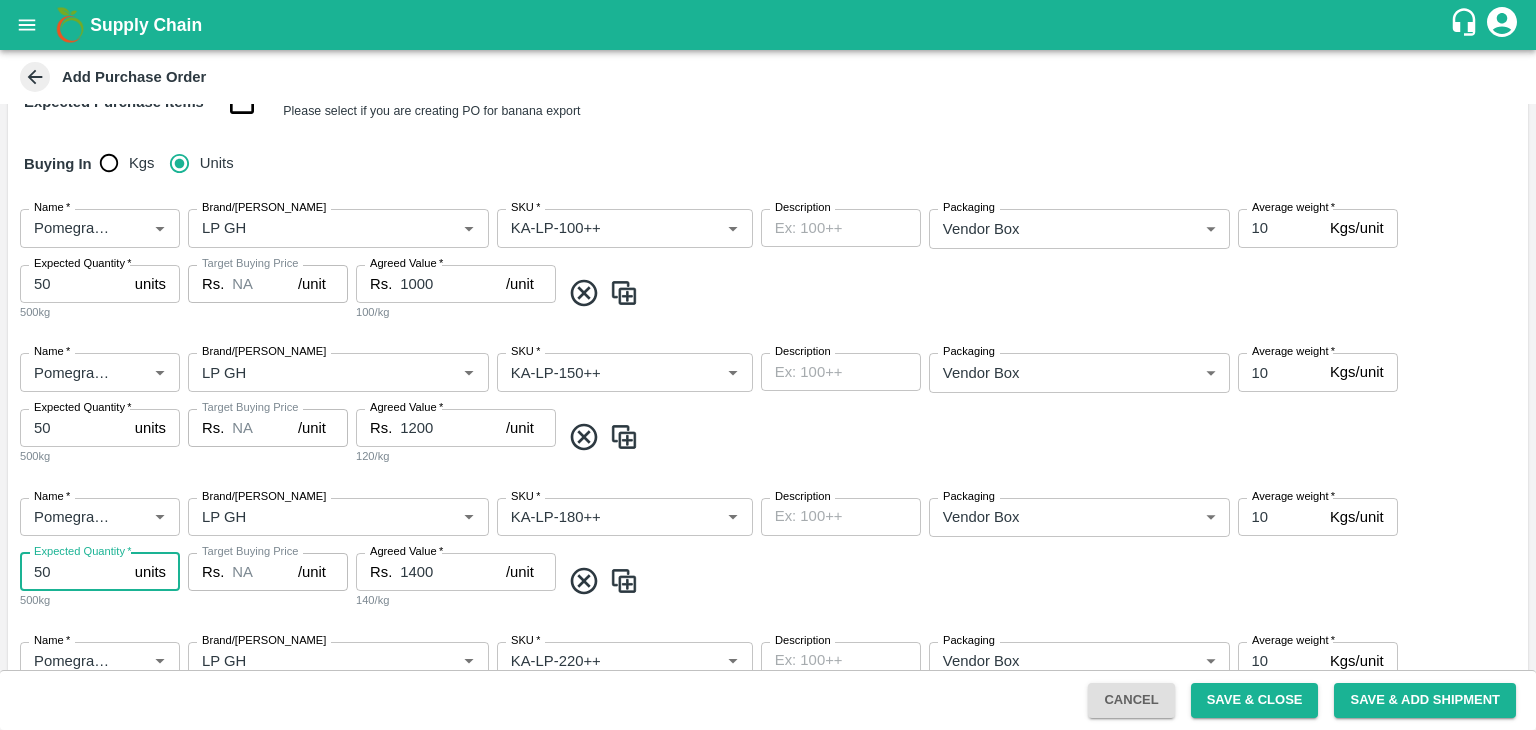 type on "5" 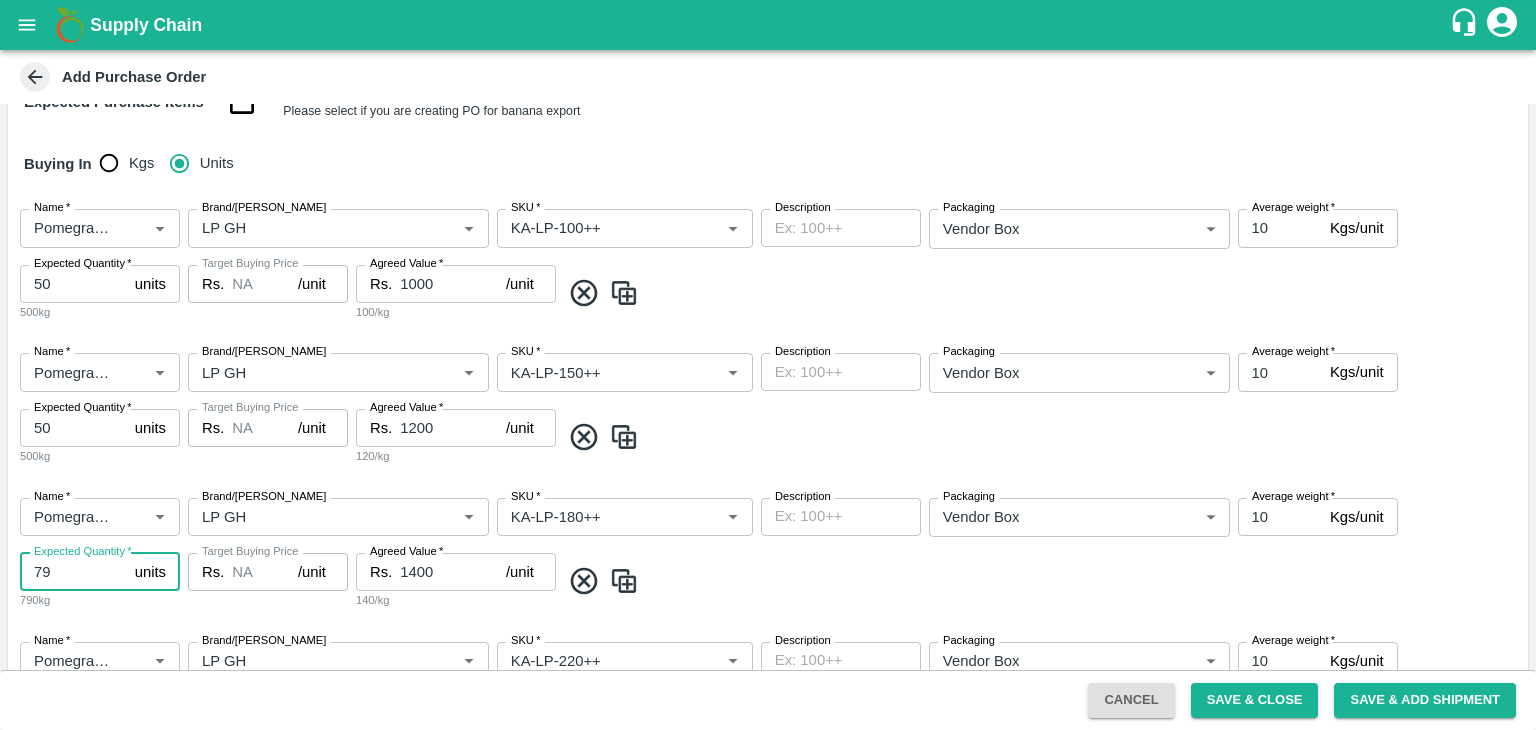 scroll, scrollTop: 423, scrollLeft: 0, axis: vertical 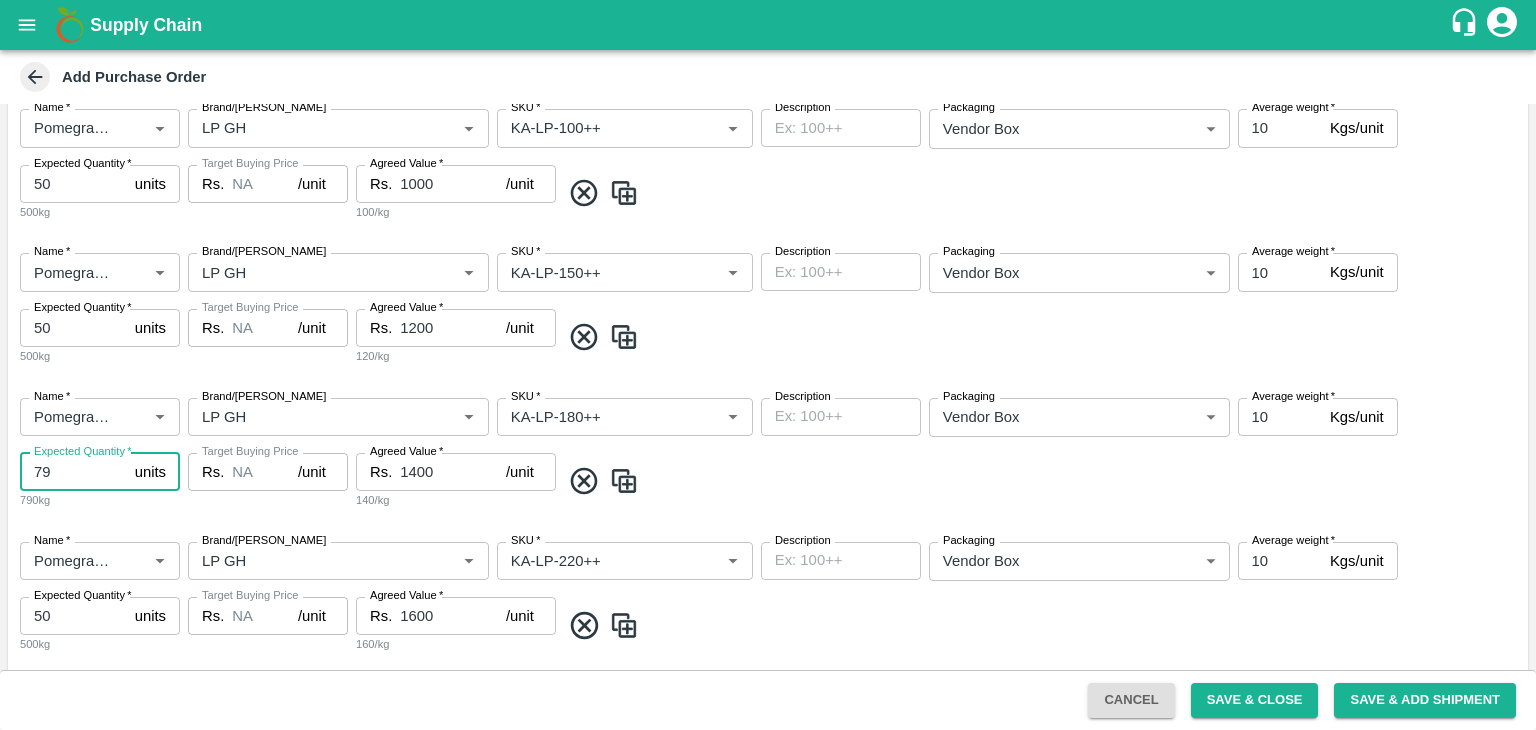 type on "80" 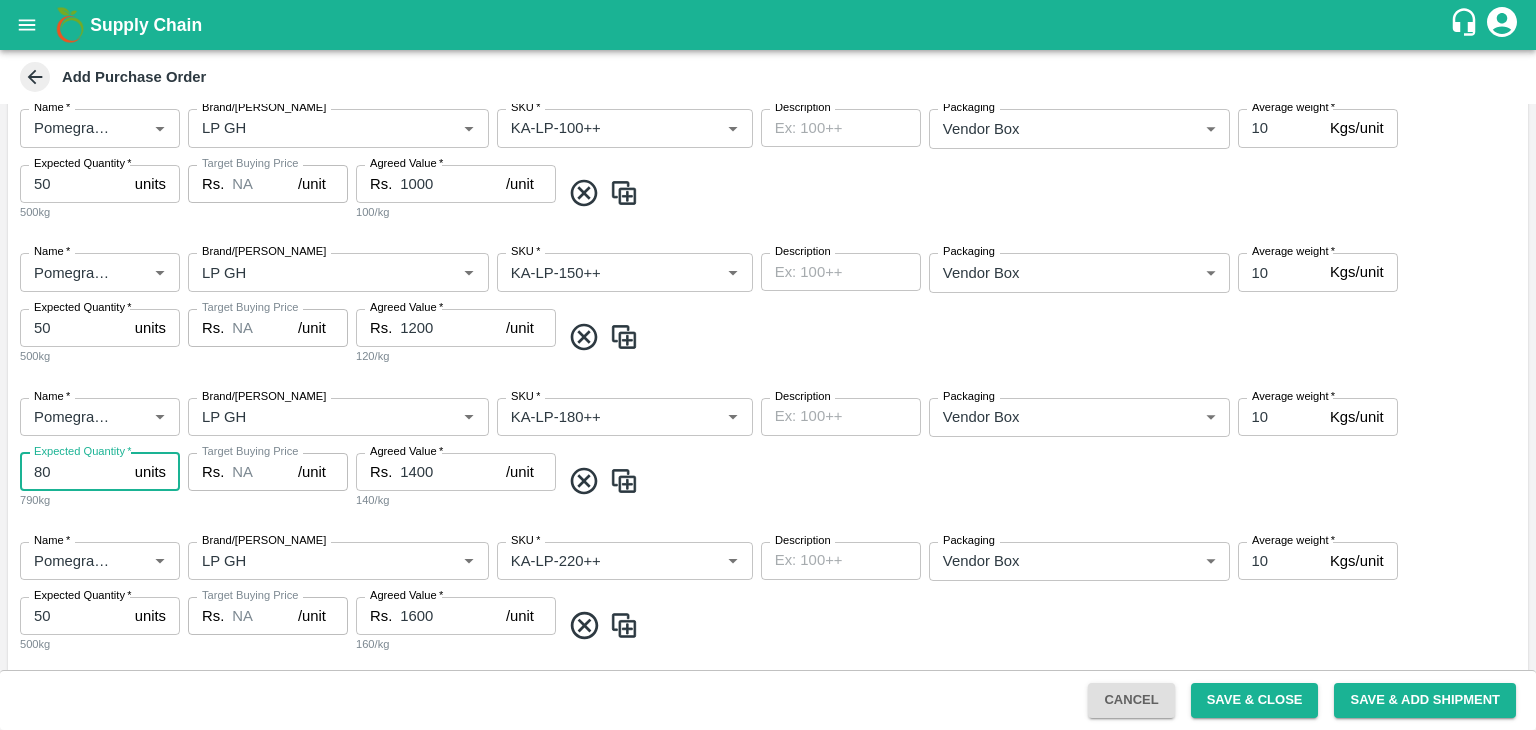 click on "80" at bounding box center [73, 472] 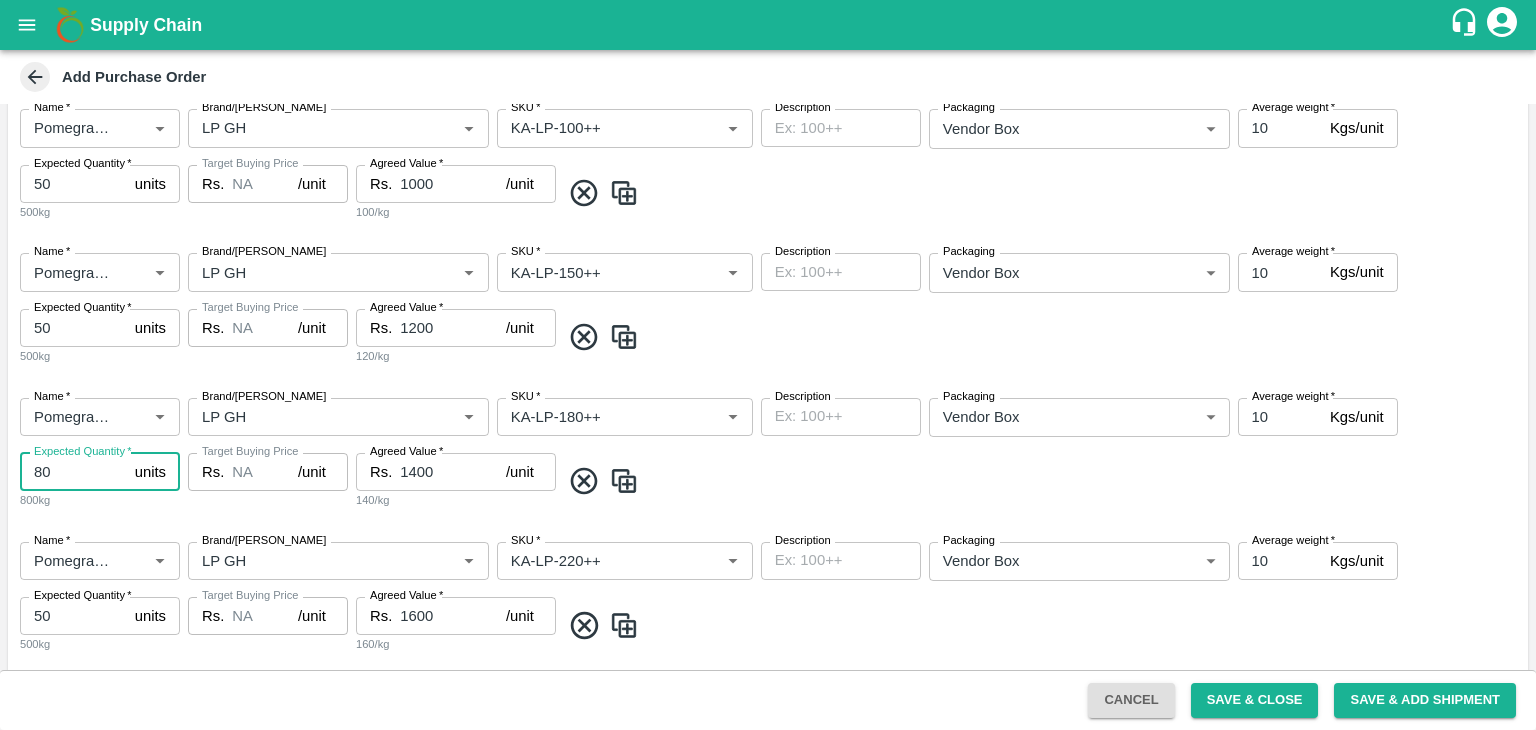 click on "50" at bounding box center (73, 616) 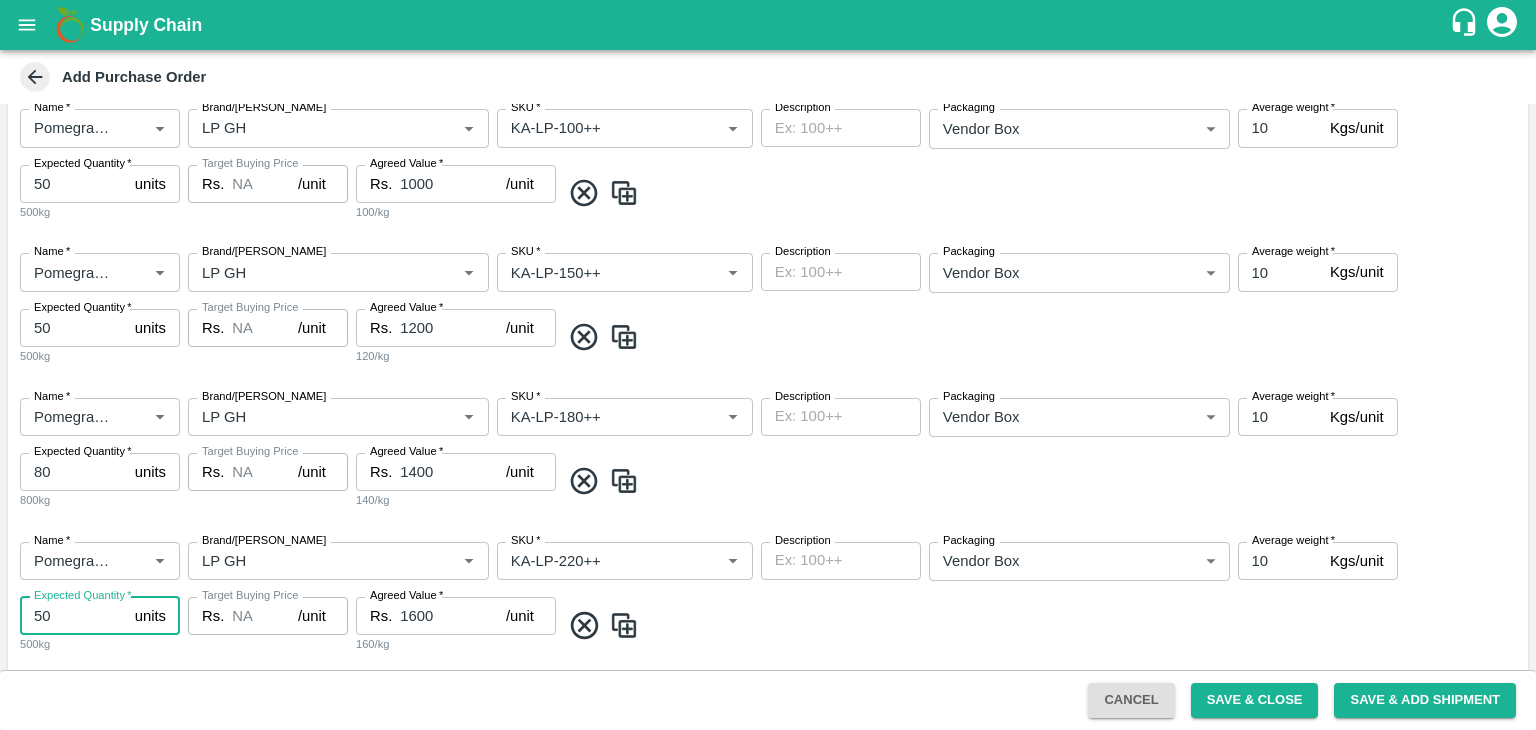 type on "5" 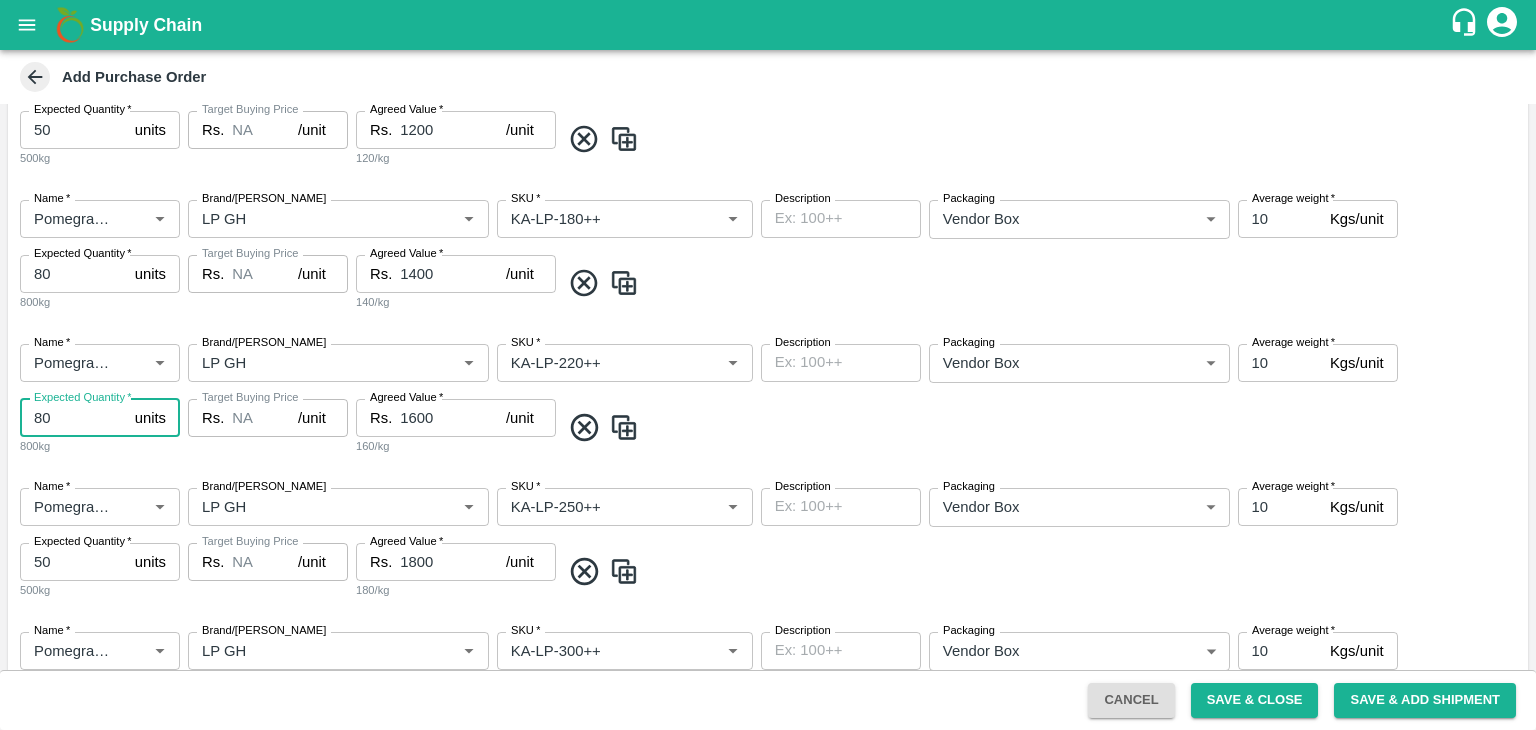 scroll, scrollTop: 623, scrollLeft: 0, axis: vertical 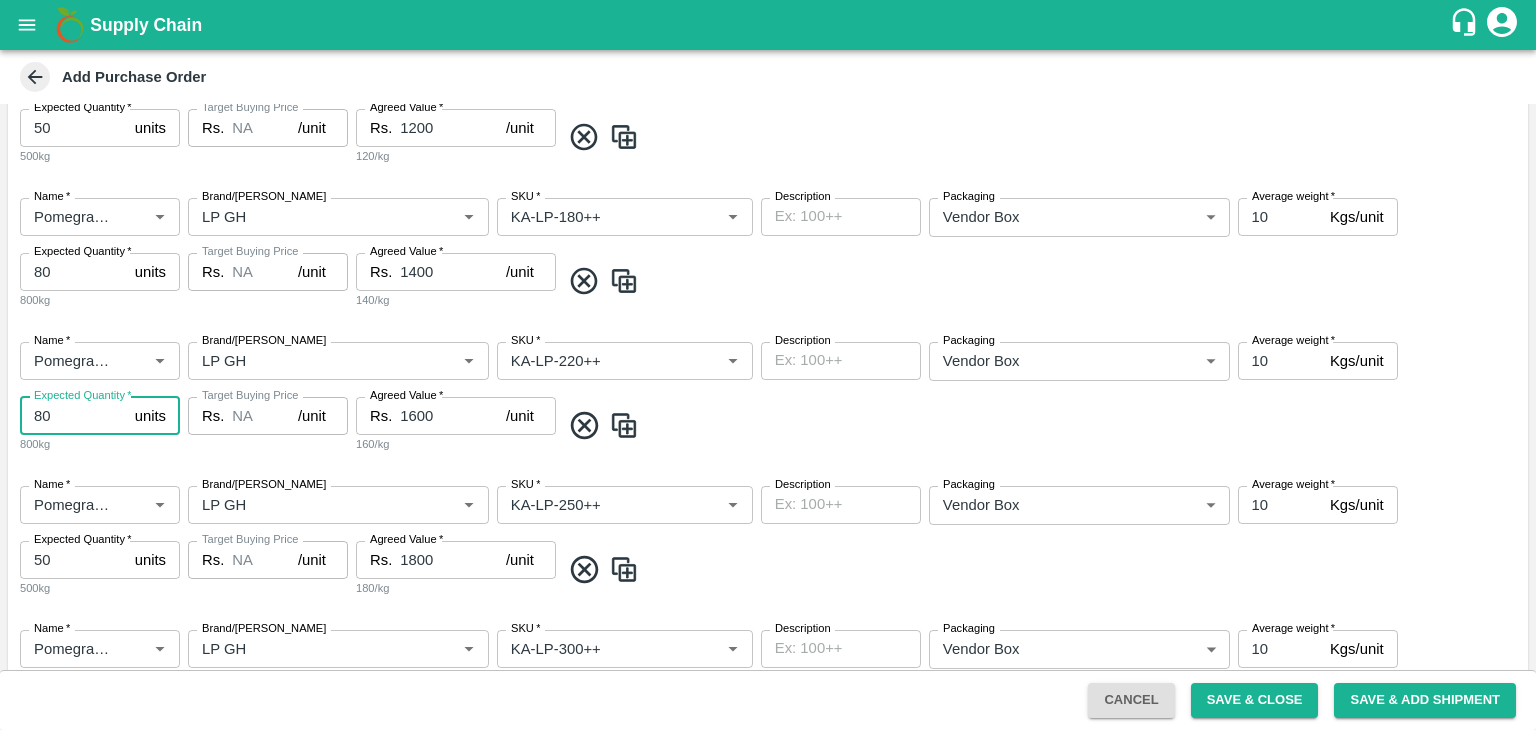 type on "80" 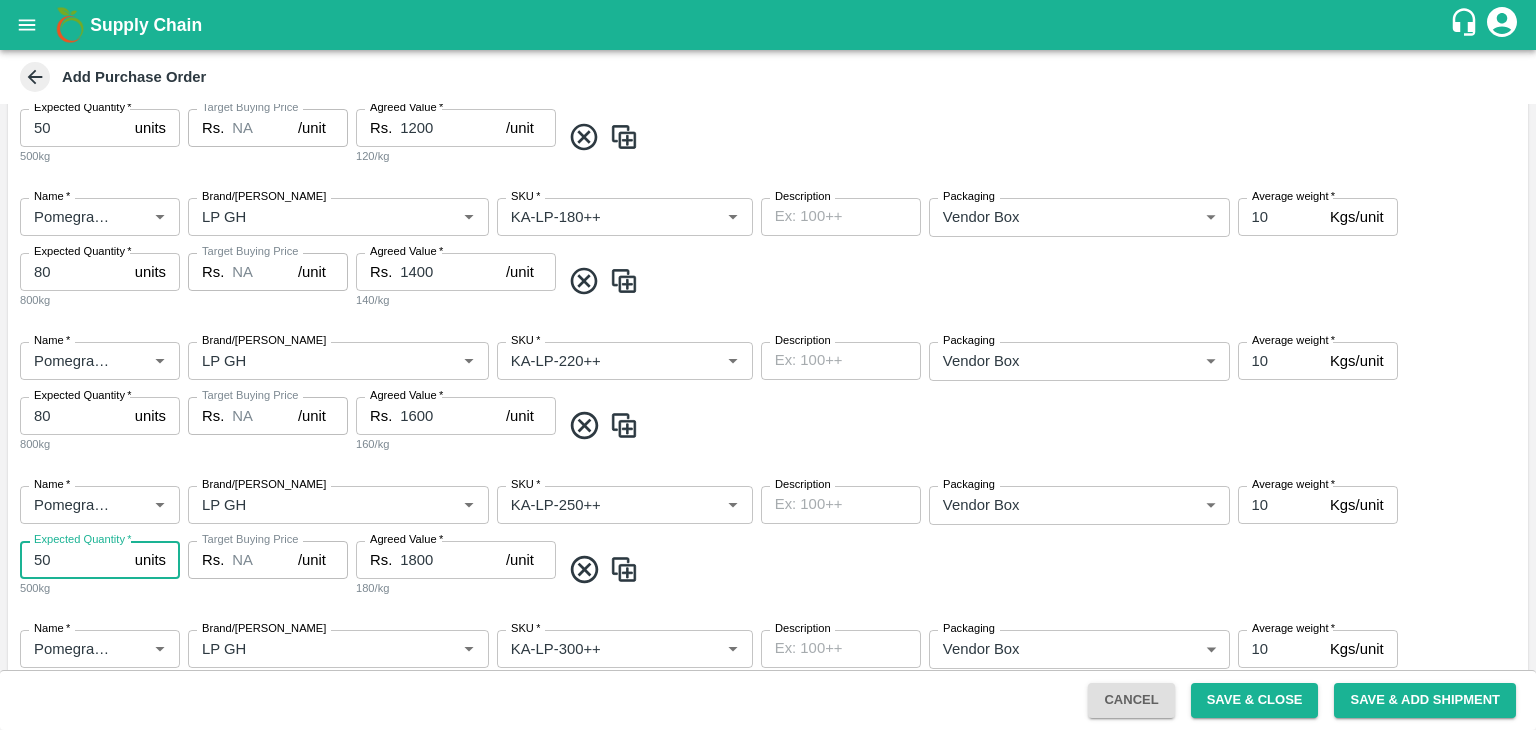 type on "5" 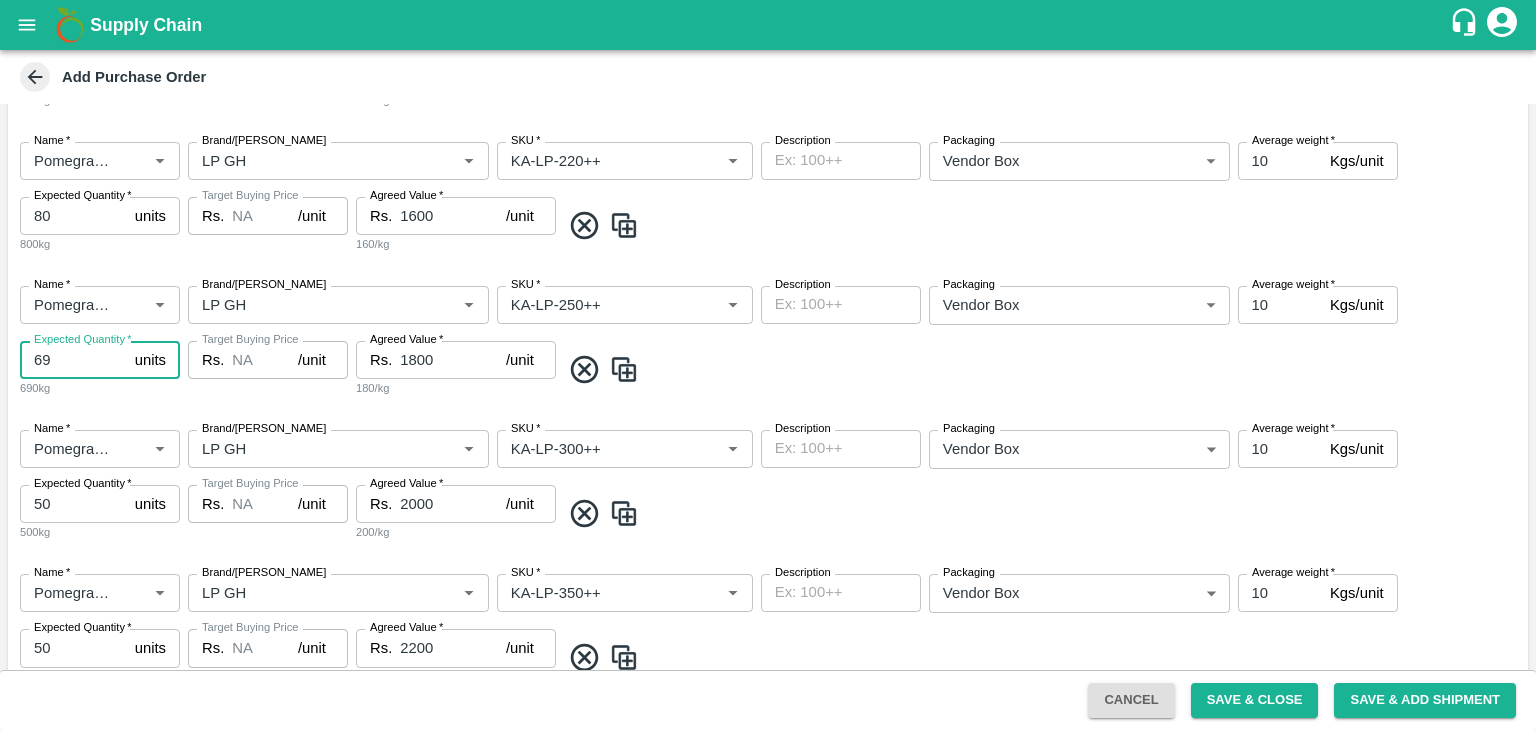scroll, scrollTop: 1023, scrollLeft: 0, axis: vertical 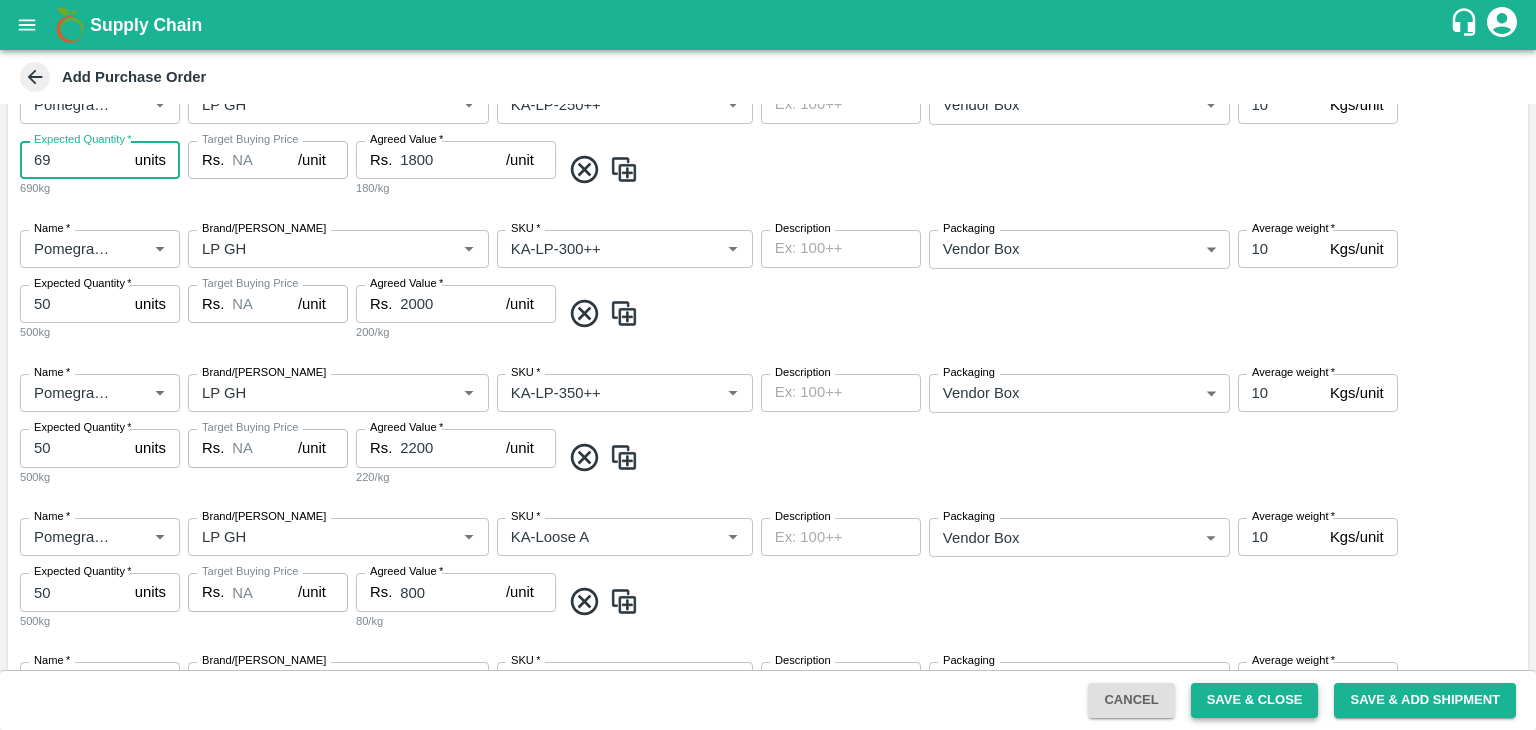 type on "69" 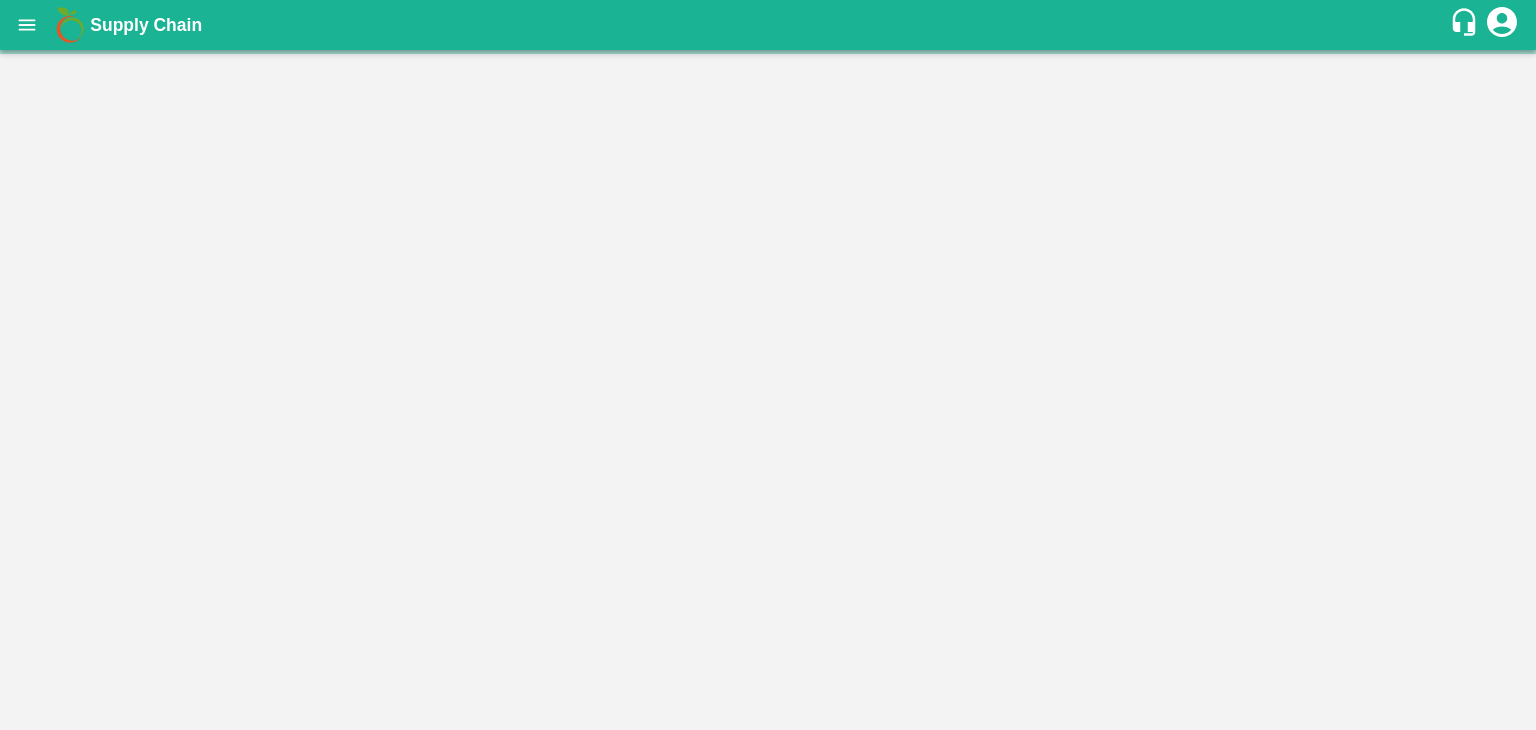 scroll, scrollTop: 0, scrollLeft: 0, axis: both 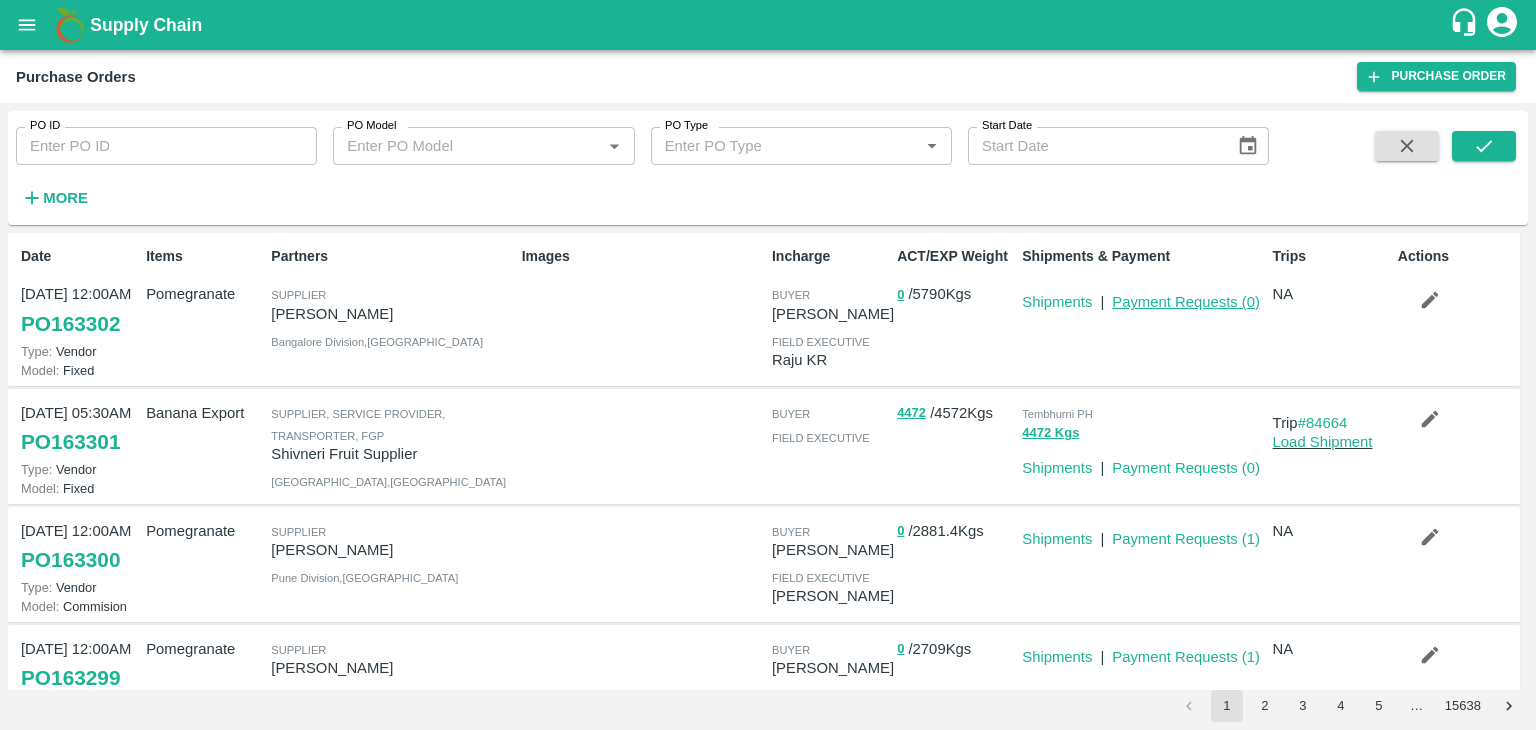 click on "Payment Requests ( 0 )" at bounding box center [1186, 302] 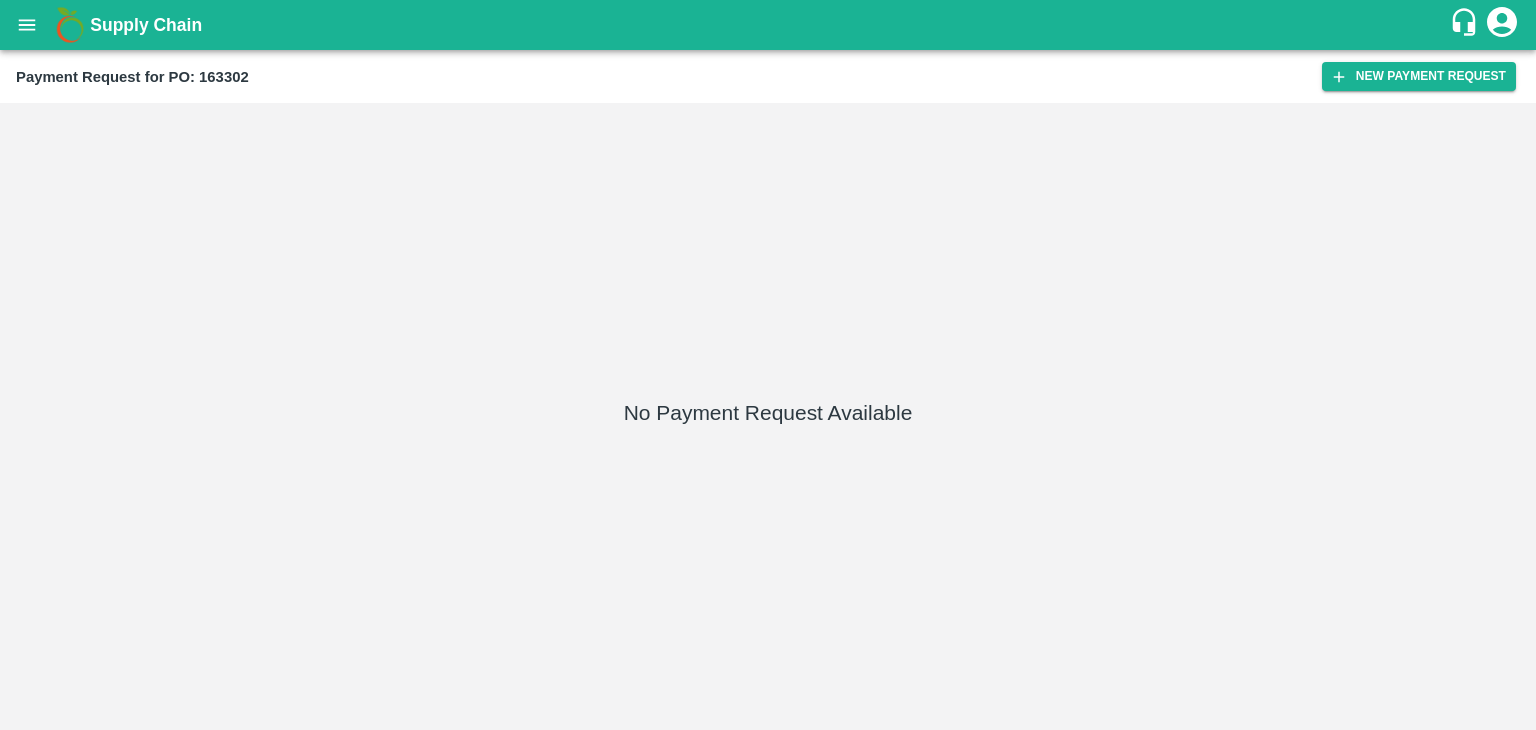 scroll, scrollTop: 0, scrollLeft: 0, axis: both 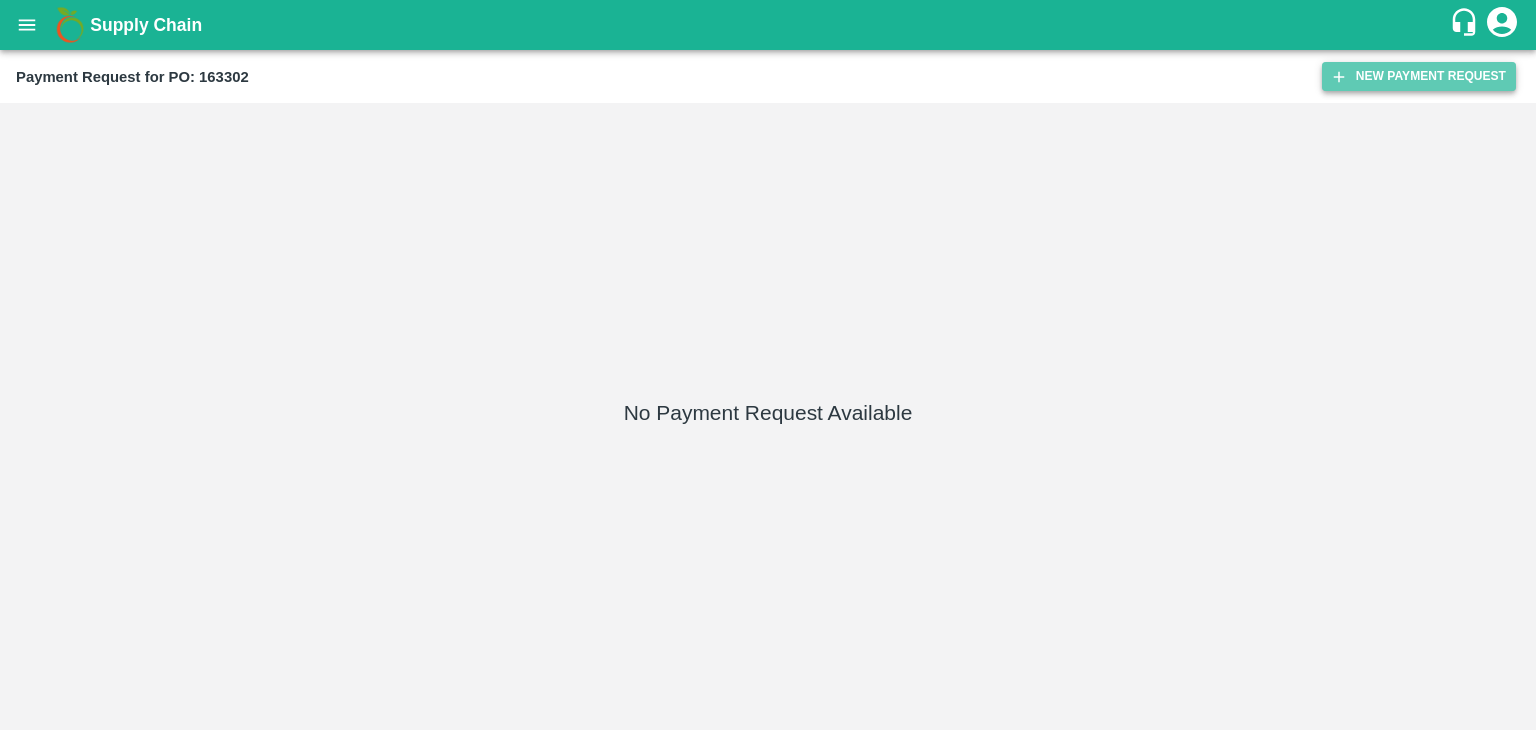 click on "New Payment Request" at bounding box center (1419, 76) 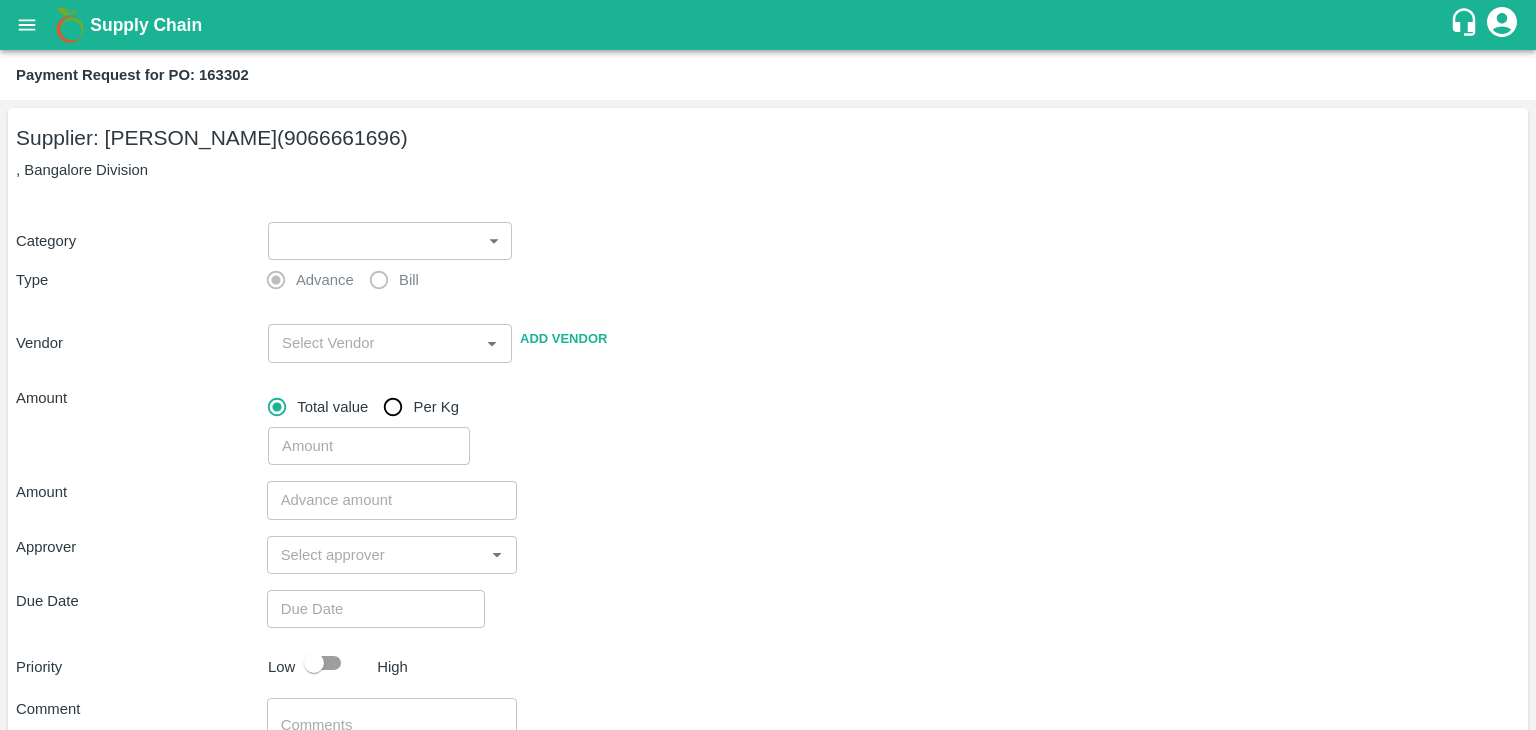click on "Supply Chain Payment Request for PO: 163302 Supplier:    JAYARAM YASHWANTH KUMAR  (9066661696) , Bangalore Division Category ​ ​ Type Advance Bill Vendor ​ Add Vendor Amount Total value Per Kg ​ Amount ​ Approver ​ Due Date ​  Priority  Low  High Comment x ​ Attach bill Cancel Save FXD LMD DC Direct Customer FruitX Bangalore FruitX Delhi Anil Kumar Logout" at bounding box center (768, 365) 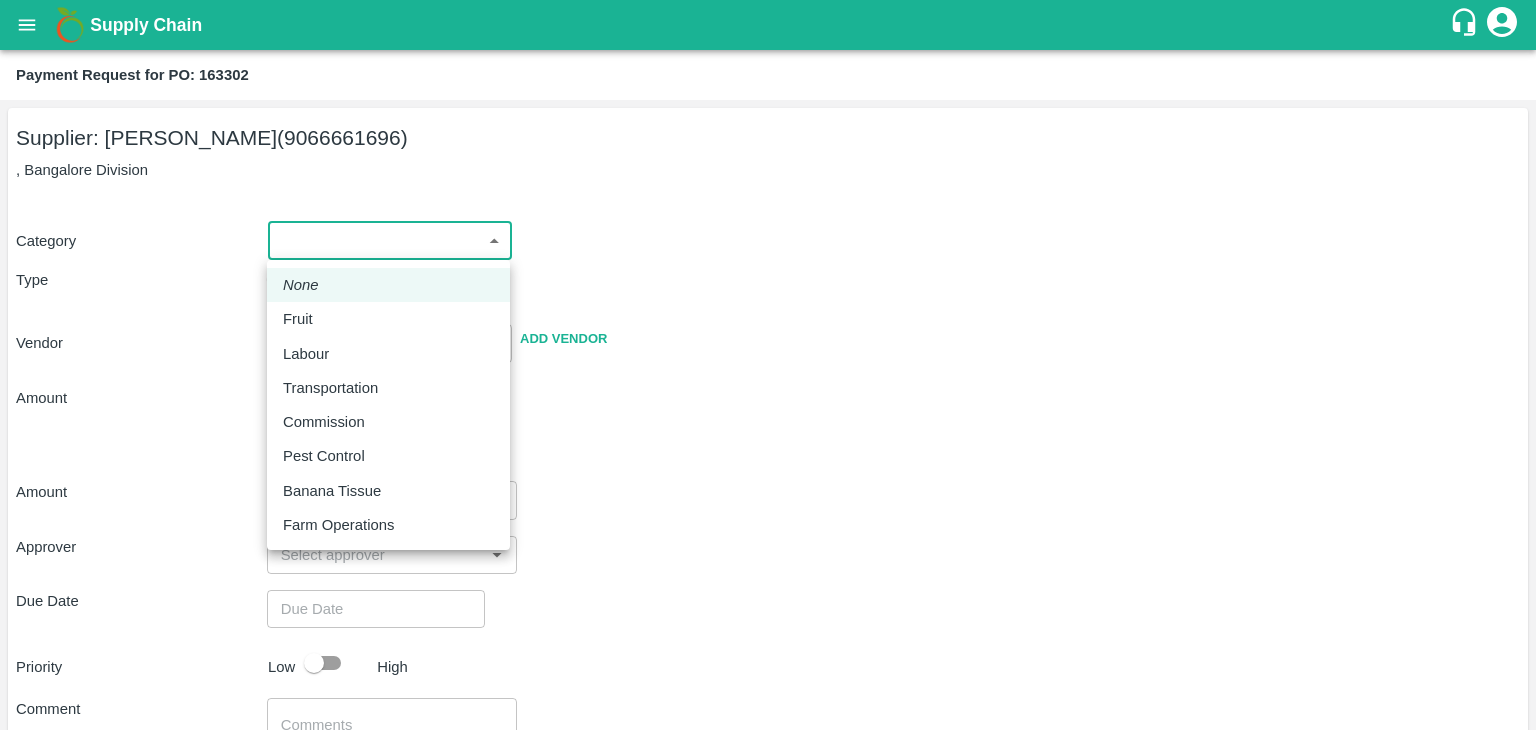 click on "Fruit" at bounding box center [303, 319] 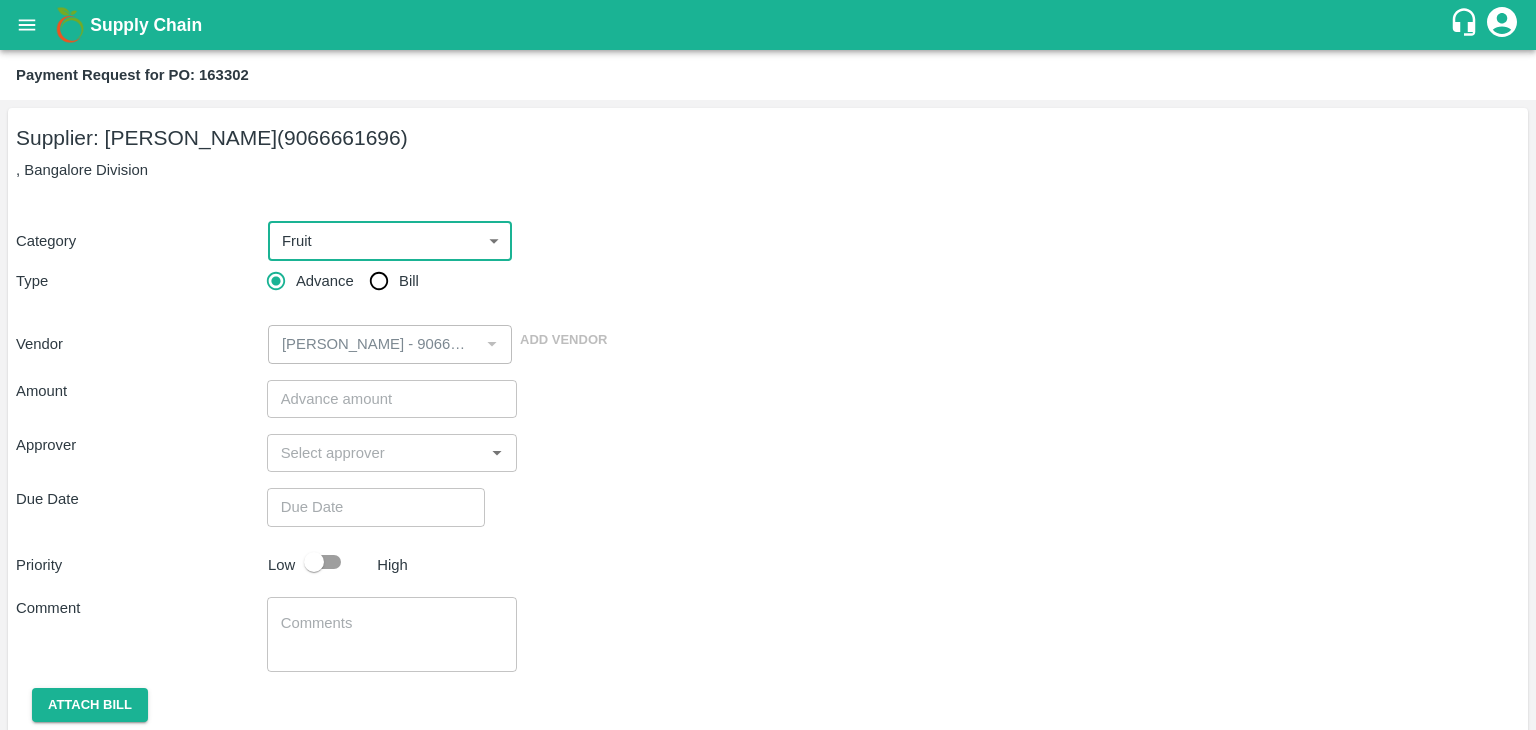 click at bounding box center (392, 399) 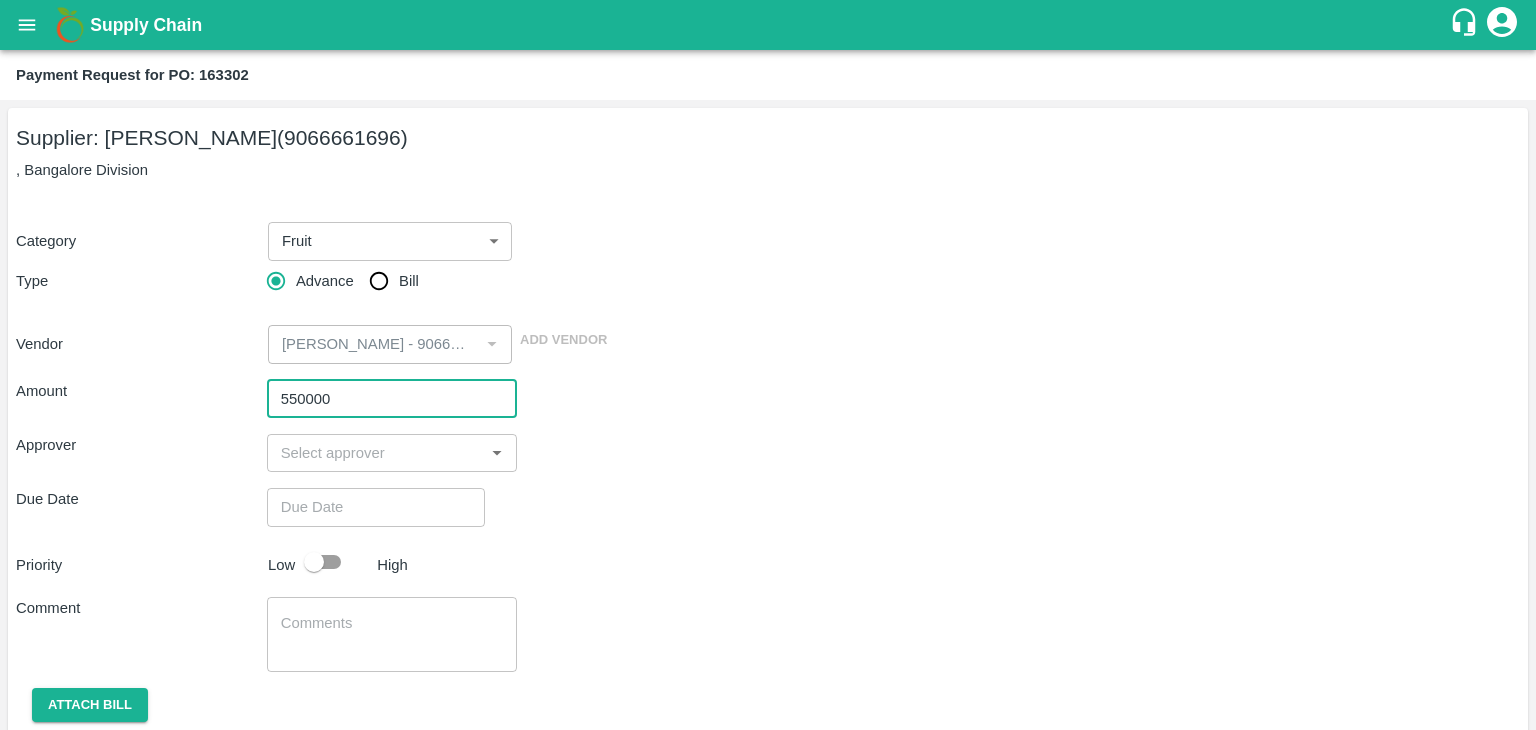type on "550000" 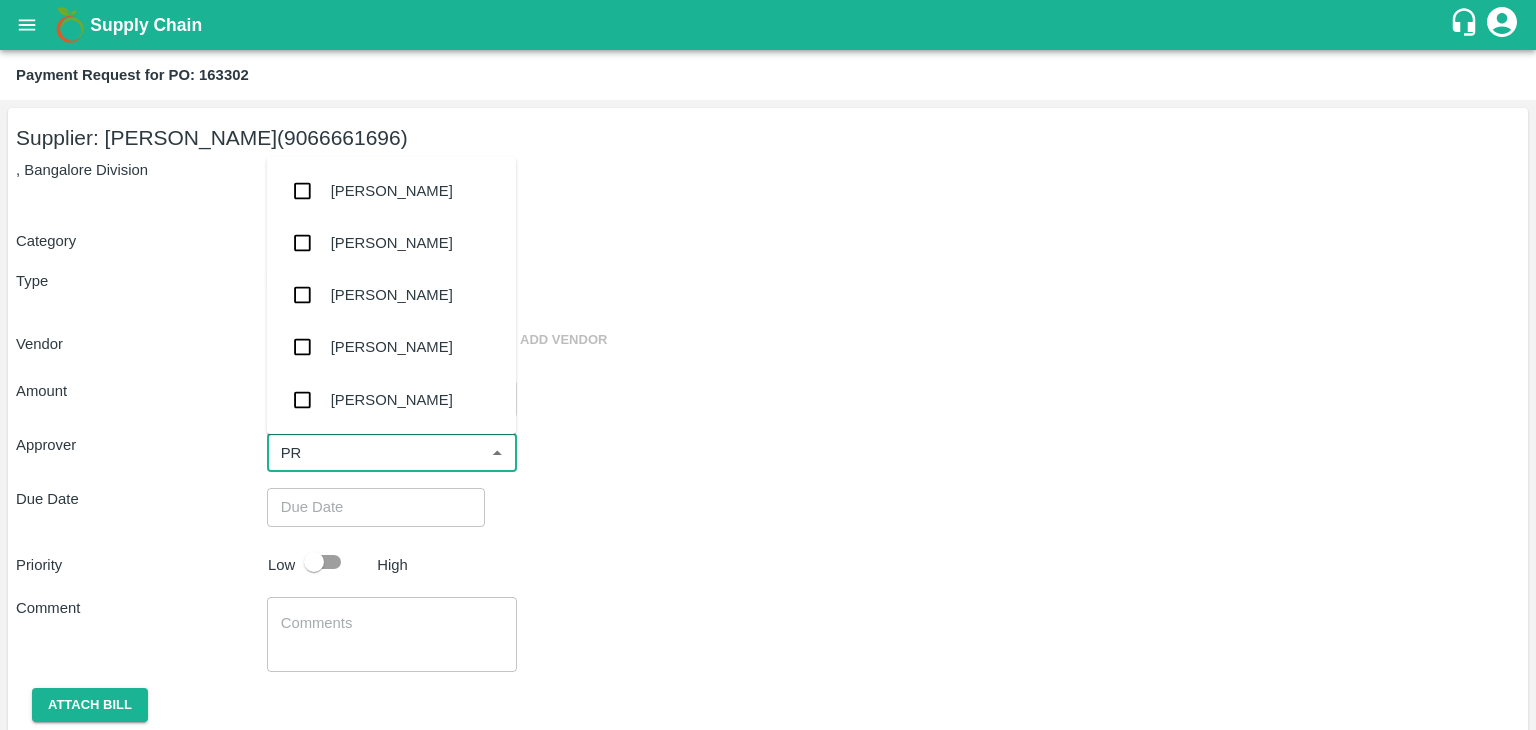type on "PRA" 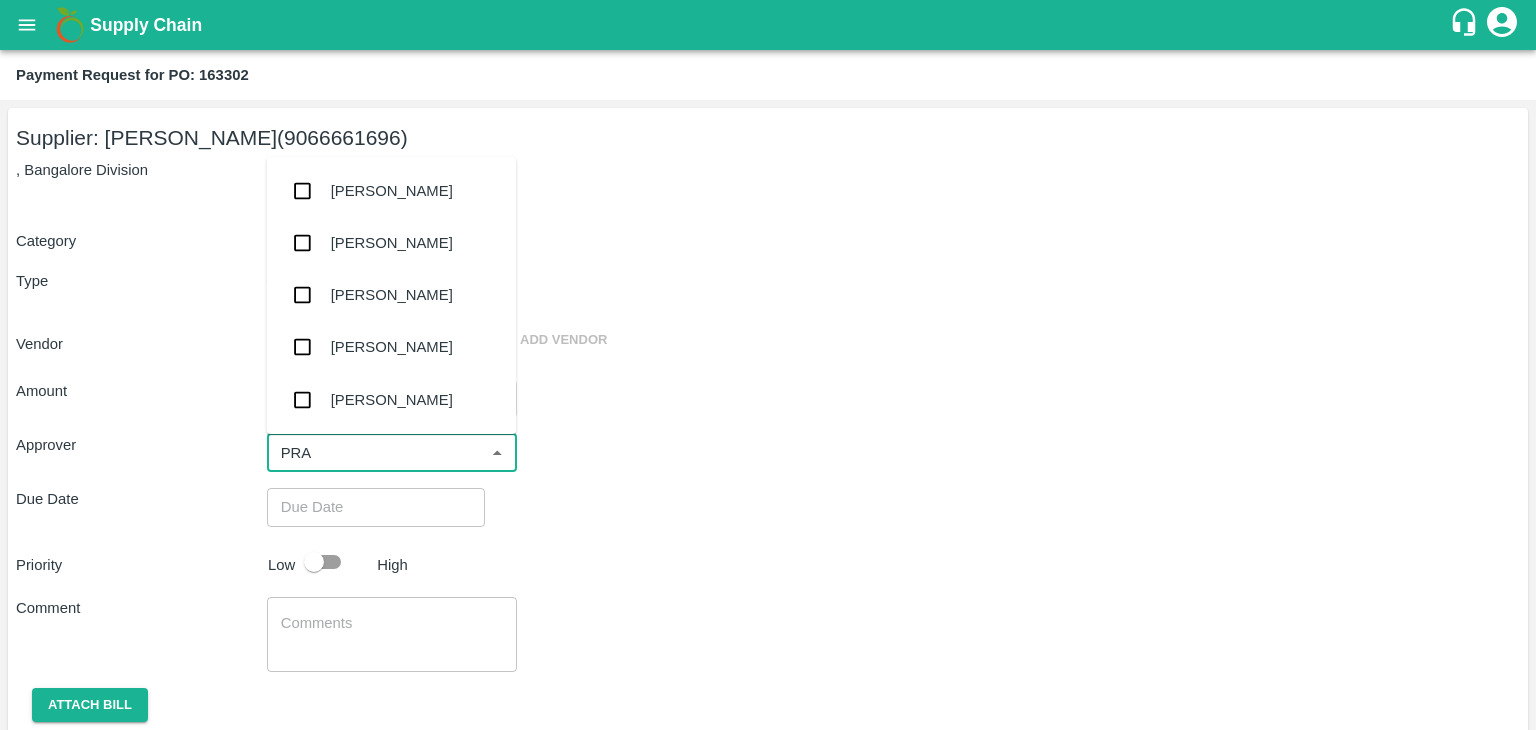 click on "[PERSON_NAME]" at bounding box center [392, 347] 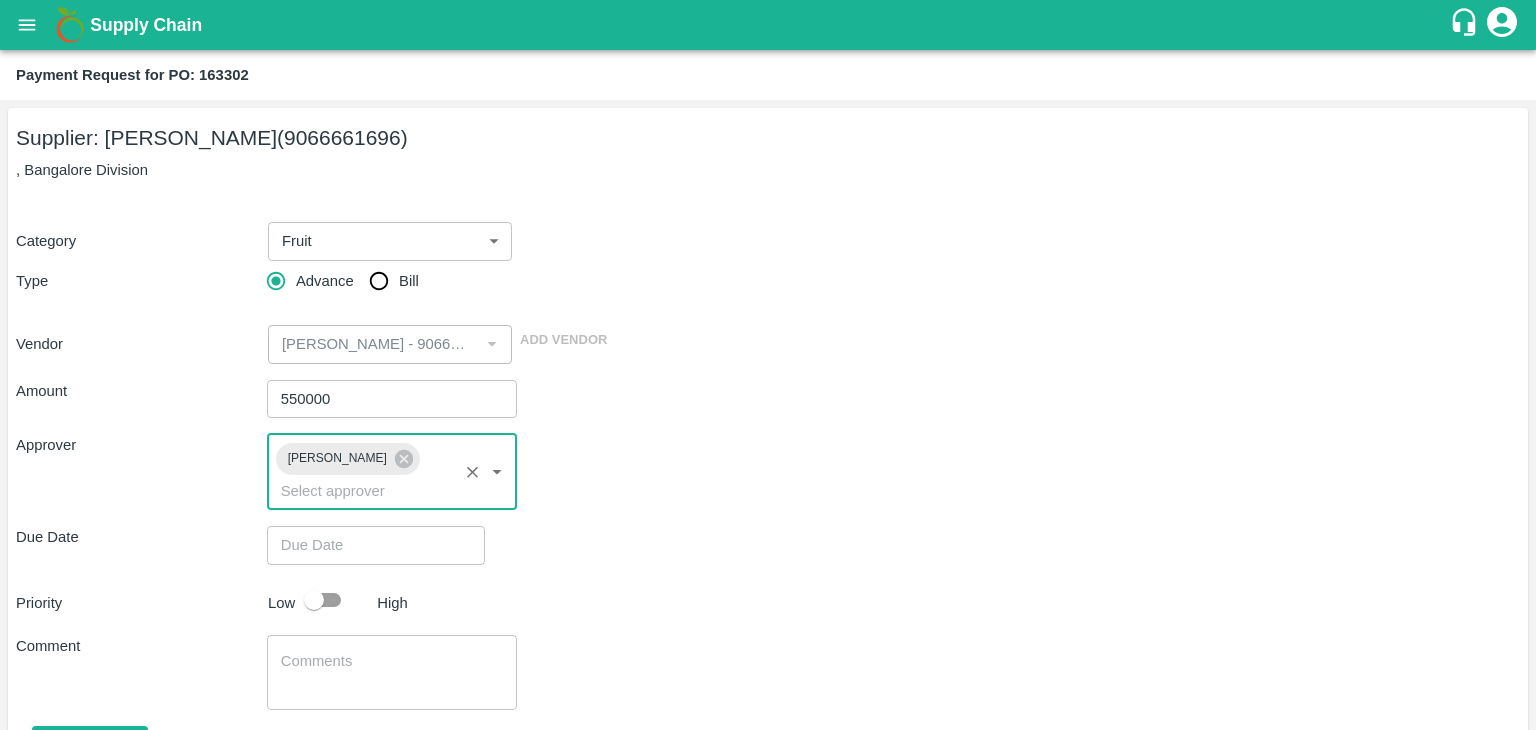 type on "DD/MM/YYYY hh:mm aa" 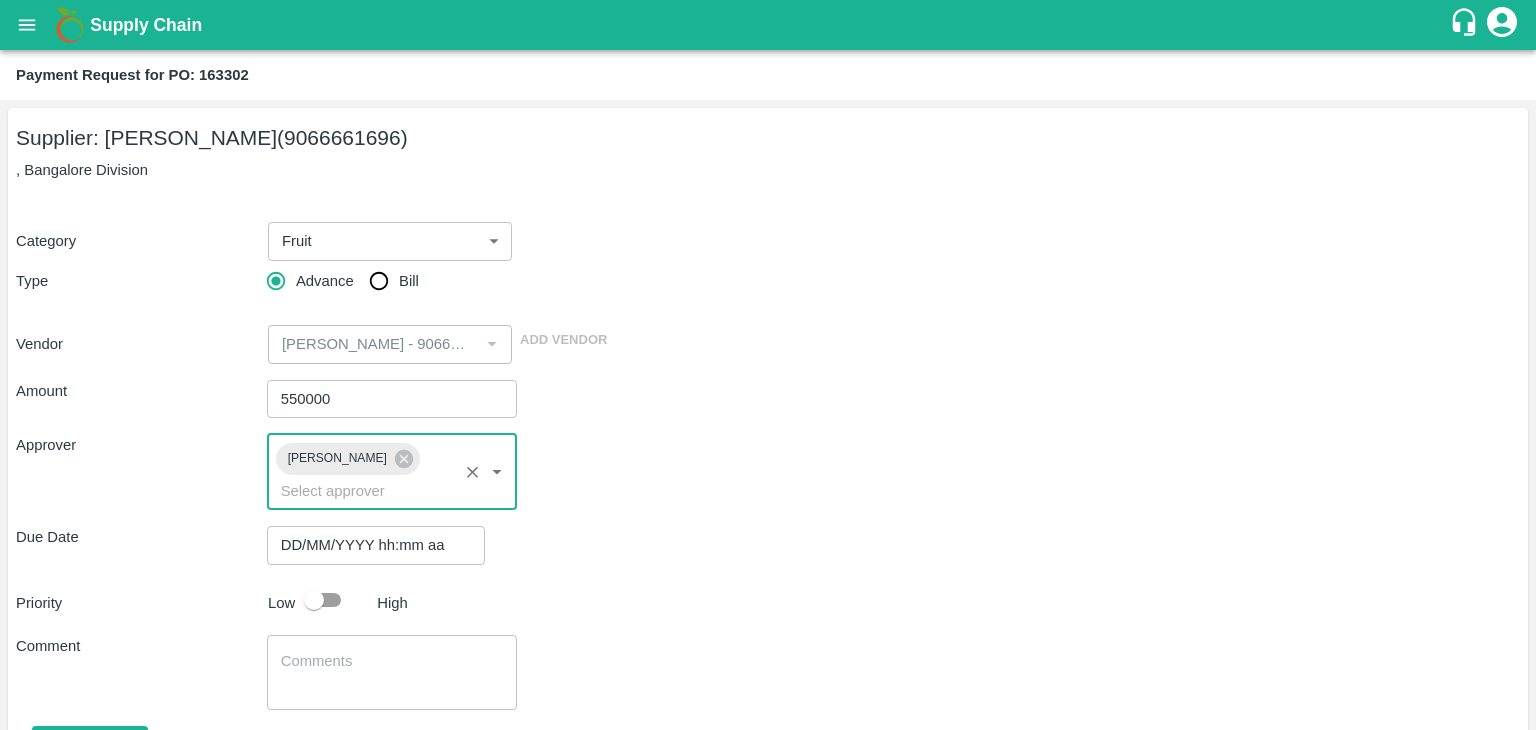 click on "DD/MM/YYYY hh:mm aa" at bounding box center (369, 545) 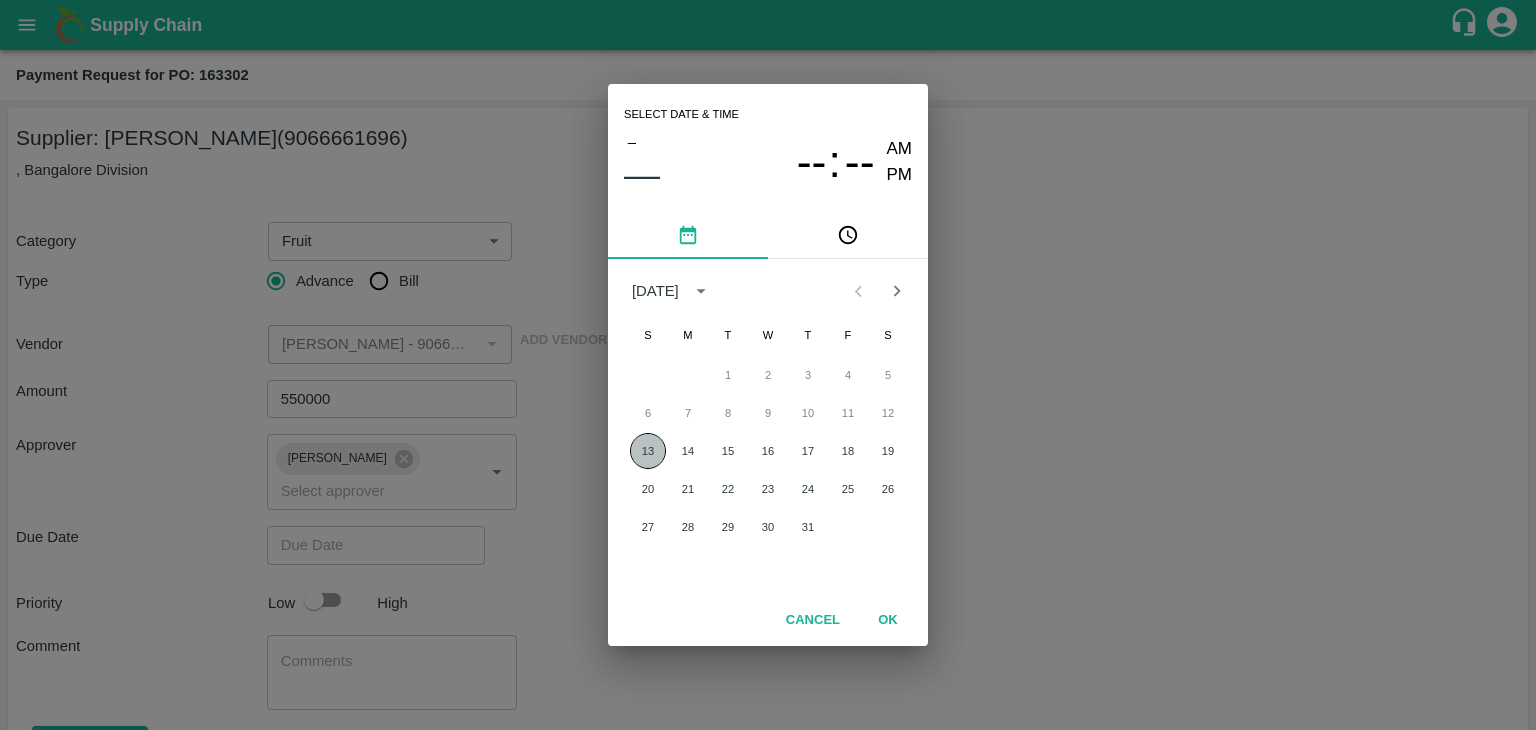click on "13" at bounding box center (648, 451) 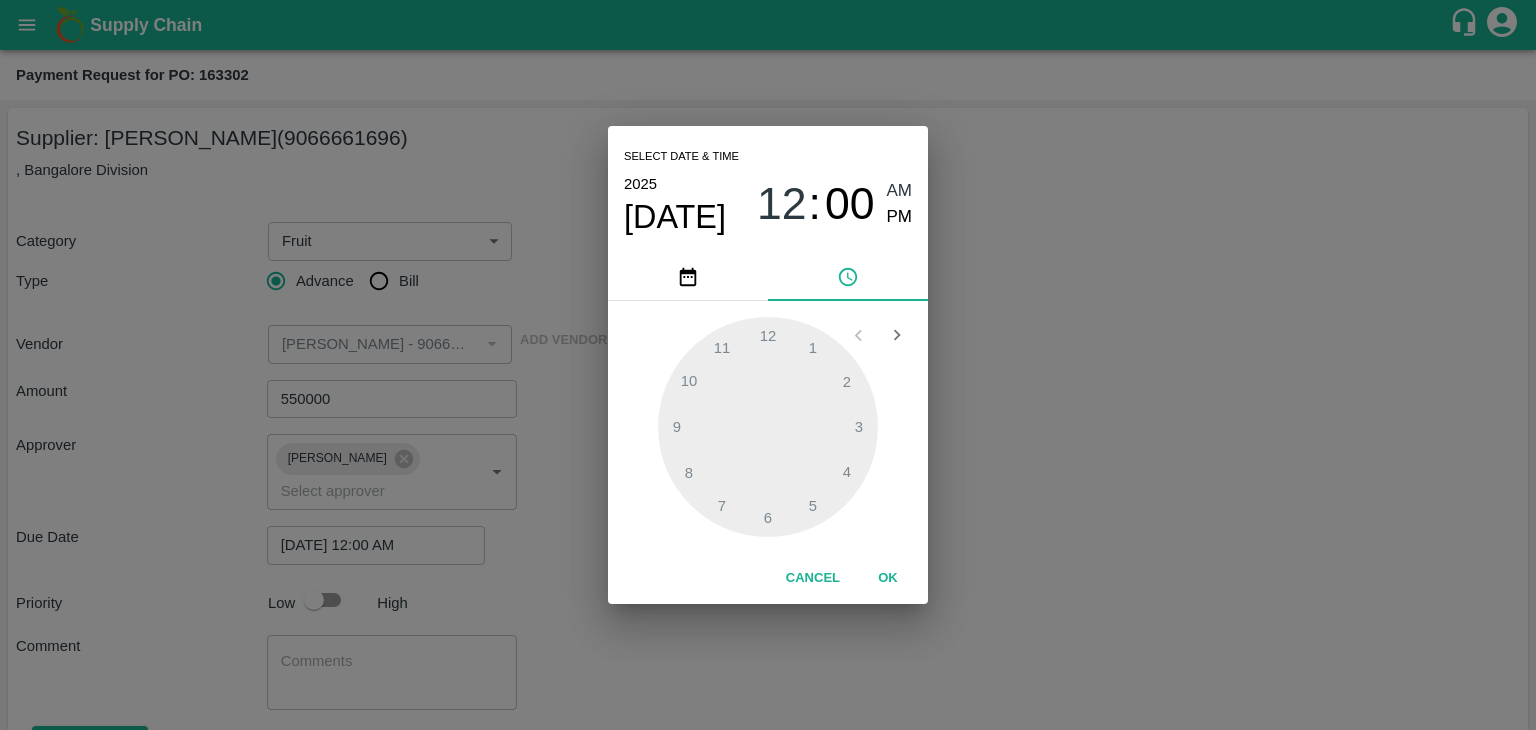 click on "OK" at bounding box center (888, 578) 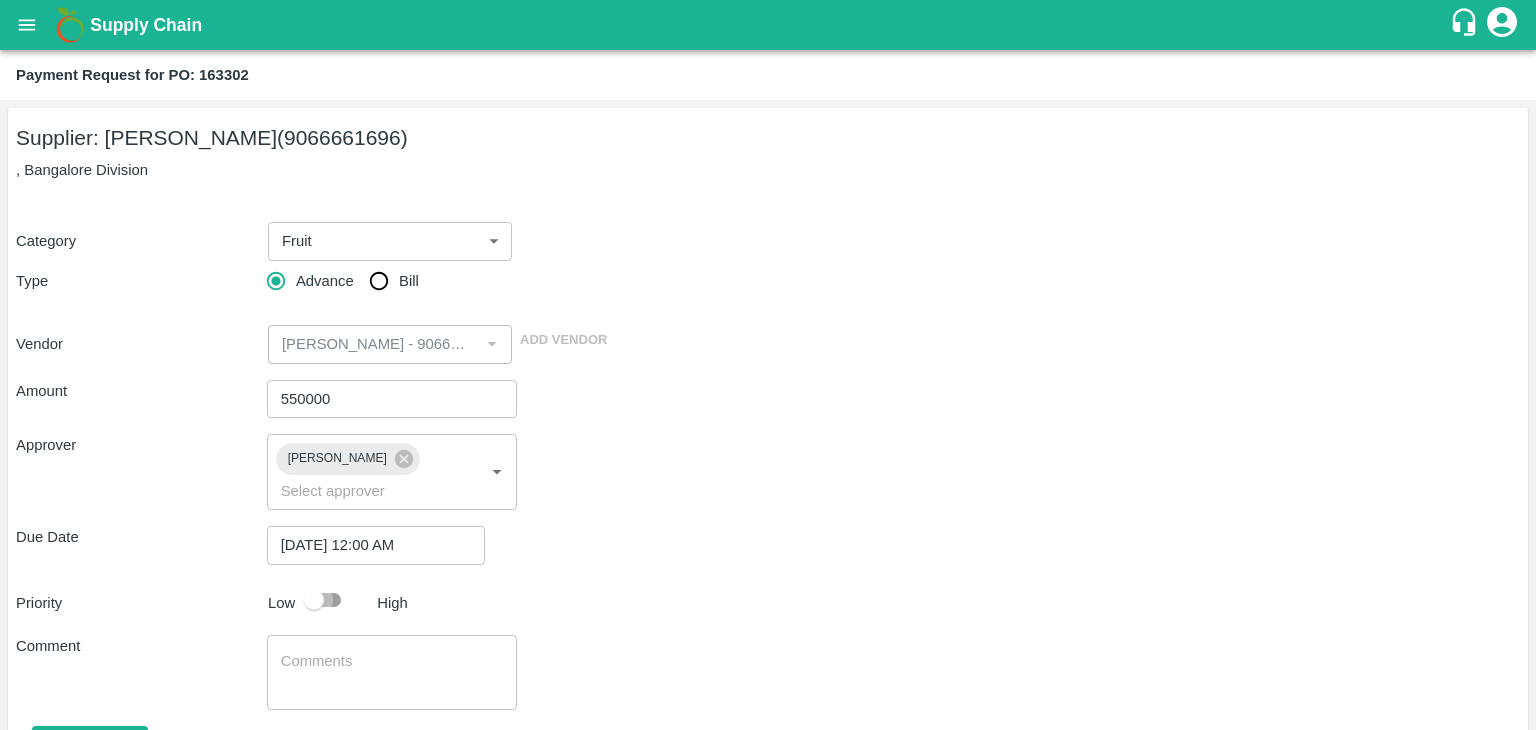 click at bounding box center (314, 600) 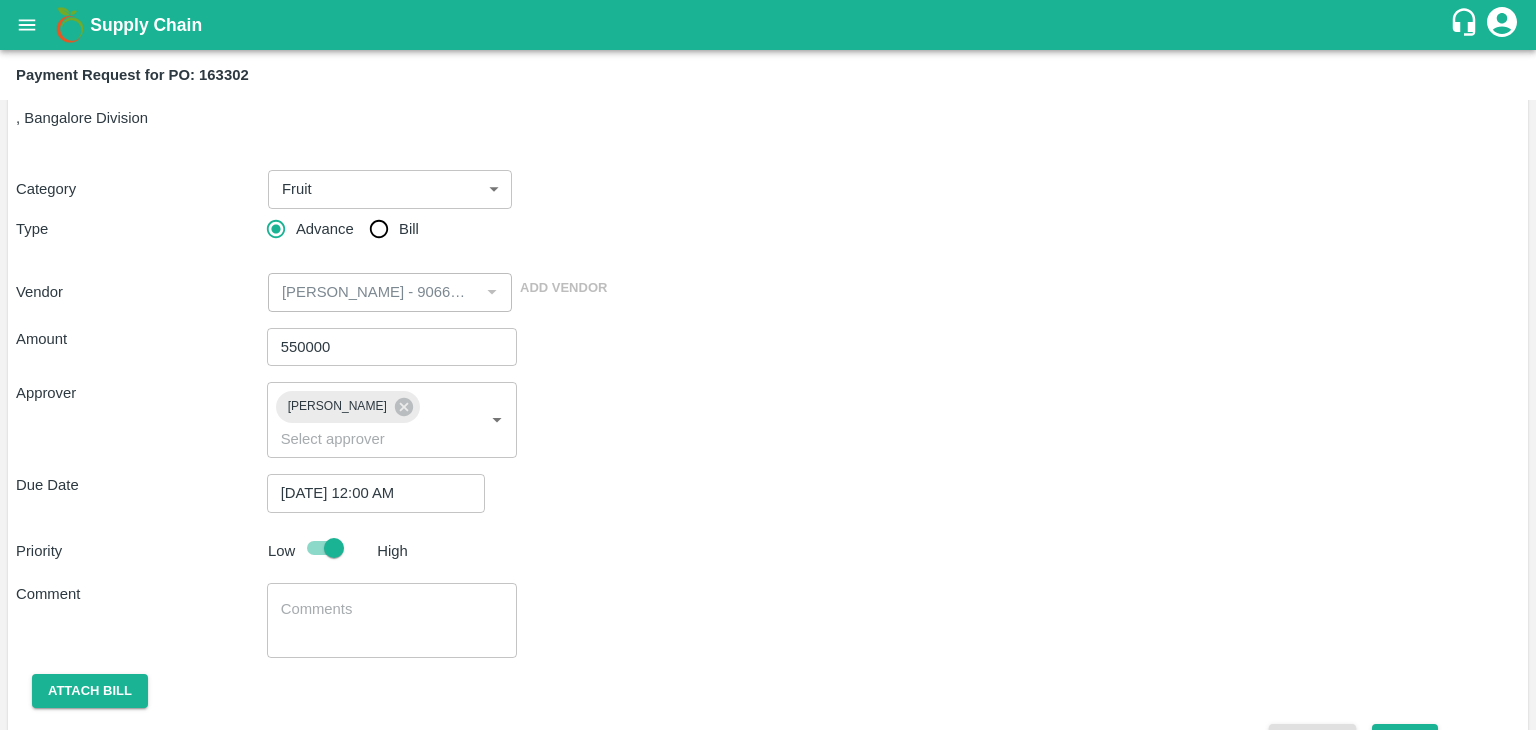 scroll, scrollTop: 79, scrollLeft: 0, axis: vertical 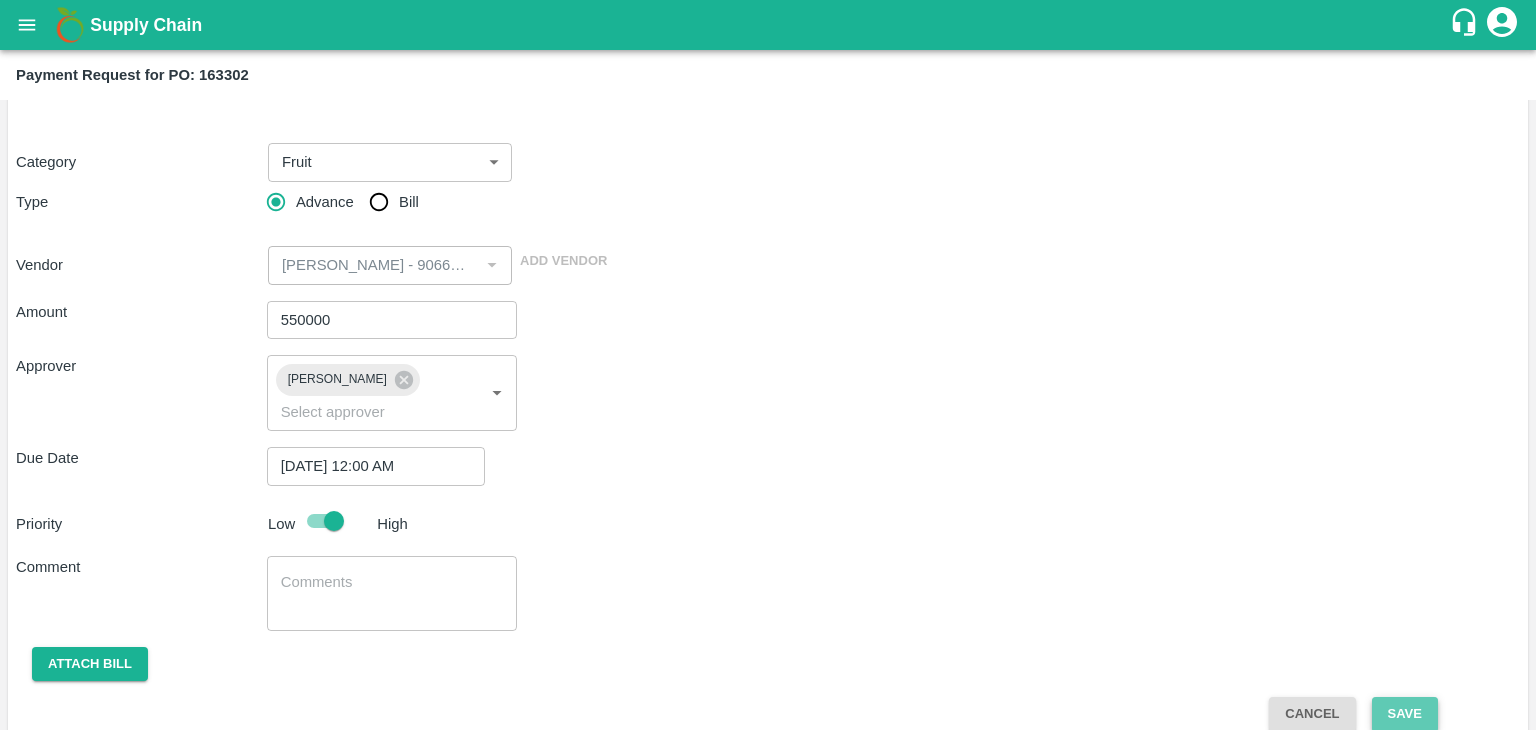 click on "Save" at bounding box center [1405, 714] 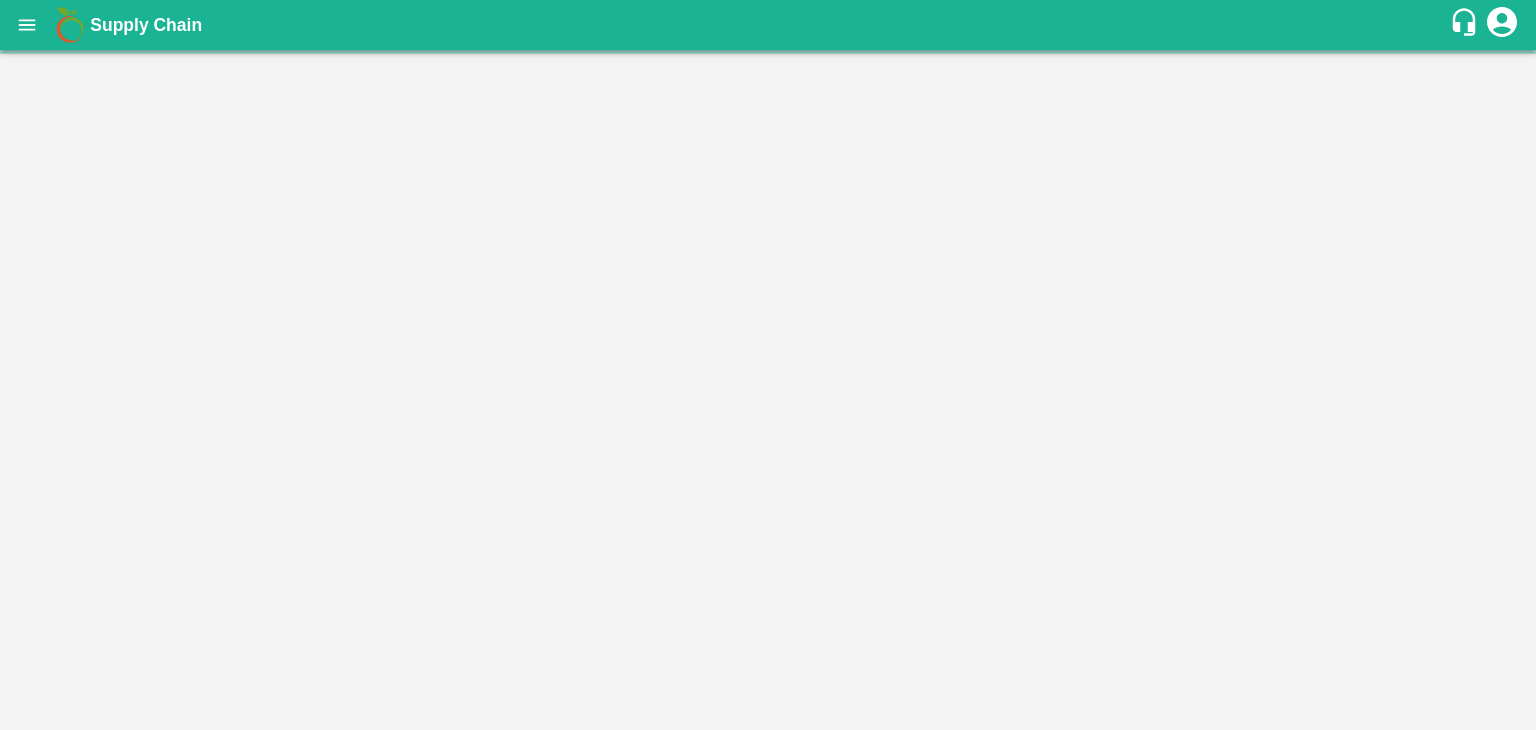 scroll, scrollTop: 0, scrollLeft: 0, axis: both 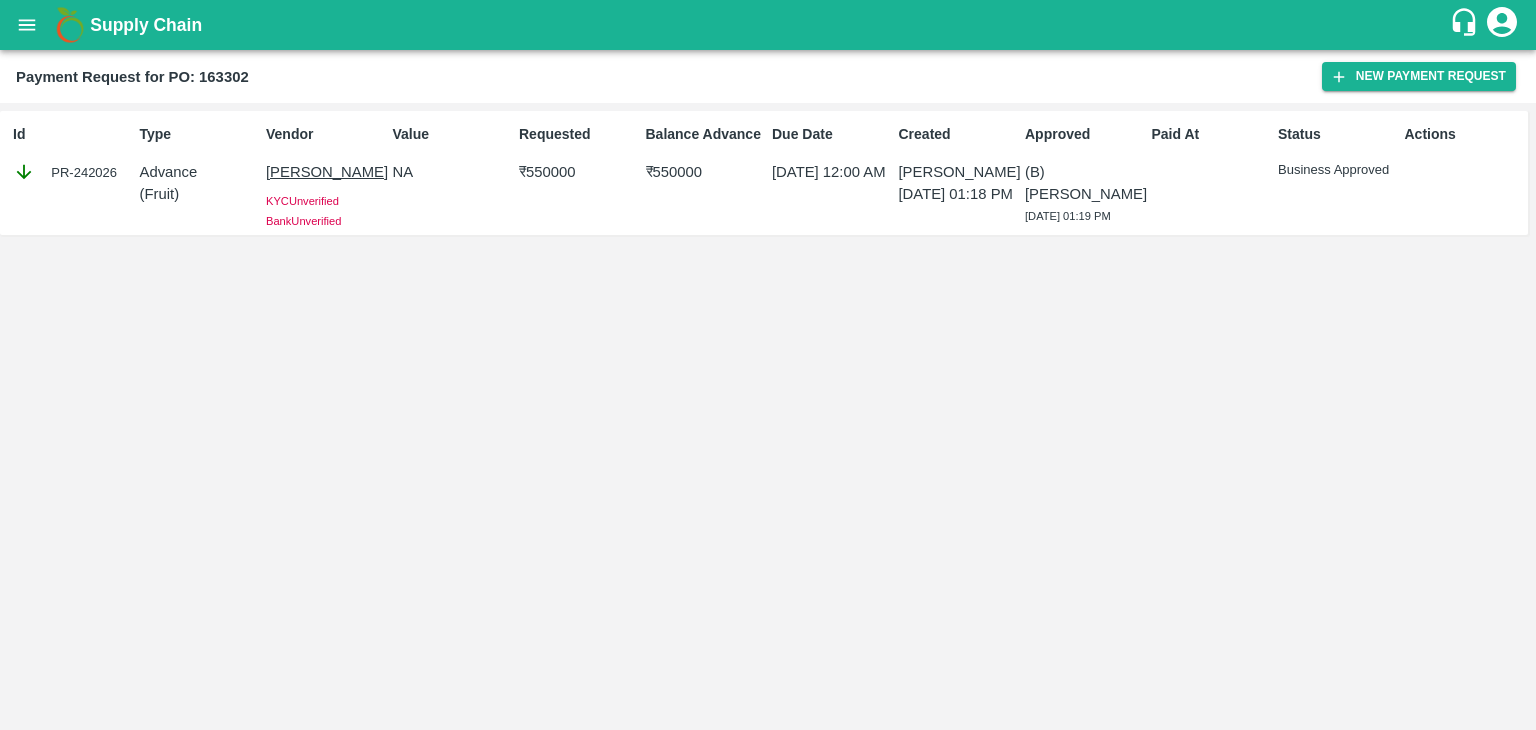 click on "Requested" at bounding box center [578, 134] 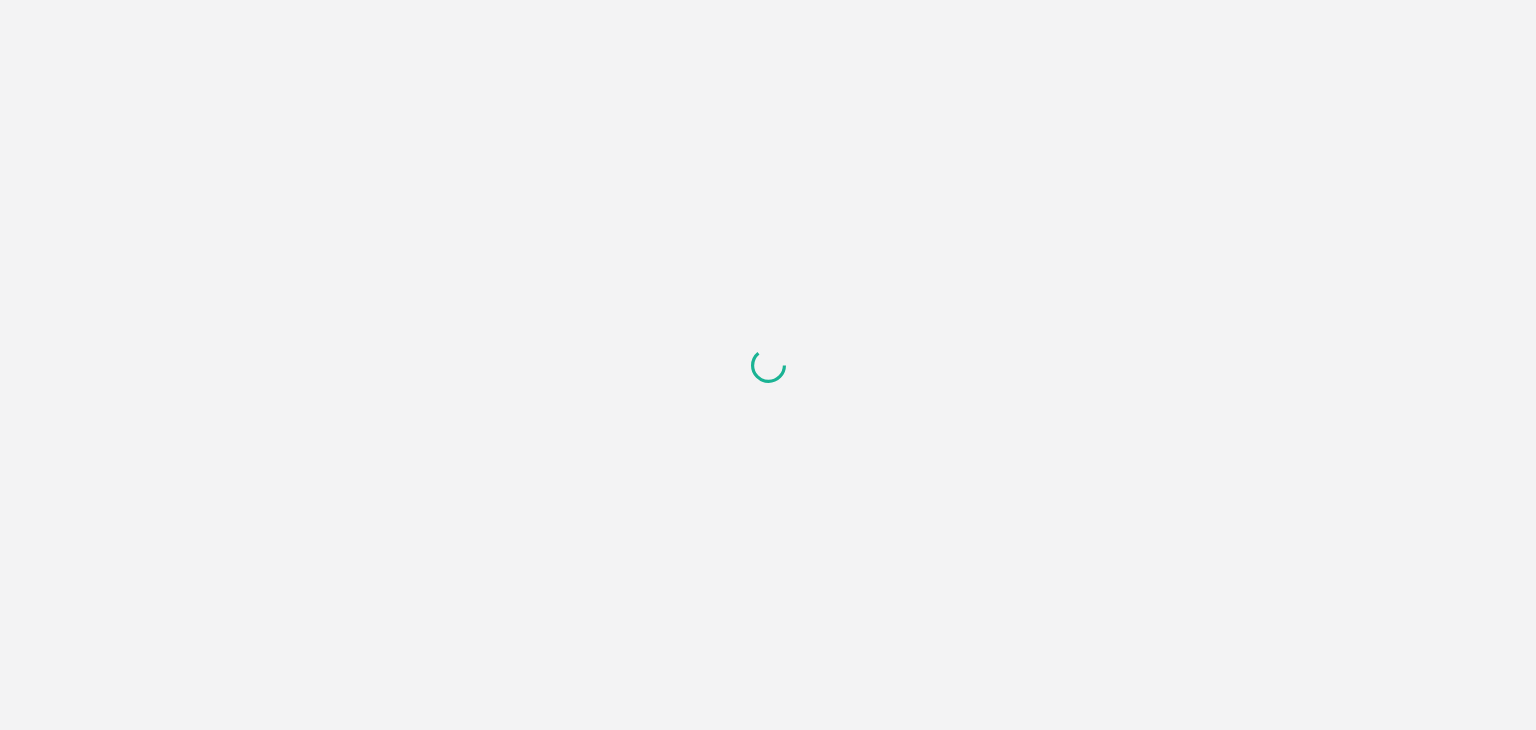 scroll, scrollTop: 0, scrollLeft: 0, axis: both 